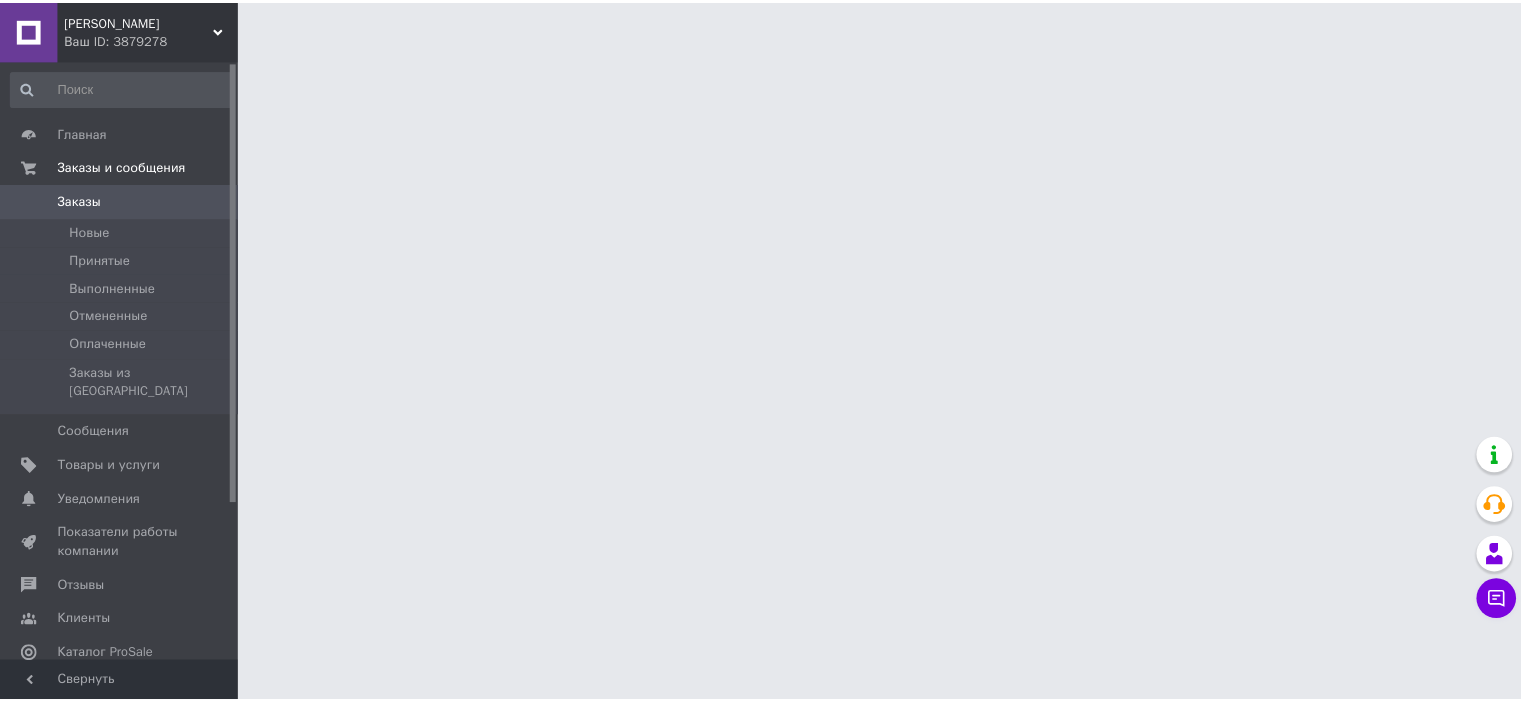 scroll, scrollTop: 0, scrollLeft: 0, axis: both 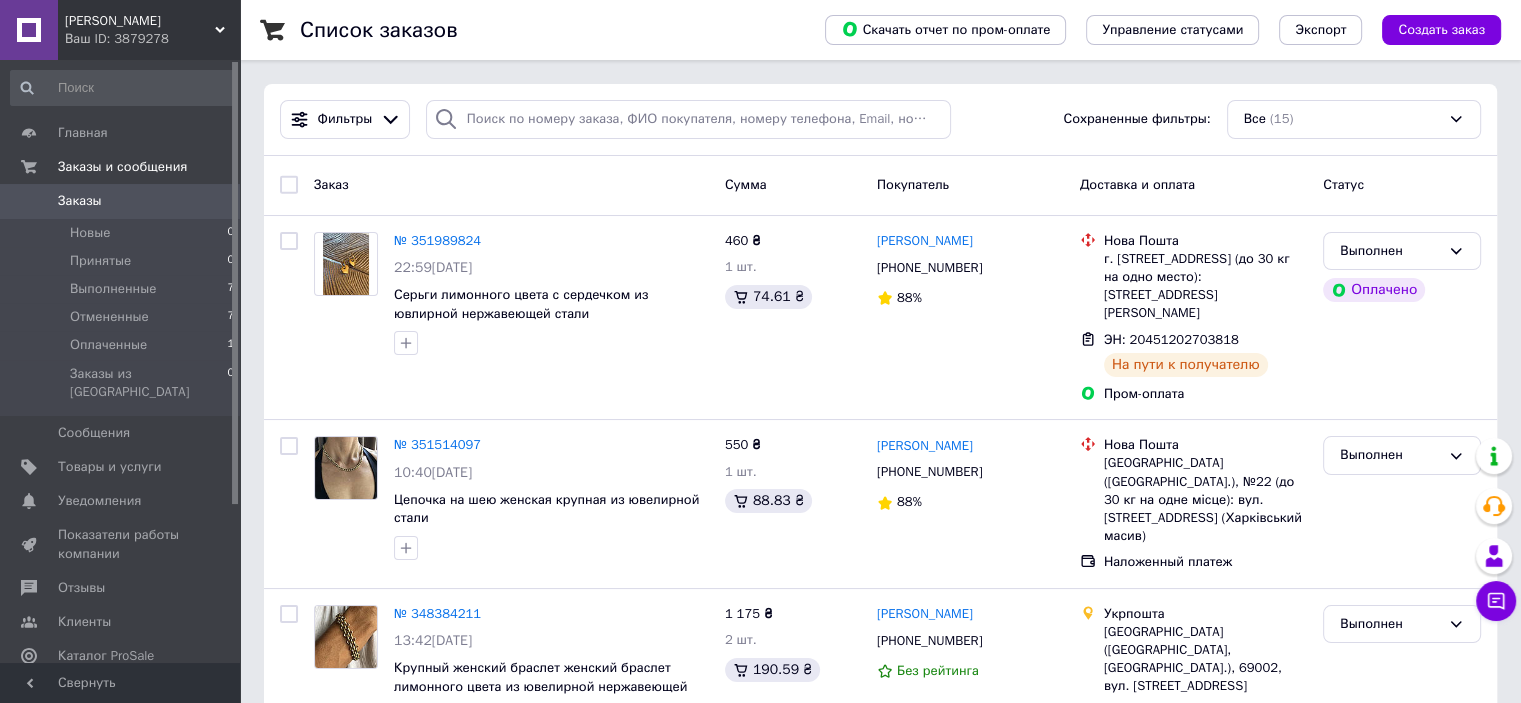click on "Список заказов   Скачать отчет по пром-оплате Управление статусами Экспорт Создать заказ Фильтры Сохраненные фильтры: Все (15) Заказ Сумма Покупатель Доставка и оплата Статус № 351989824 22:59, 09.07.2025 Серьги лимонного цвета с сердечком из ювлирной нержавеющей стали 460 ₴ 1 шт. 74.61 ₴ Ирина Плужник +380666168457 88% Нова Пошта г. Полтава (Полтавская обл.), №22 (до 30 кг на одно место): ул. Павленковская, 3б ЭН: 20451202703818 На пути к получателю Пром-оплата Выполнен Оплачено № 351514097 10:40, 07.07.2025 Цепочка на шею женская крупная из ювелирной  стали 550 ₴ 1 шт. 88.83 ₴ Таїсія Бугайчук +380672666621 88% 2 шт. 0" at bounding box center [880, 1371] 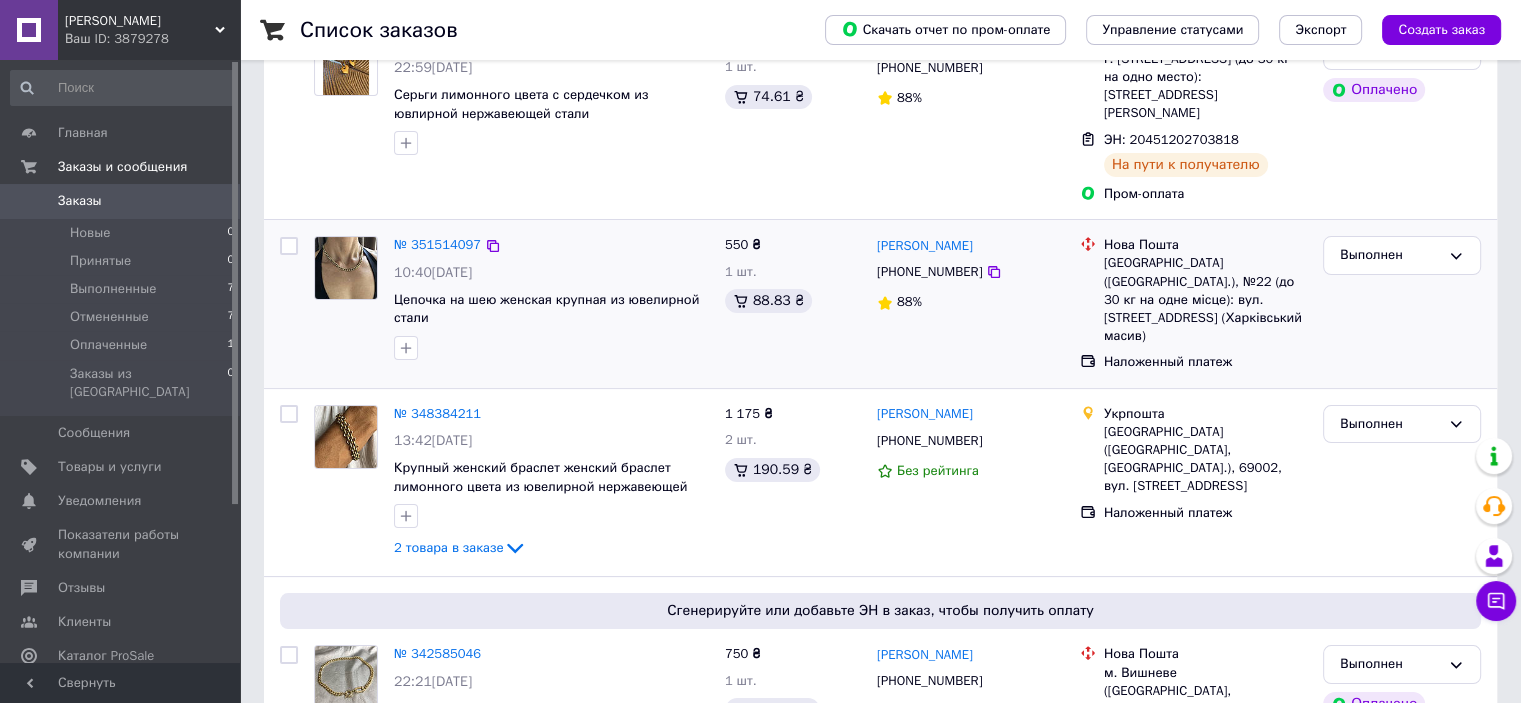 scroll, scrollTop: 0, scrollLeft: 0, axis: both 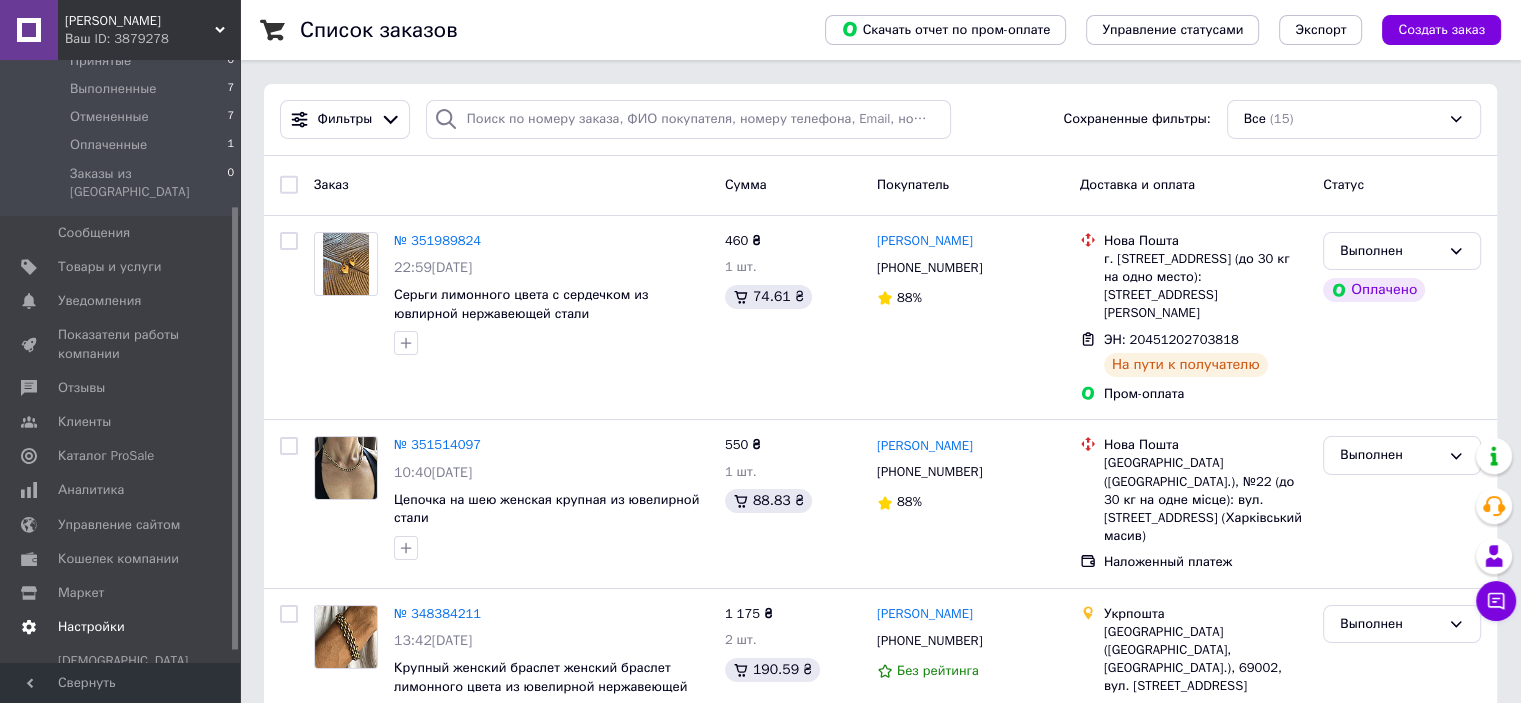 click on "Настройки" at bounding box center [91, 627] 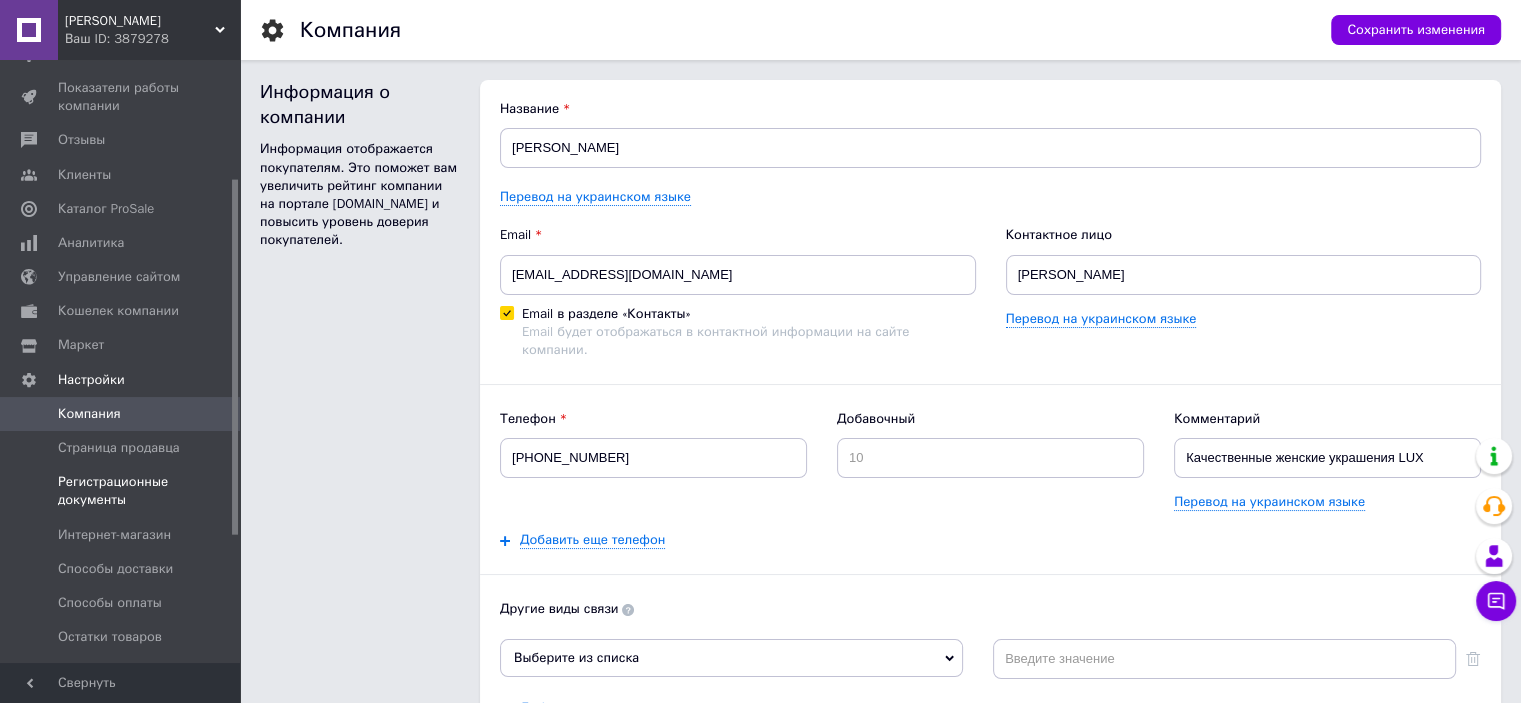 scroll, scrollTop: 0, scrollLeft: 0, axis: both 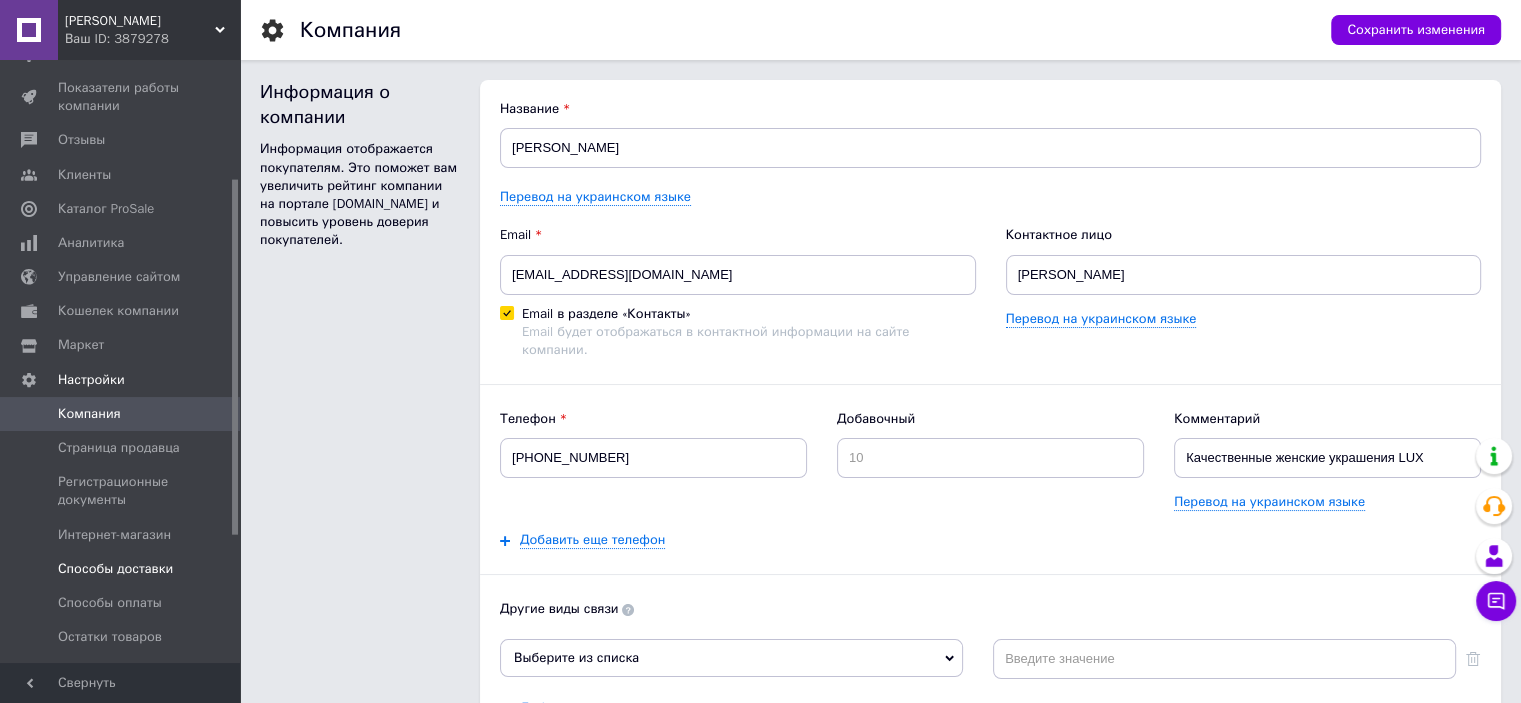 click on "Способы доставки" at bounding box center [115, 569] 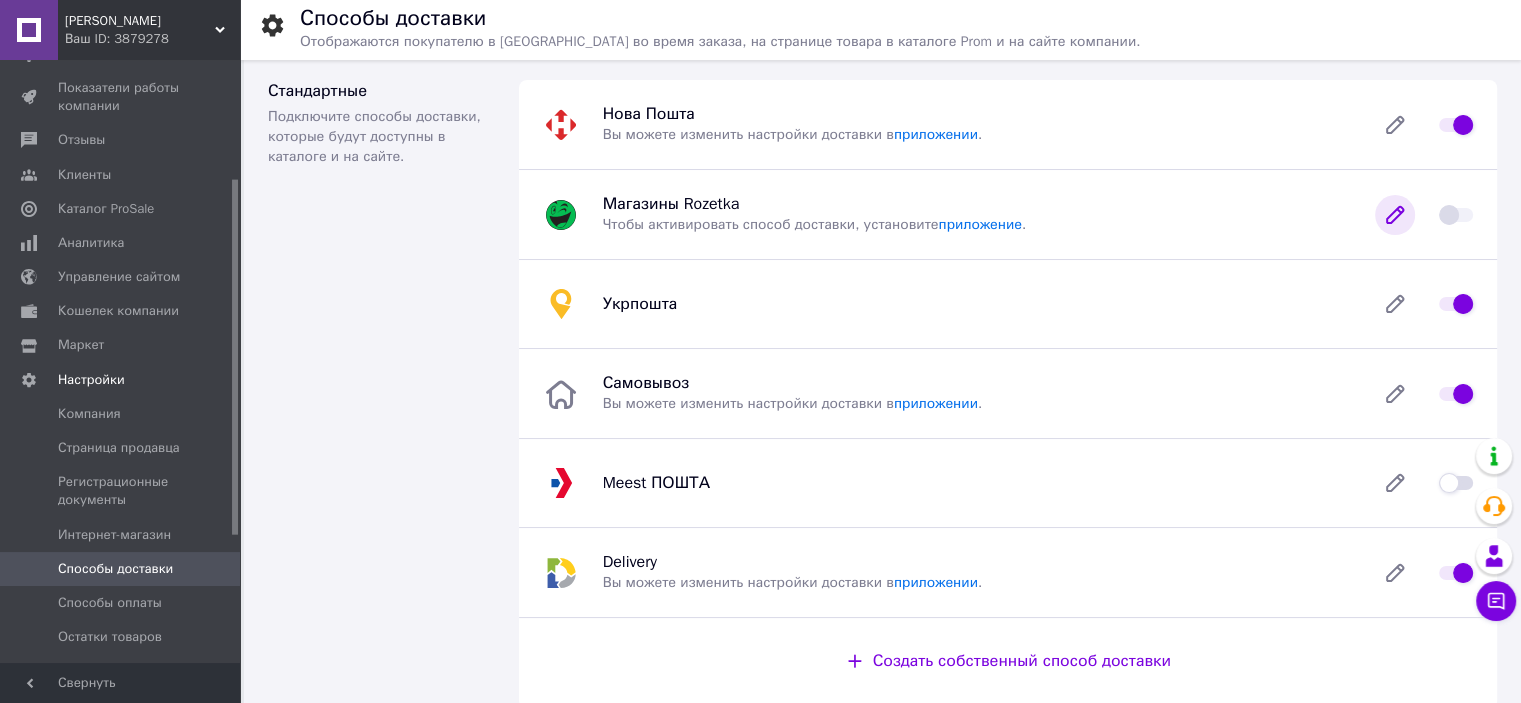 click 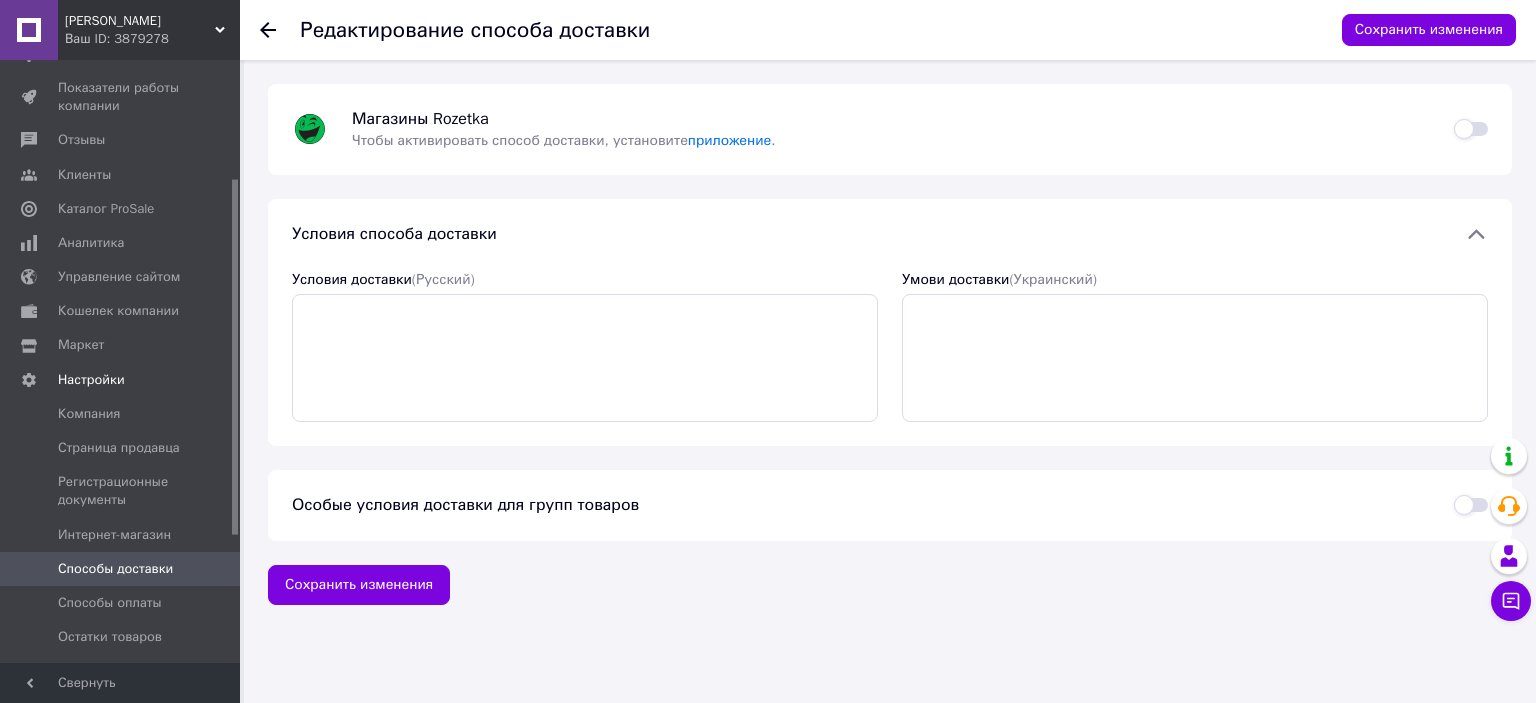 click at bounding box center (1471, 129) 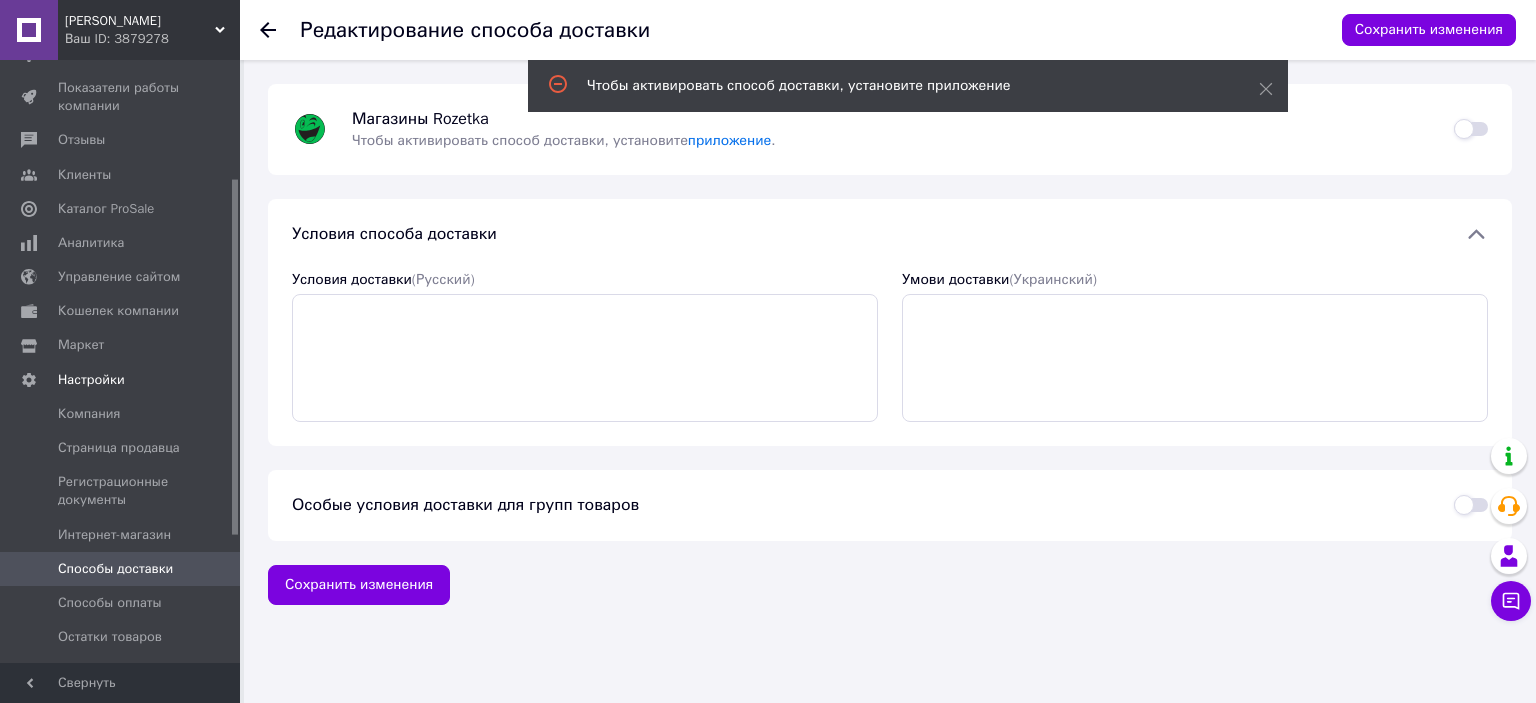 click at bounding box center [1471, 129] 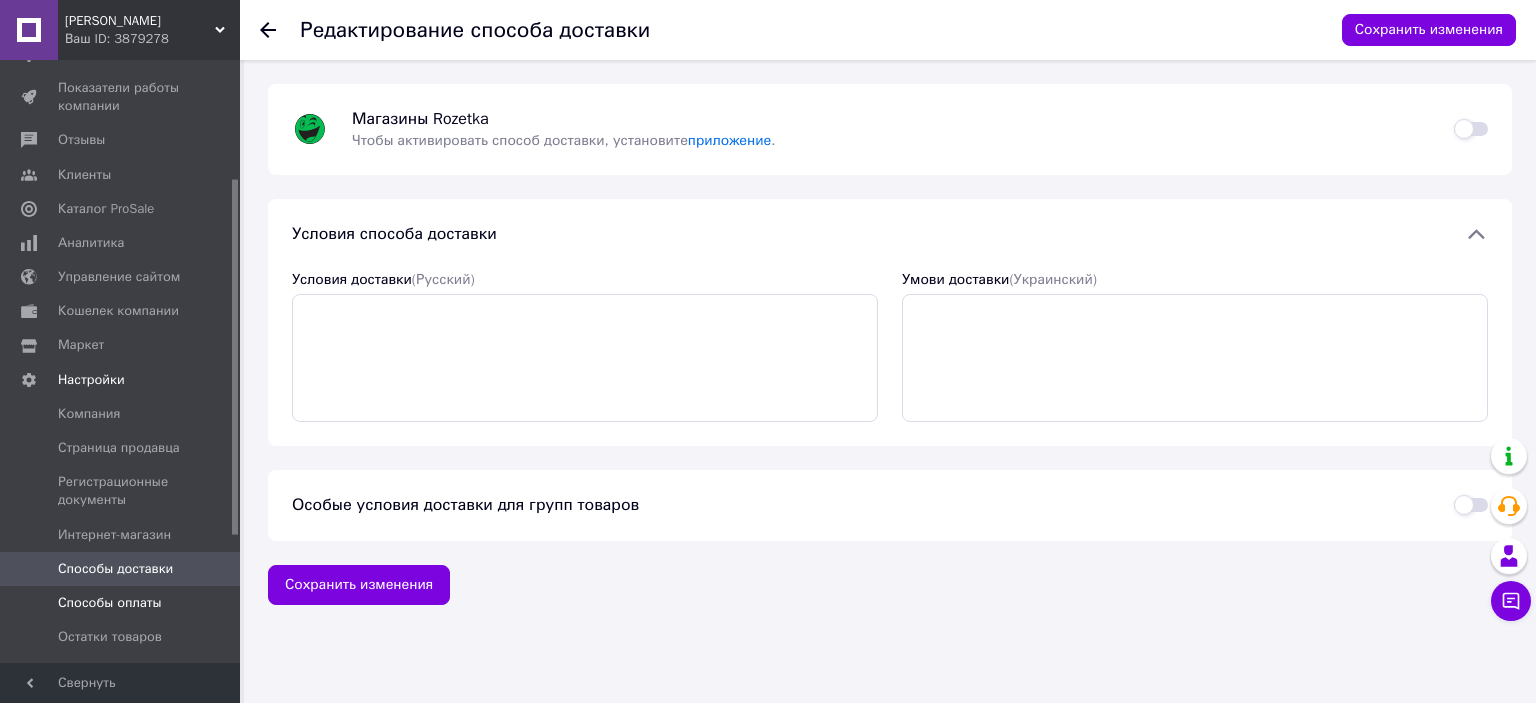 click on "Способы оплаты" at bounding box center [110, 603] 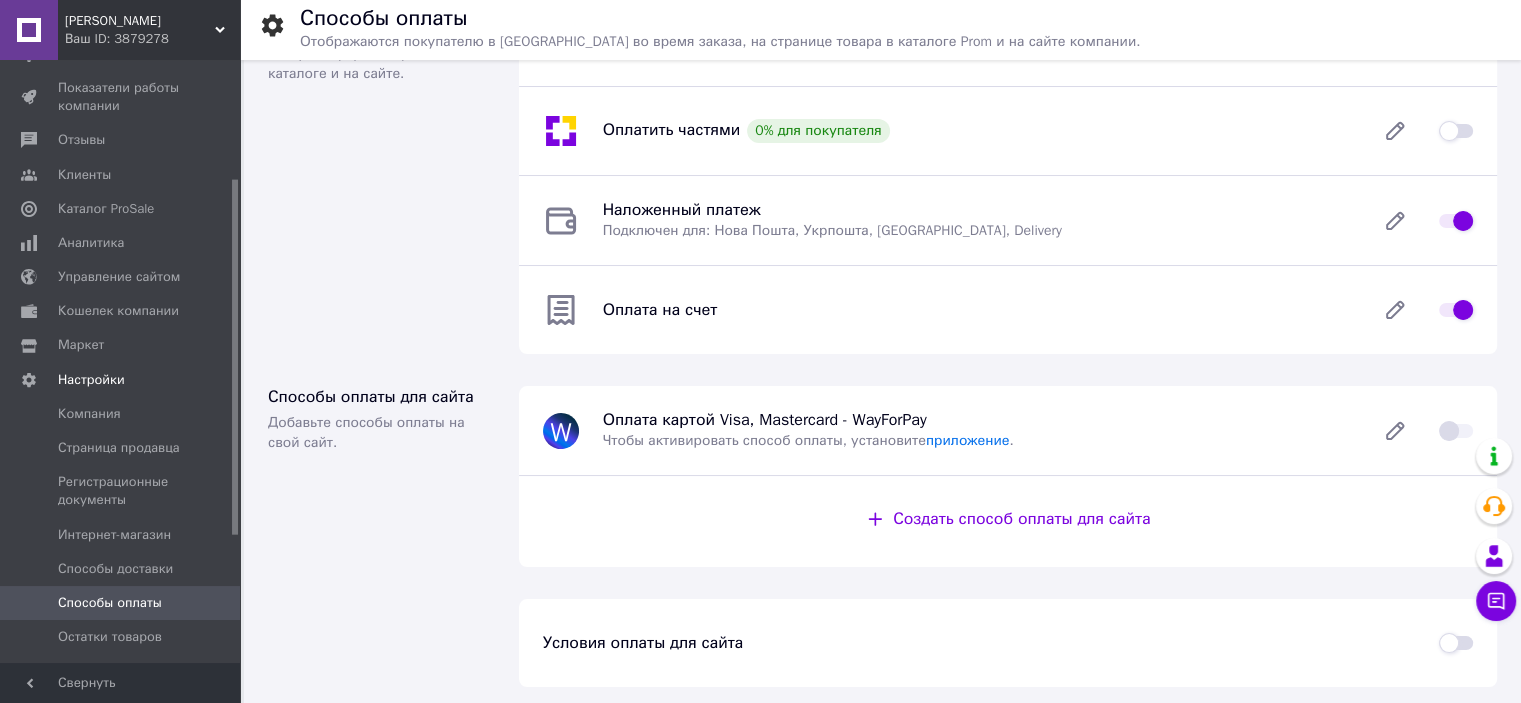 scroll, scrollTop: 0, scrollLeft: 0, axis: both 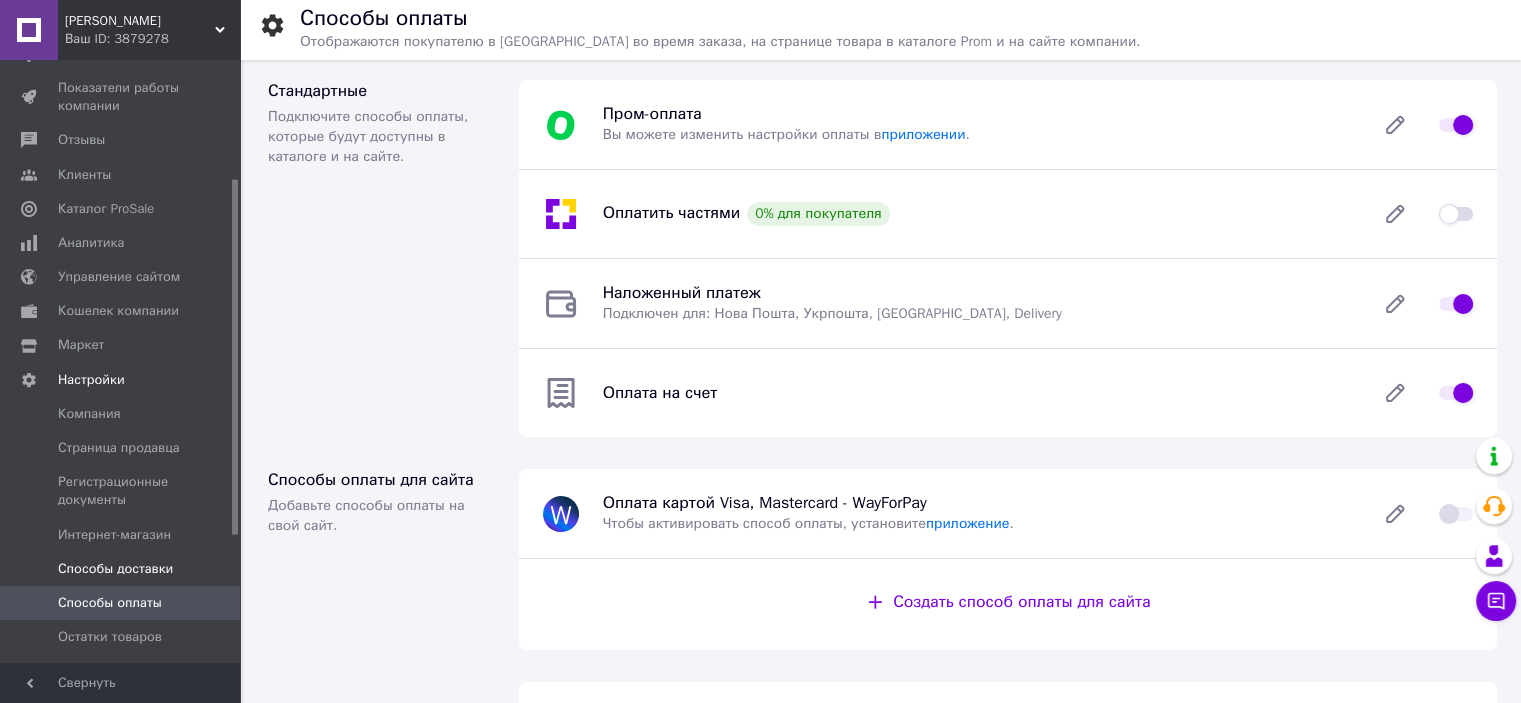 click on "Способы доставки" at bounding box center [115, 569] 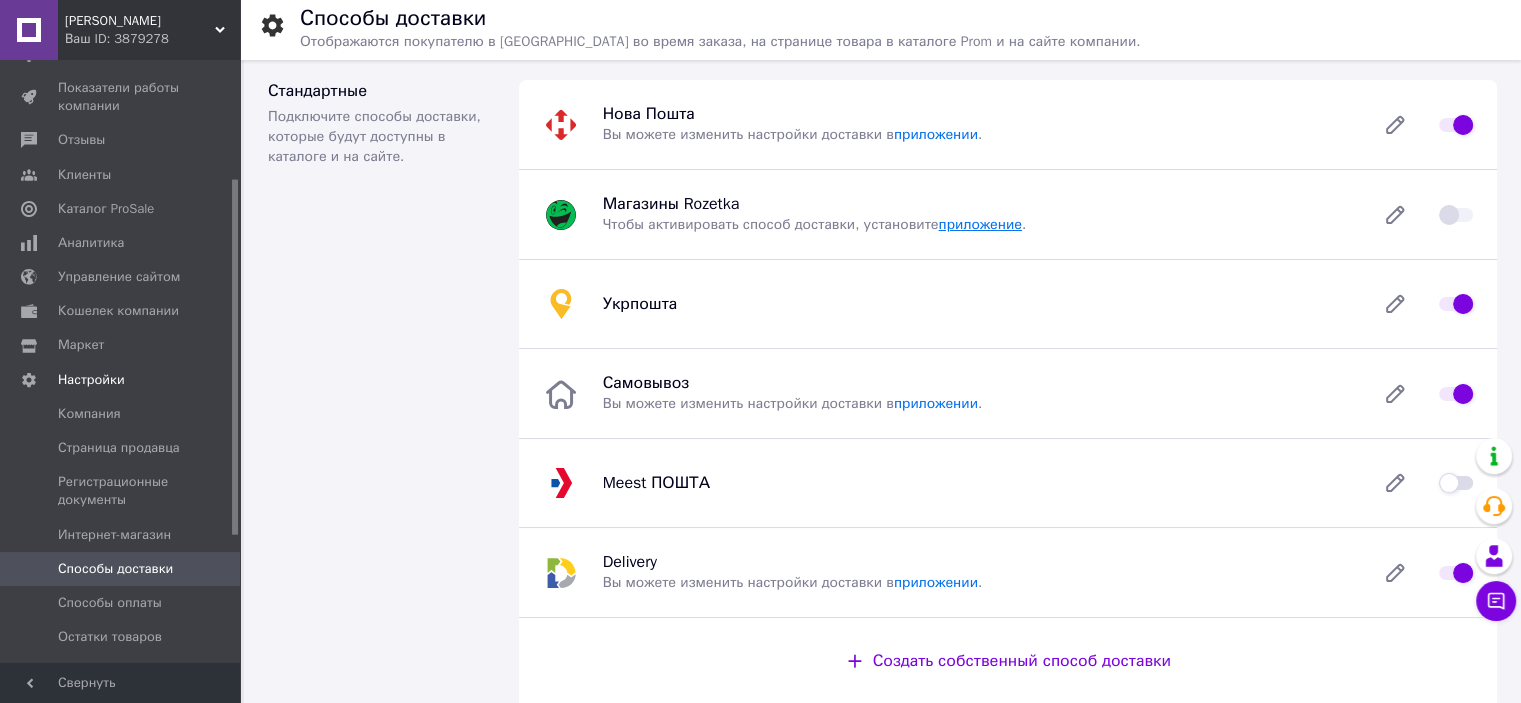 click on "приложение" at bounding box center [979, 224] 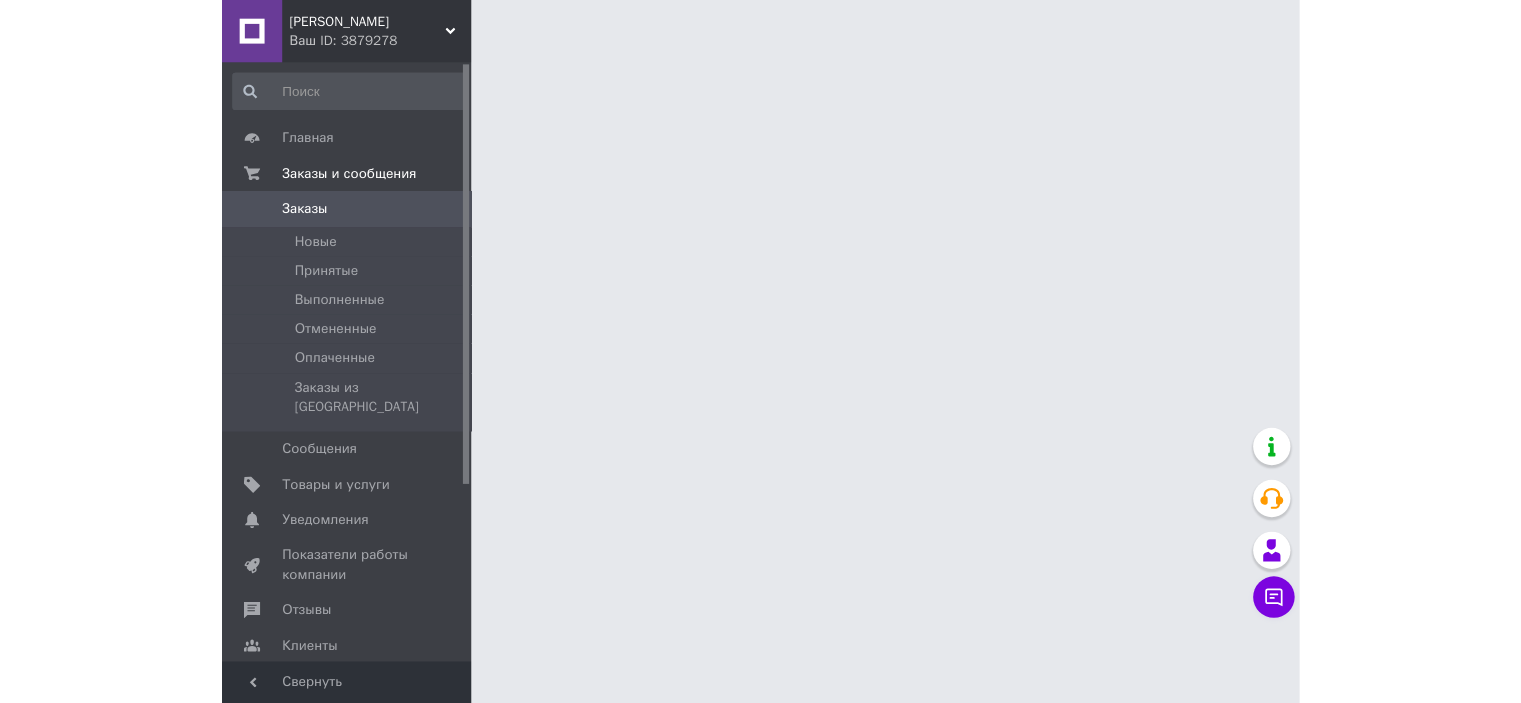 scroll, scrollTop: 0, scrollLeft: 0, axis: both 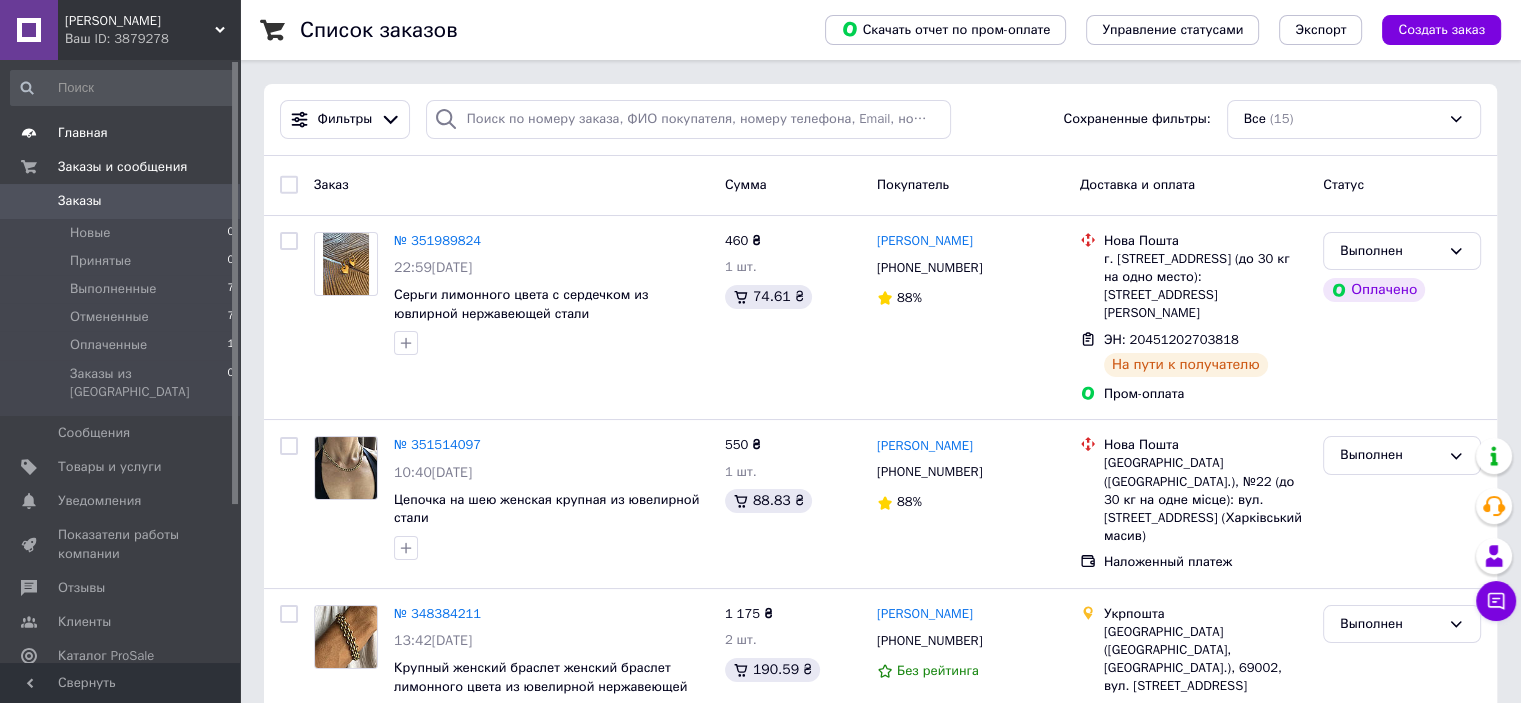 click on "Главная" at bounding box center [83, 133] 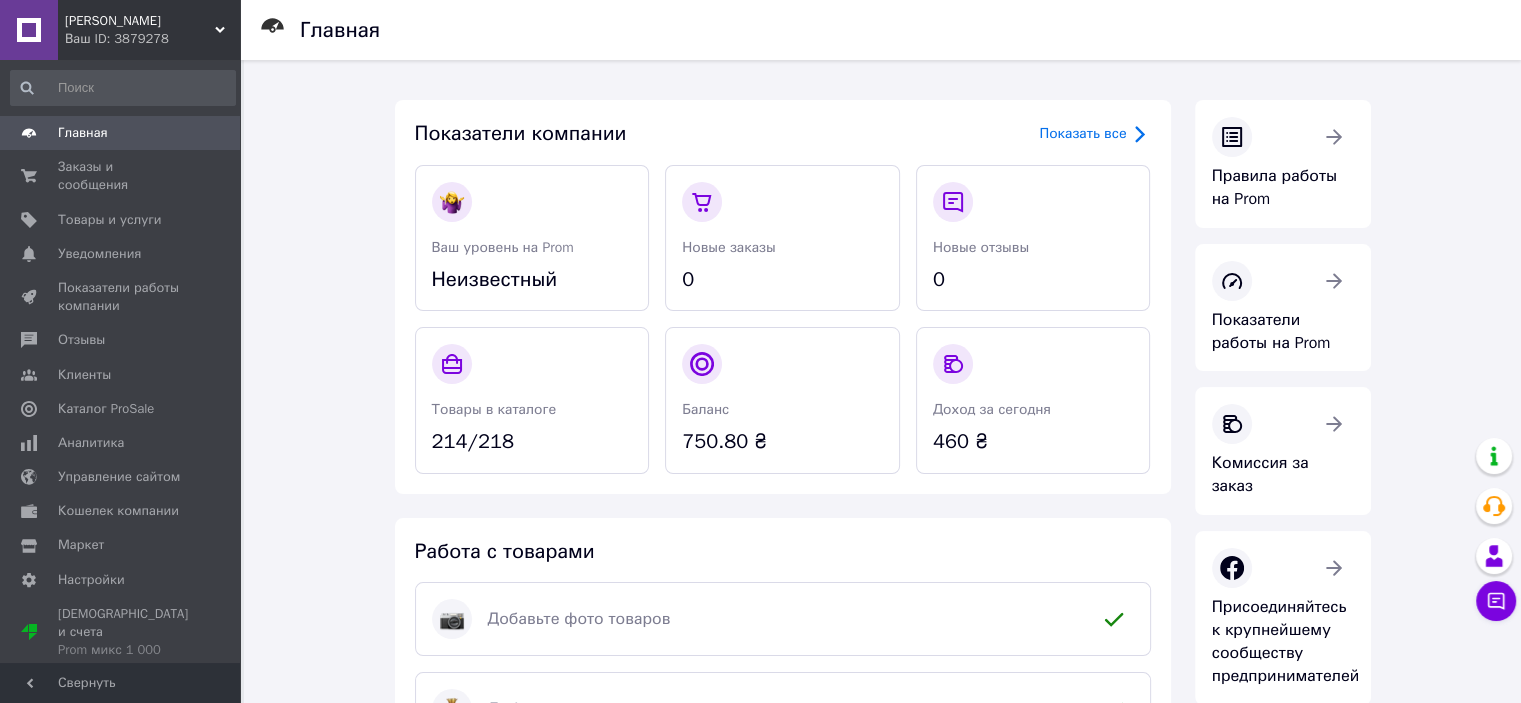 click on "[PERSON_NAME]" at bounding box center (140, 21) 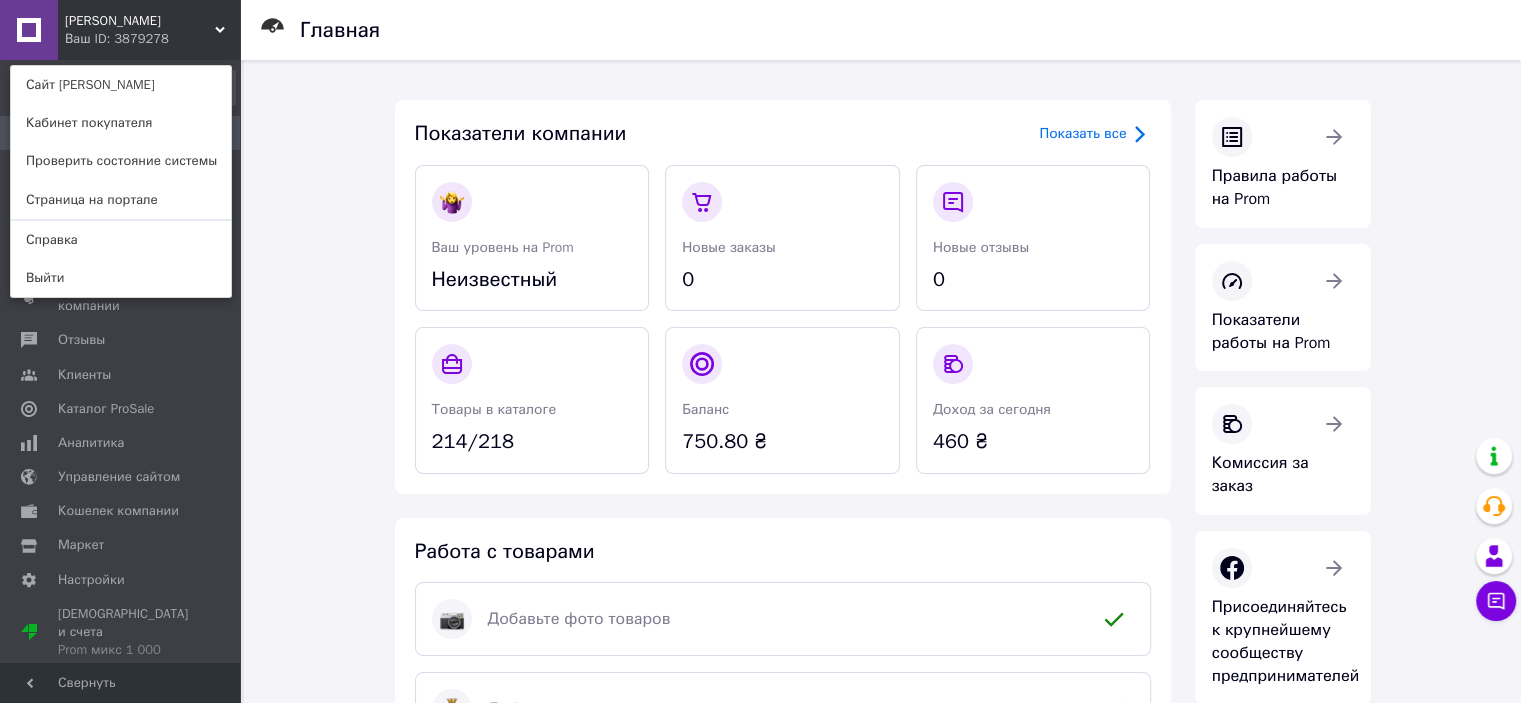 click on "Главная Показатели компании Показать все Ваш уровень на Prom Неизвестный Новые заказы 0 Новые отзывы 0 Товары в каталоге 214/218 Баланс 750.80 ₴ Доход за сегодня 460 ₴ Работа с товарами Добавьте фото товаров Добавьте цену товарам Добавьте поисковые запросы По этим ключевым словам покупатели смогут найти товары в каталоге Заполните рекомендуемые характеристики товаров Товары будут иметь больше просмотров и попадут в фильтры на маркетплейсе Важно для успешной работы Показать все  (4) Подключите доставку к точкам выдачи Rozetka Выберите и активируйте дизайн сайта" at bounding box center (882, 661) 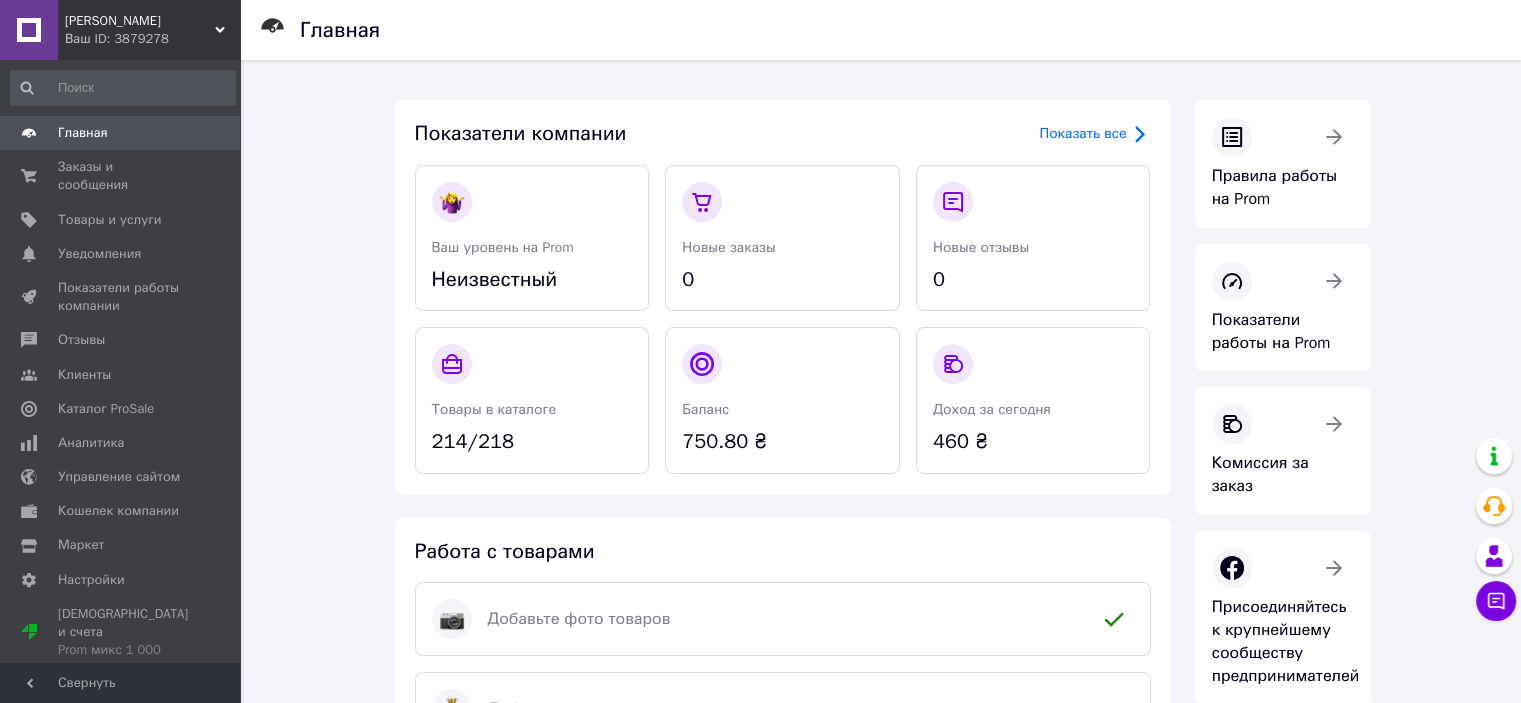 click on "Главная" at bounding box center [121, 133] 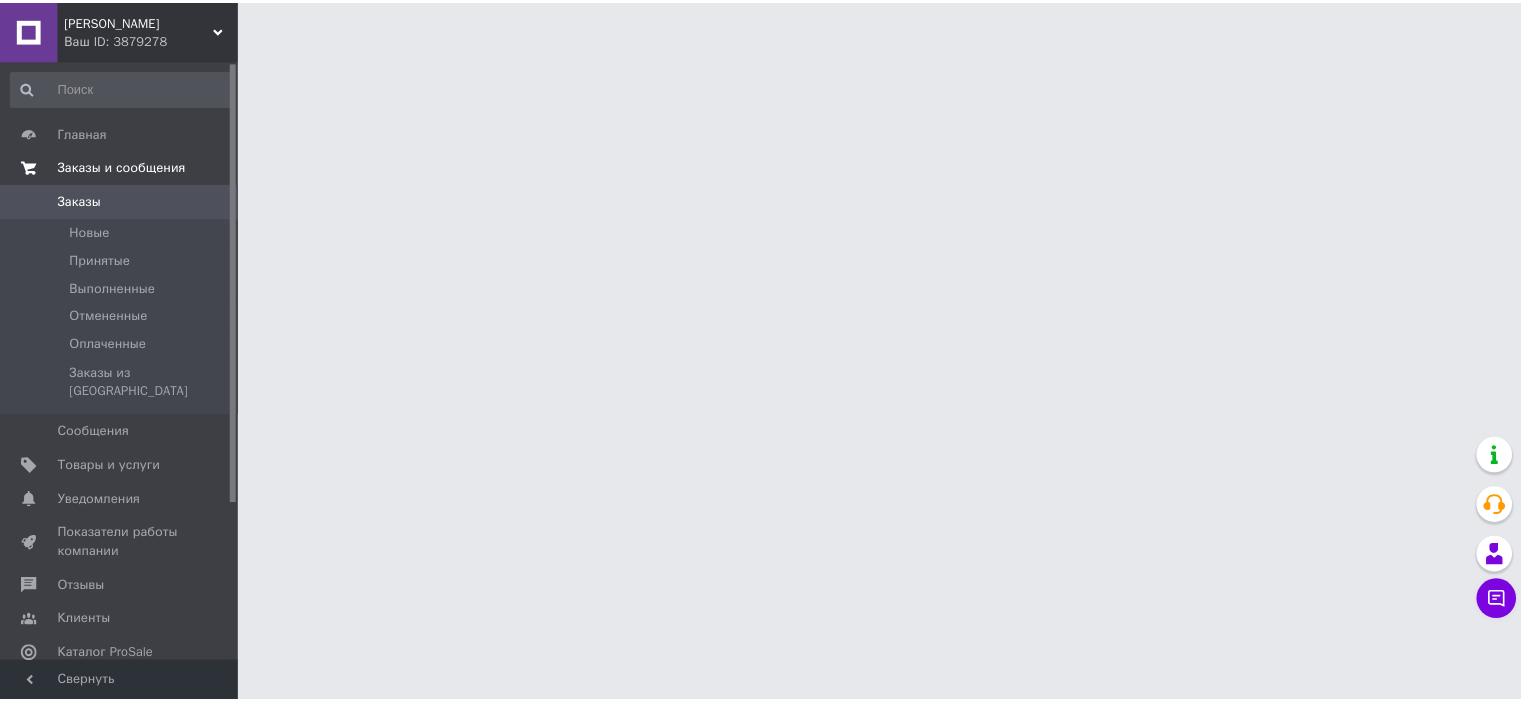 scroll, scrollTop: 0, scrollLeft: 0, axis: both 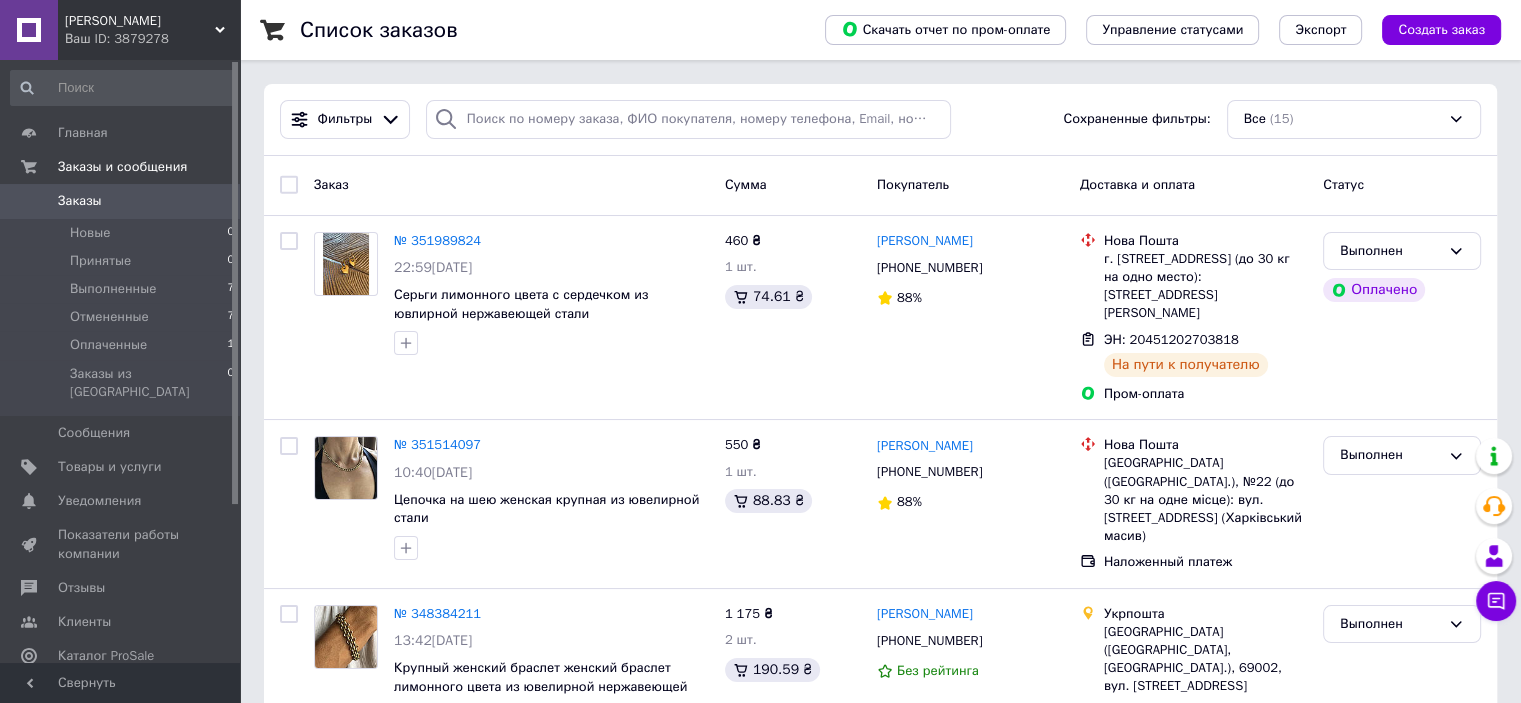 click 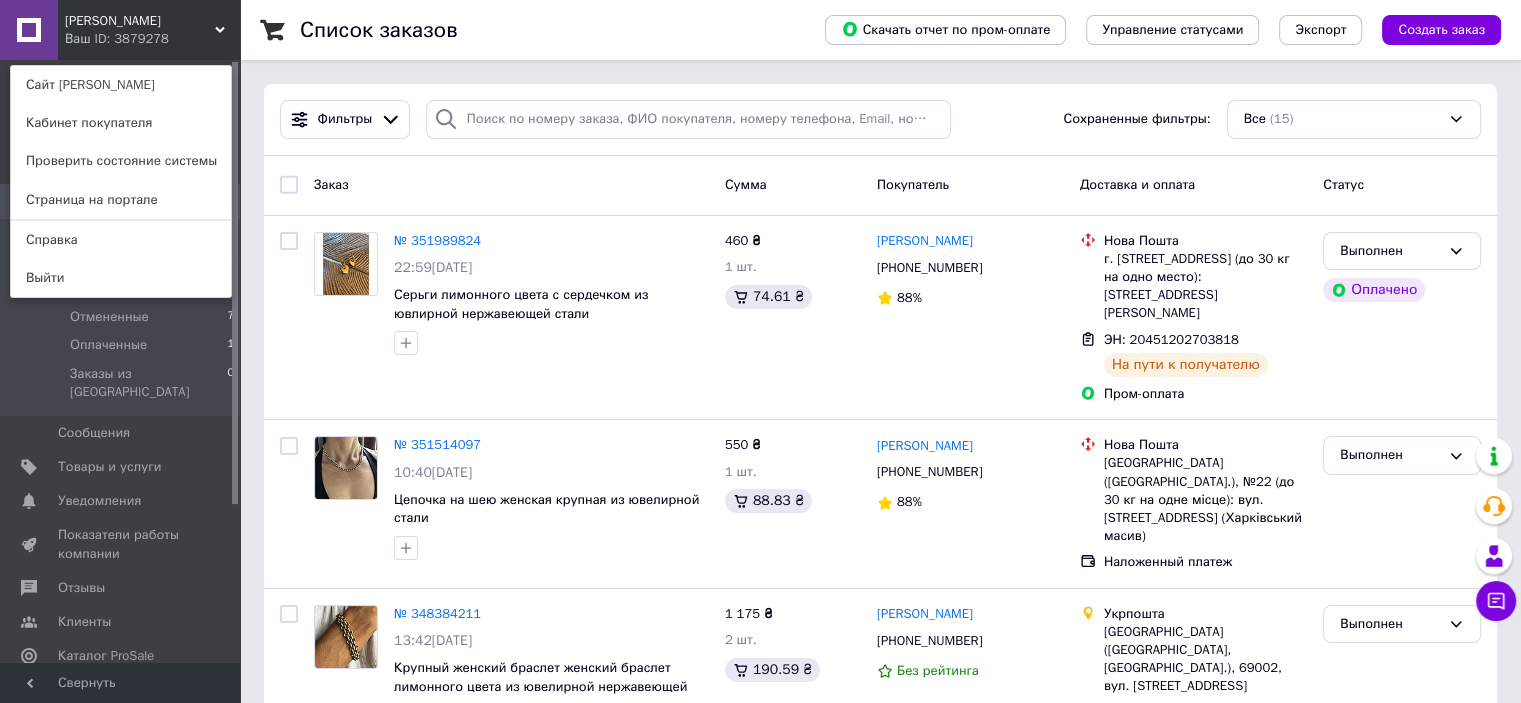 click on "[PERSON_NAME]" at bounding box center (140, 21) 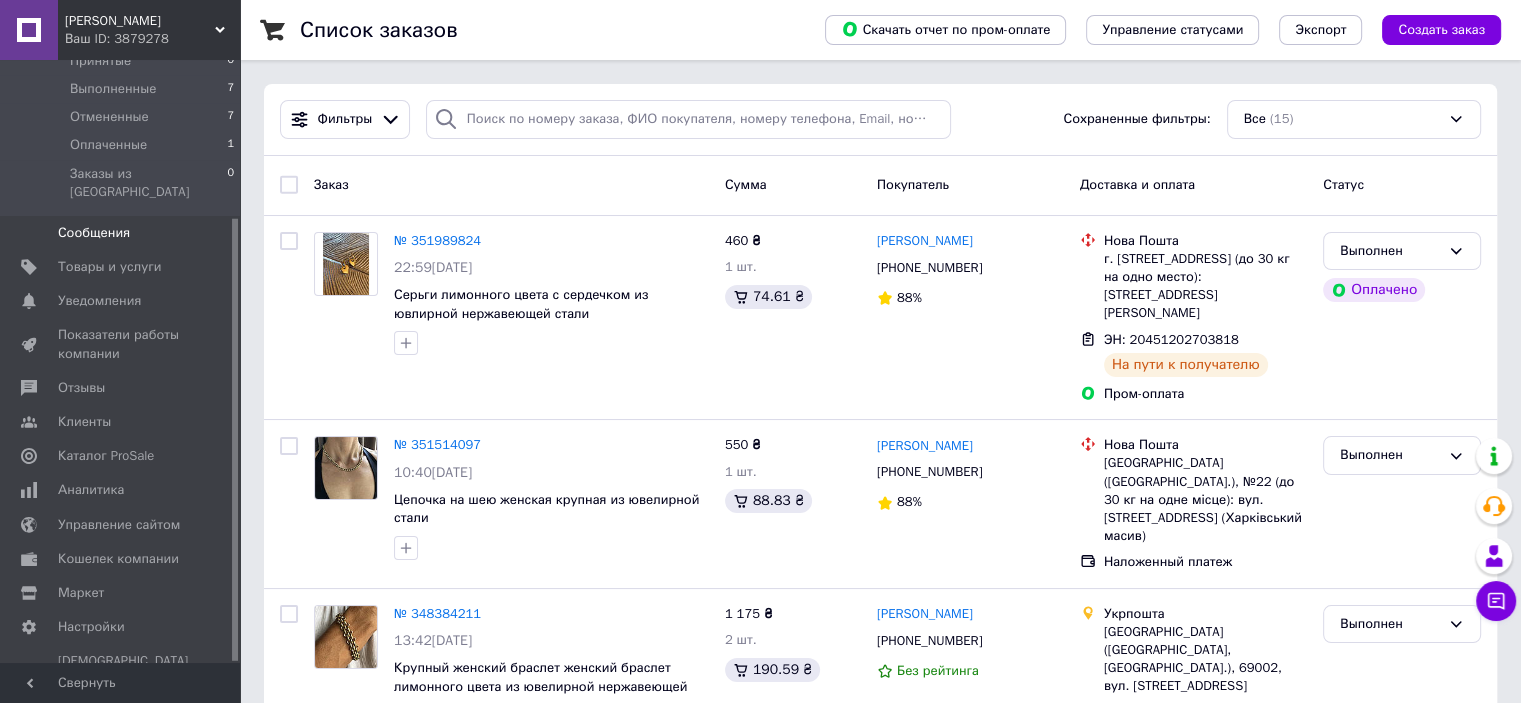 scroll, scrollTop: 215, scrollLeft: 0, axis: vertical 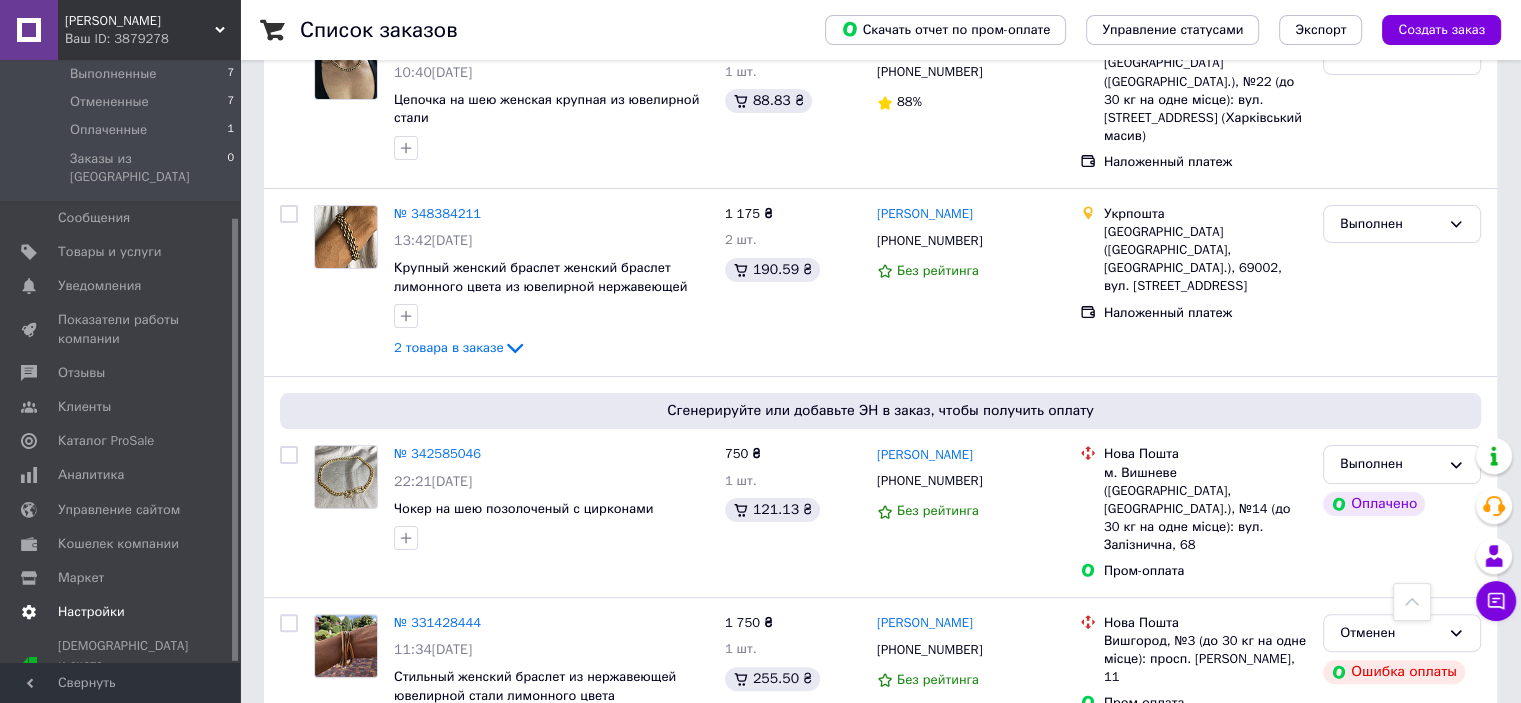 click on "Настройки" at bounding box center (91, 612) 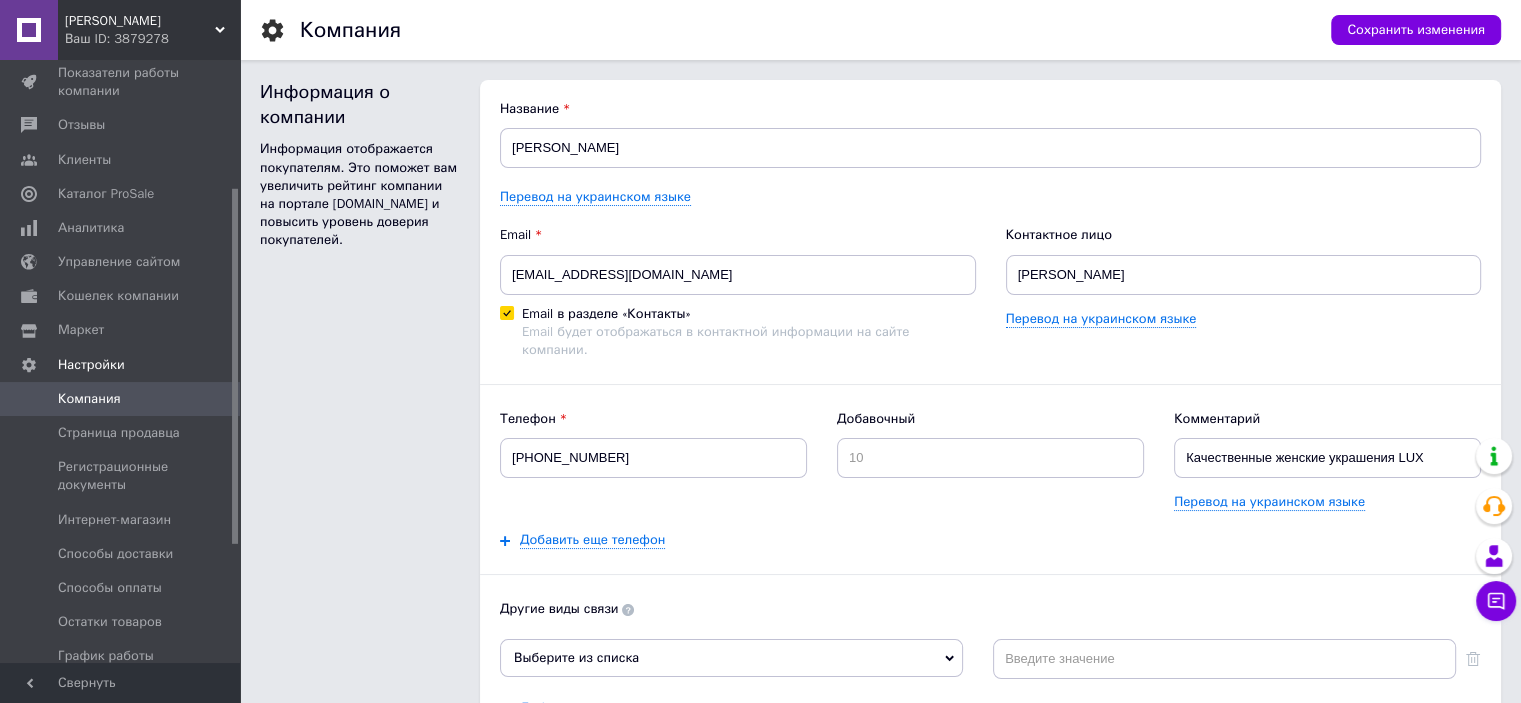 scroll, scrollTop: 0, scrollLeft: 0, axis: both 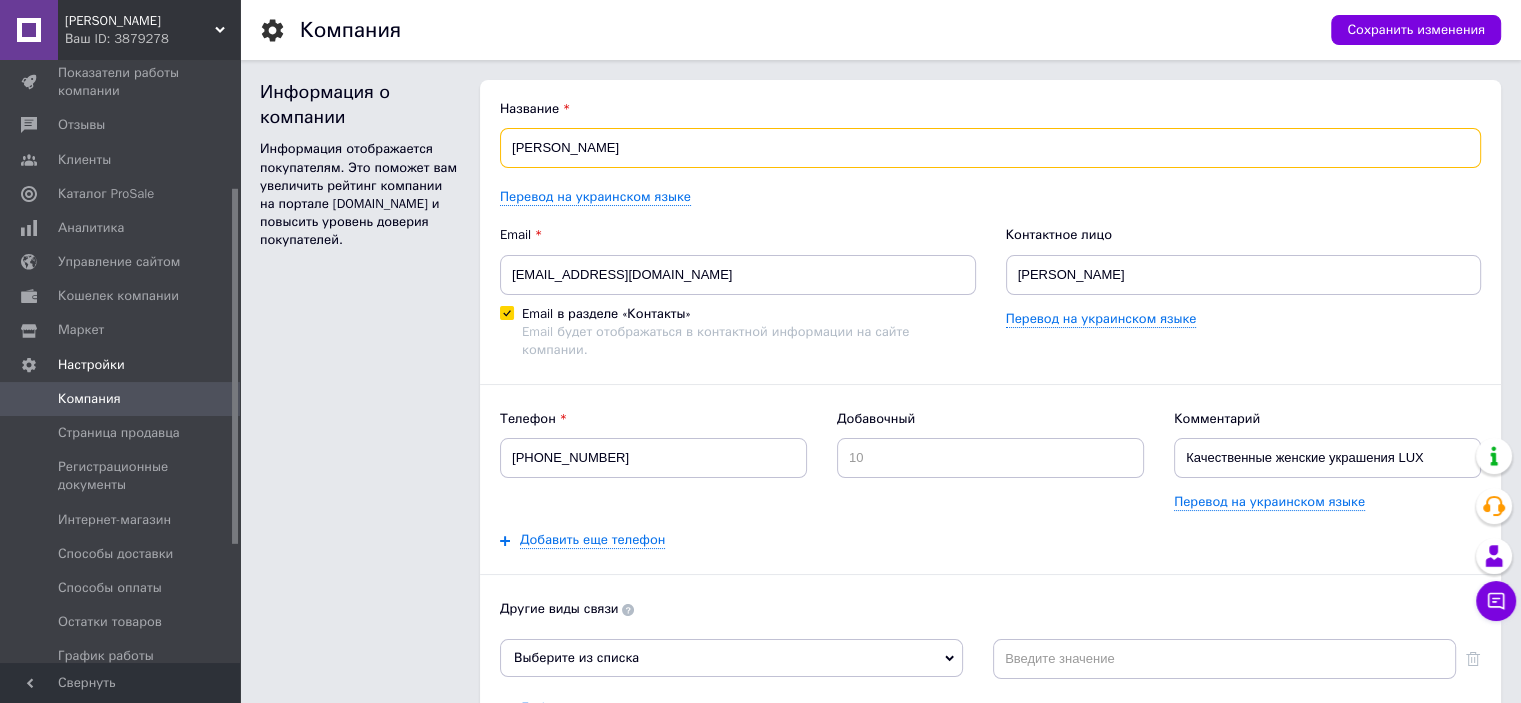 click on "[PERSON_NAME]" at bounding box center (990, 148) 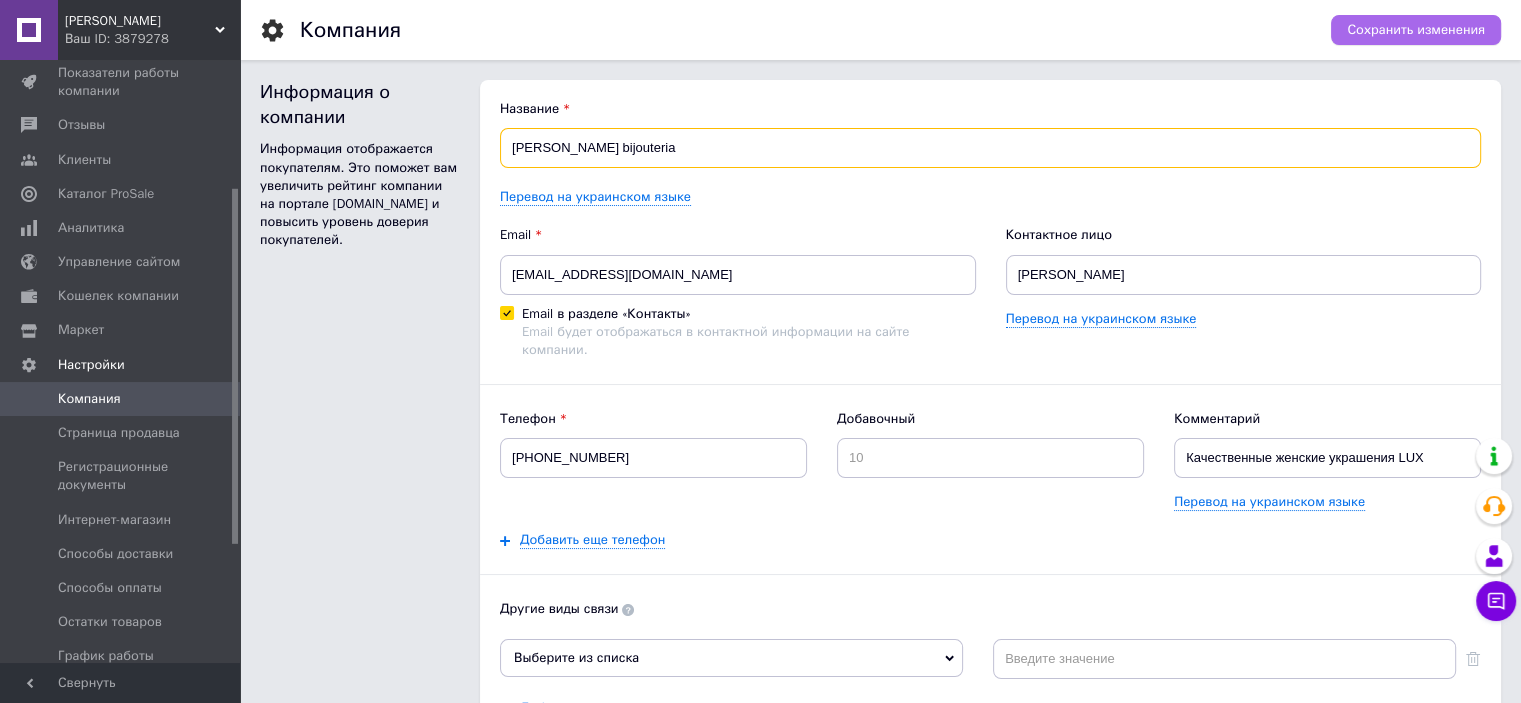 type on "Miriam bijouteria" 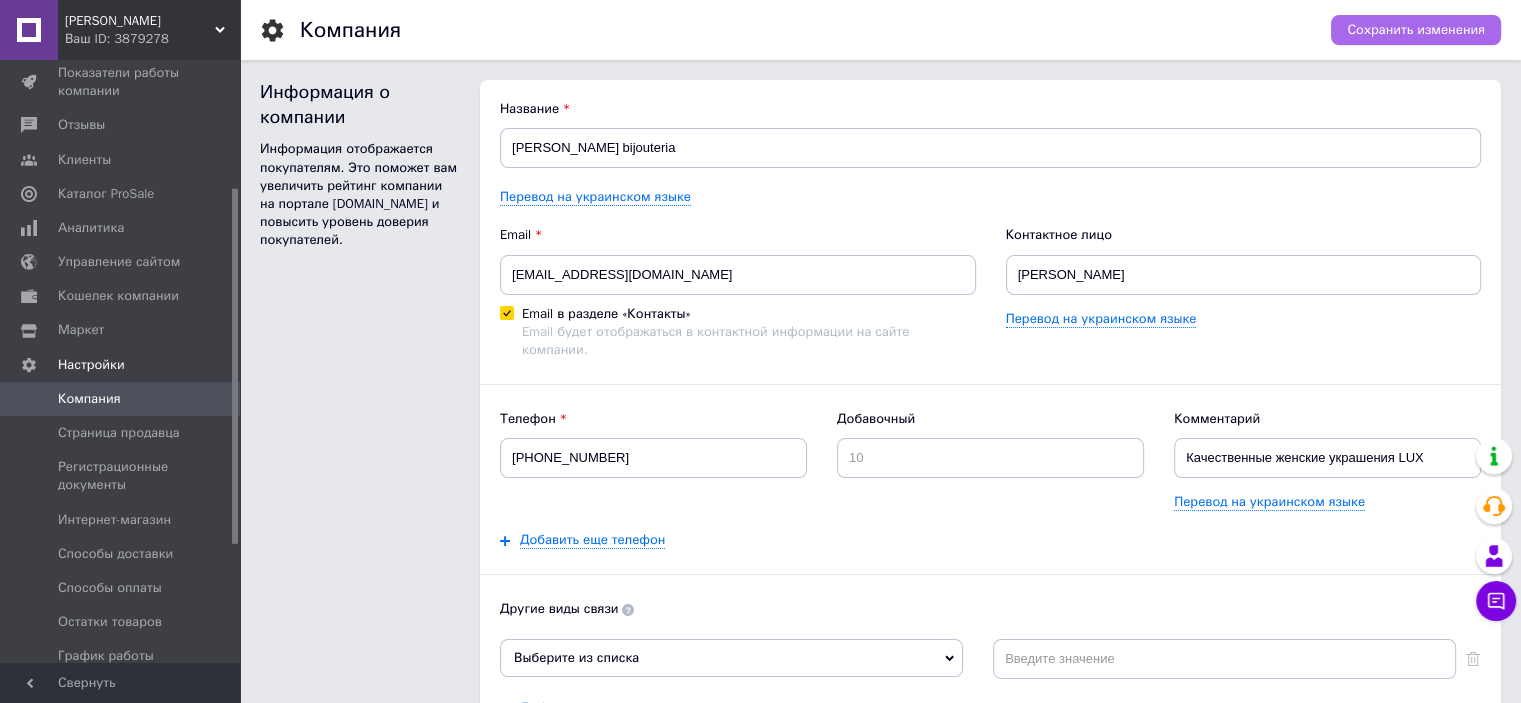 click on "Сохранить изменения" at bounding box center (1416, 30) 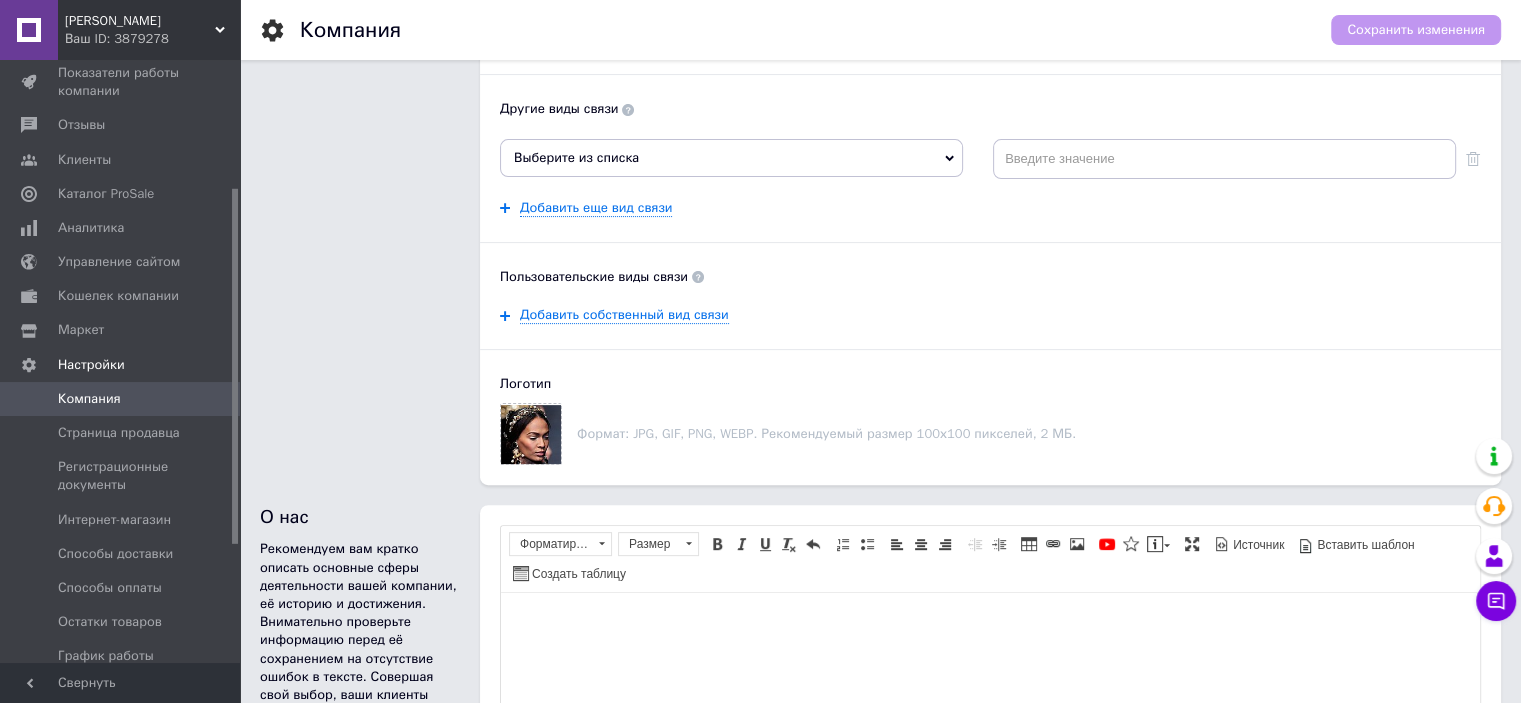 scroll, scrollTop: 100, scrollLeft: 0, axis: vertical 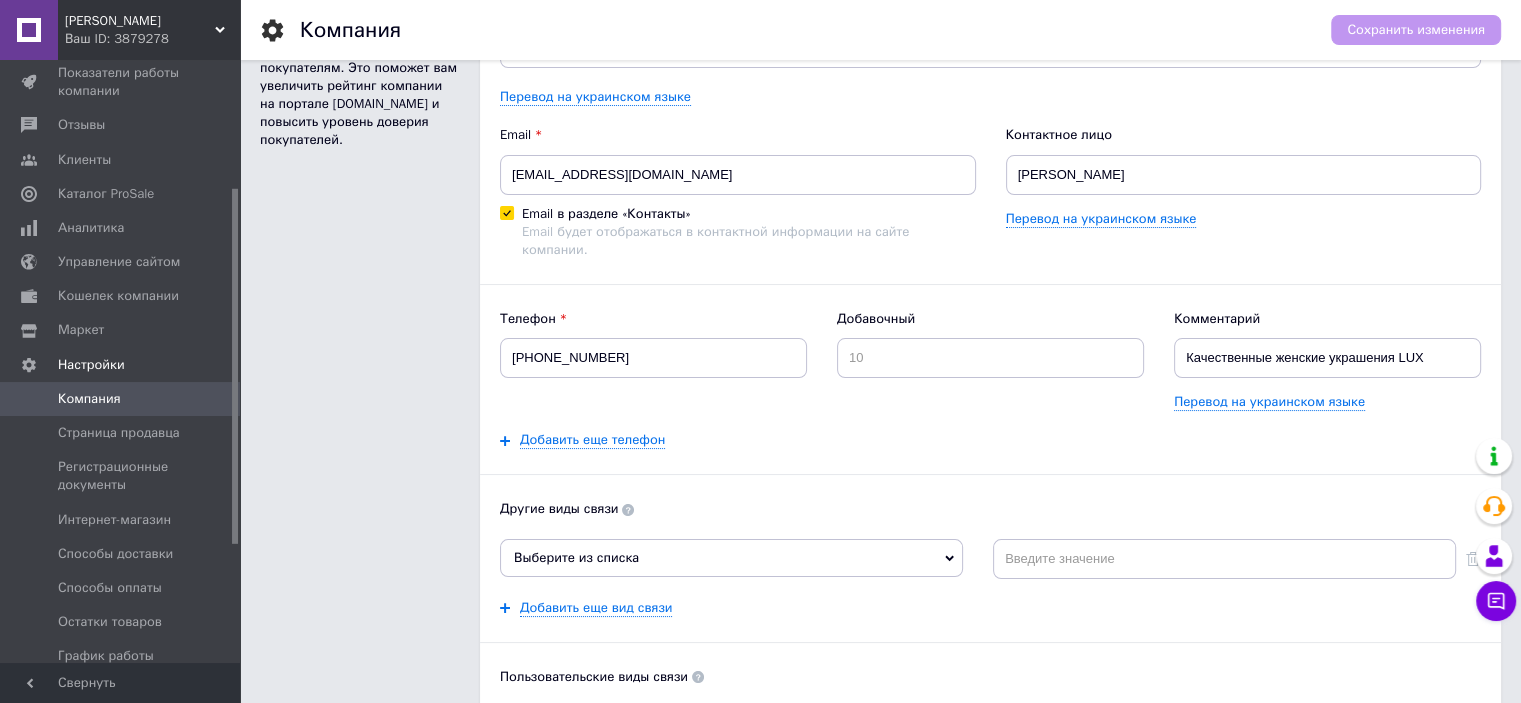 click 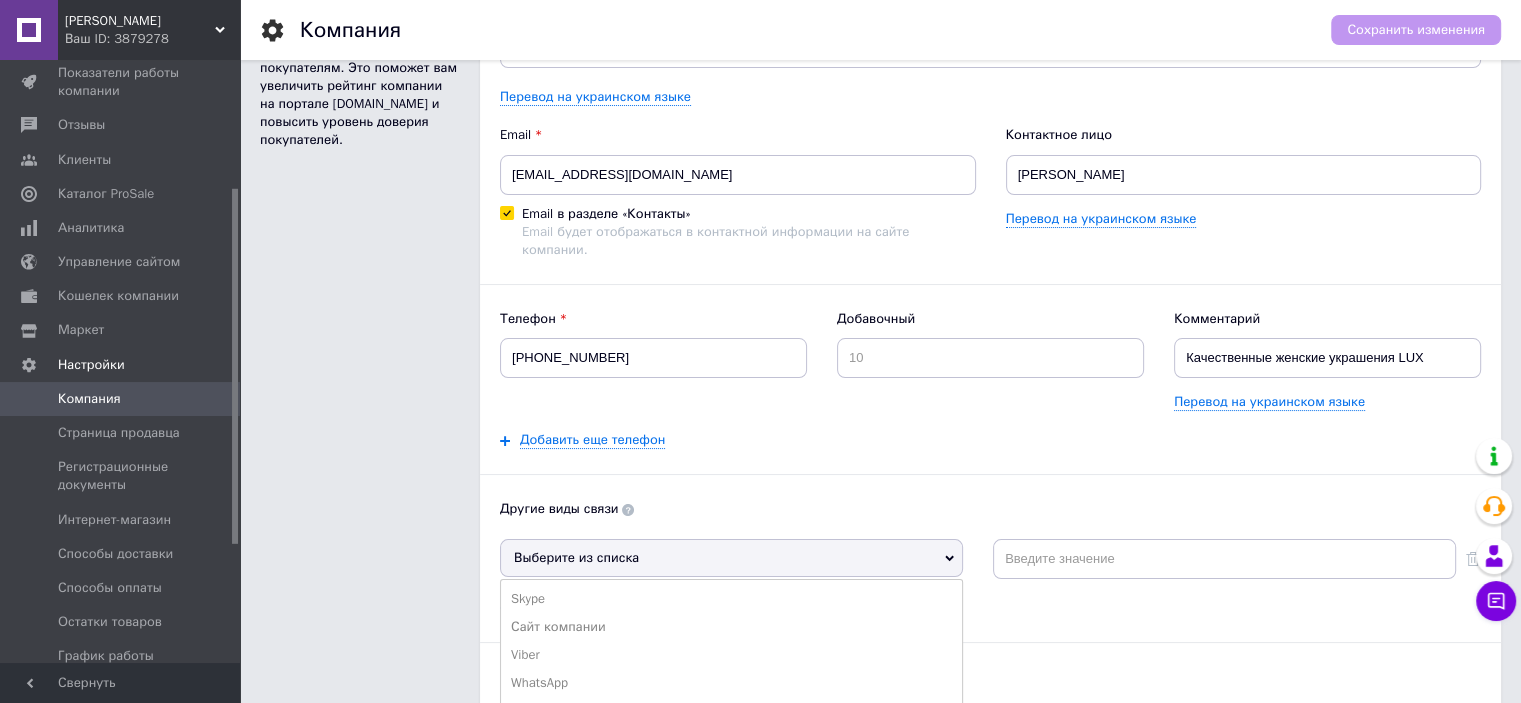 scroll, scrollTop: 200, scrollLeft: 0, axis: vertical 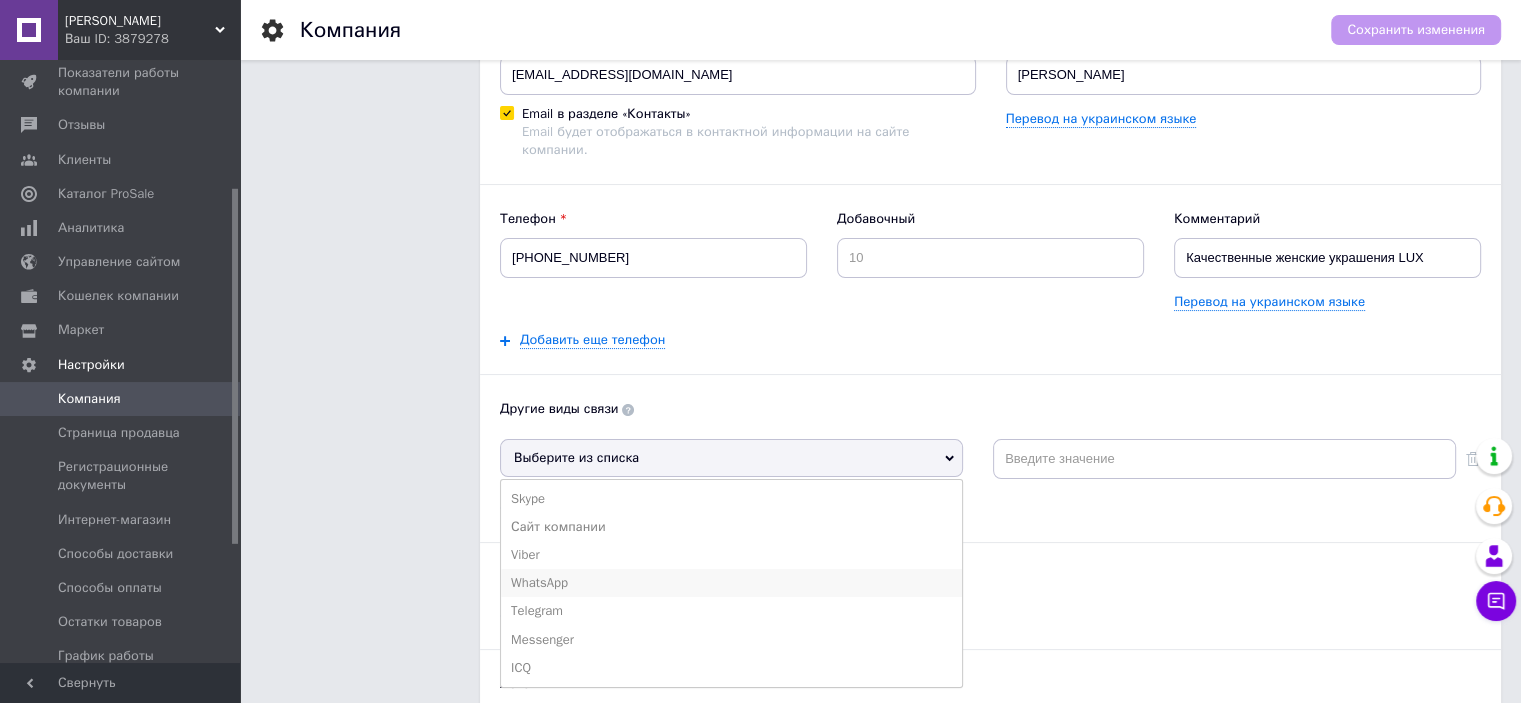 click on "WhatsApp" at bounding box center (731, 583) 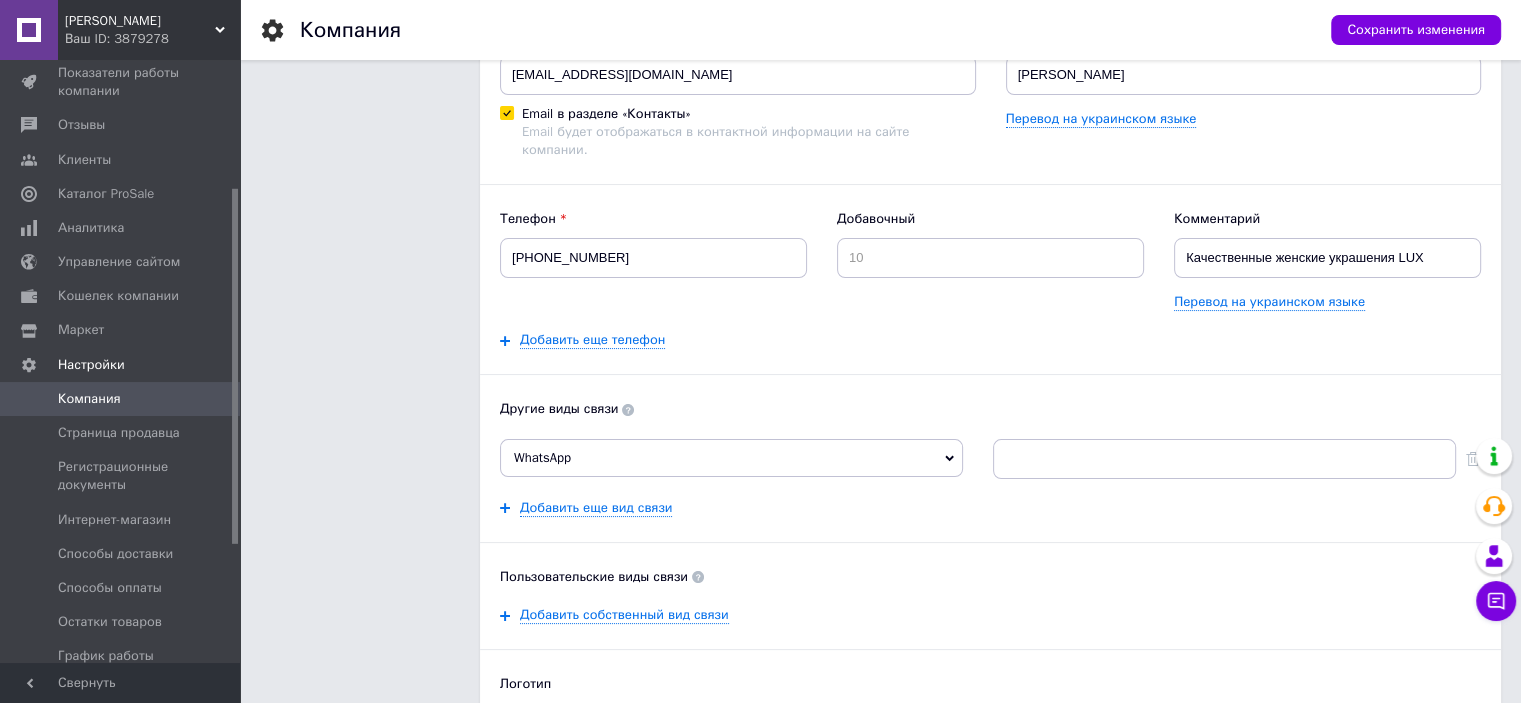 click 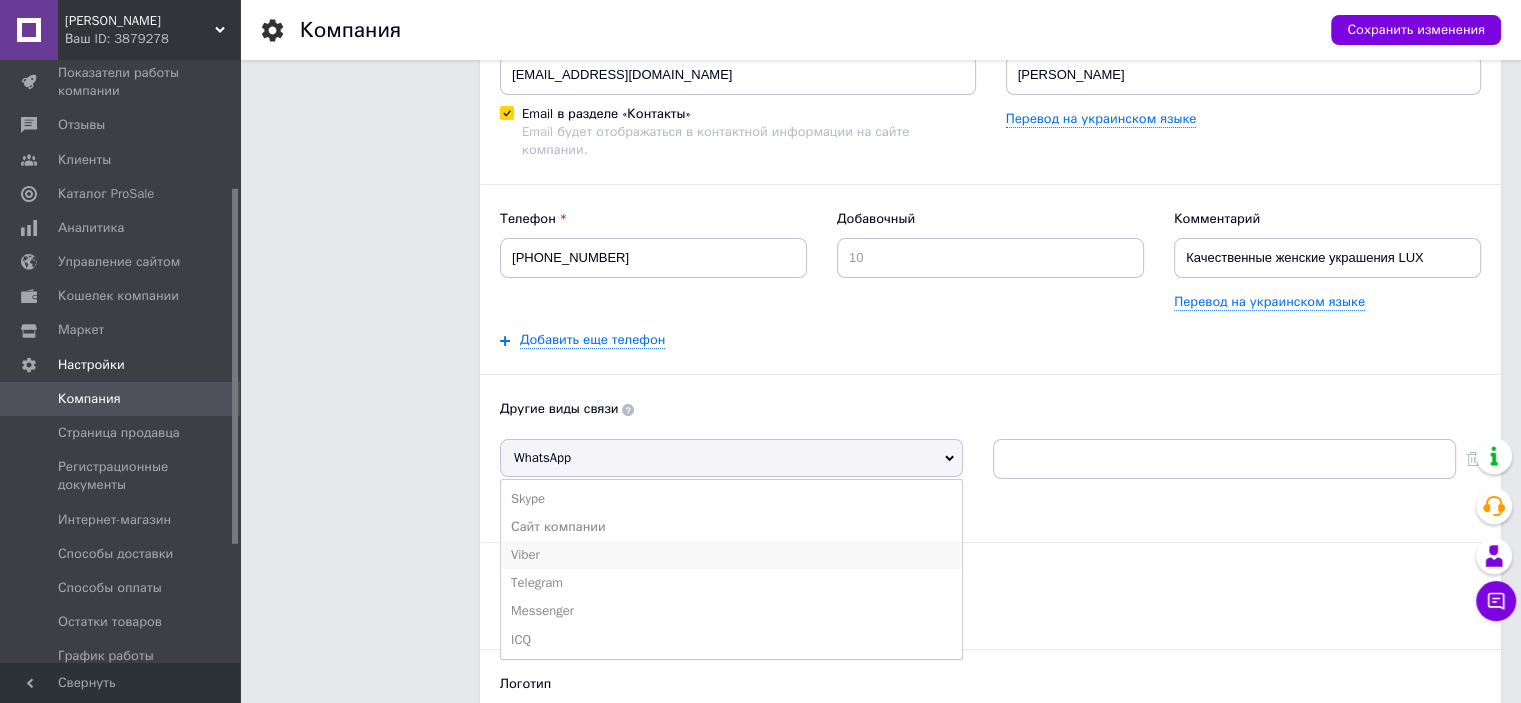 click on "Viber" at bounding box center (731, 555) 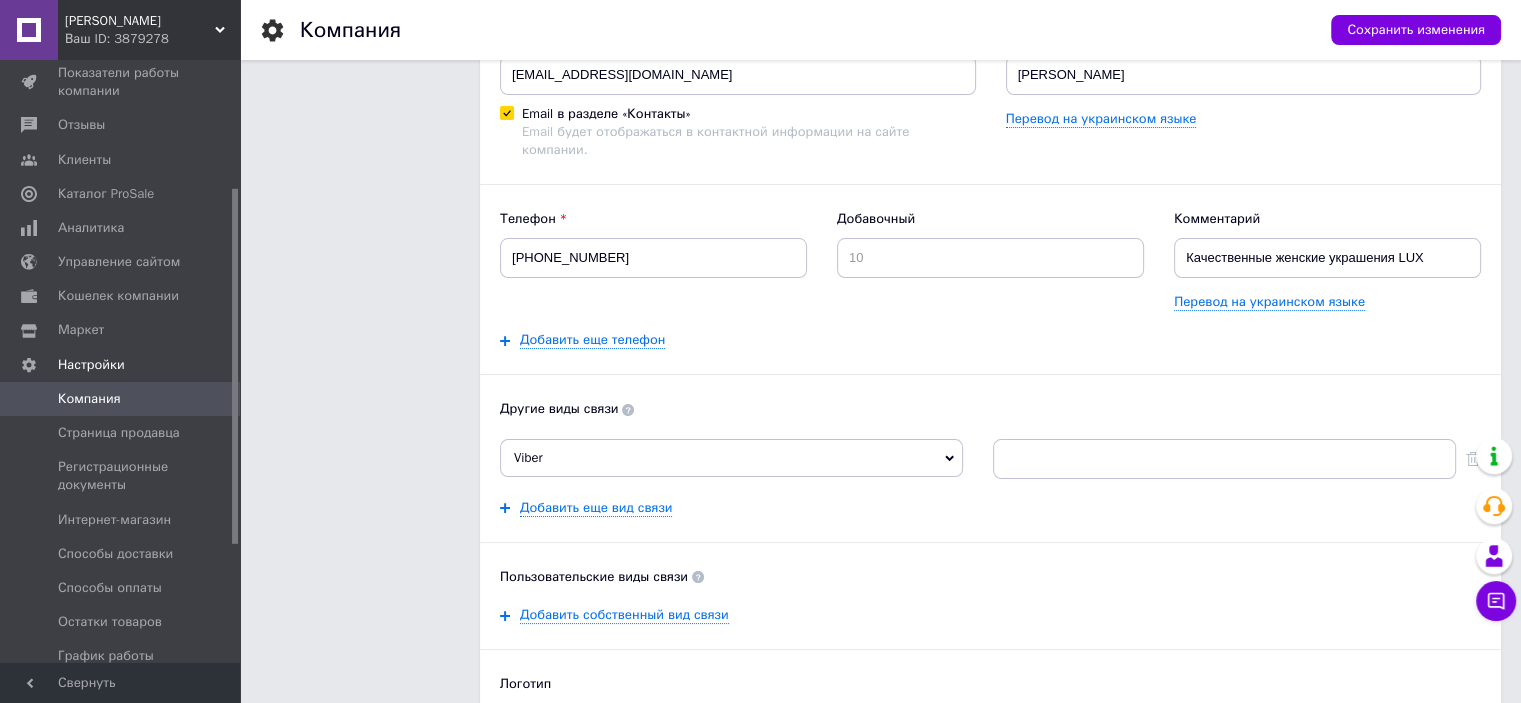 click on "Viber" at bounding box center (731, 458) 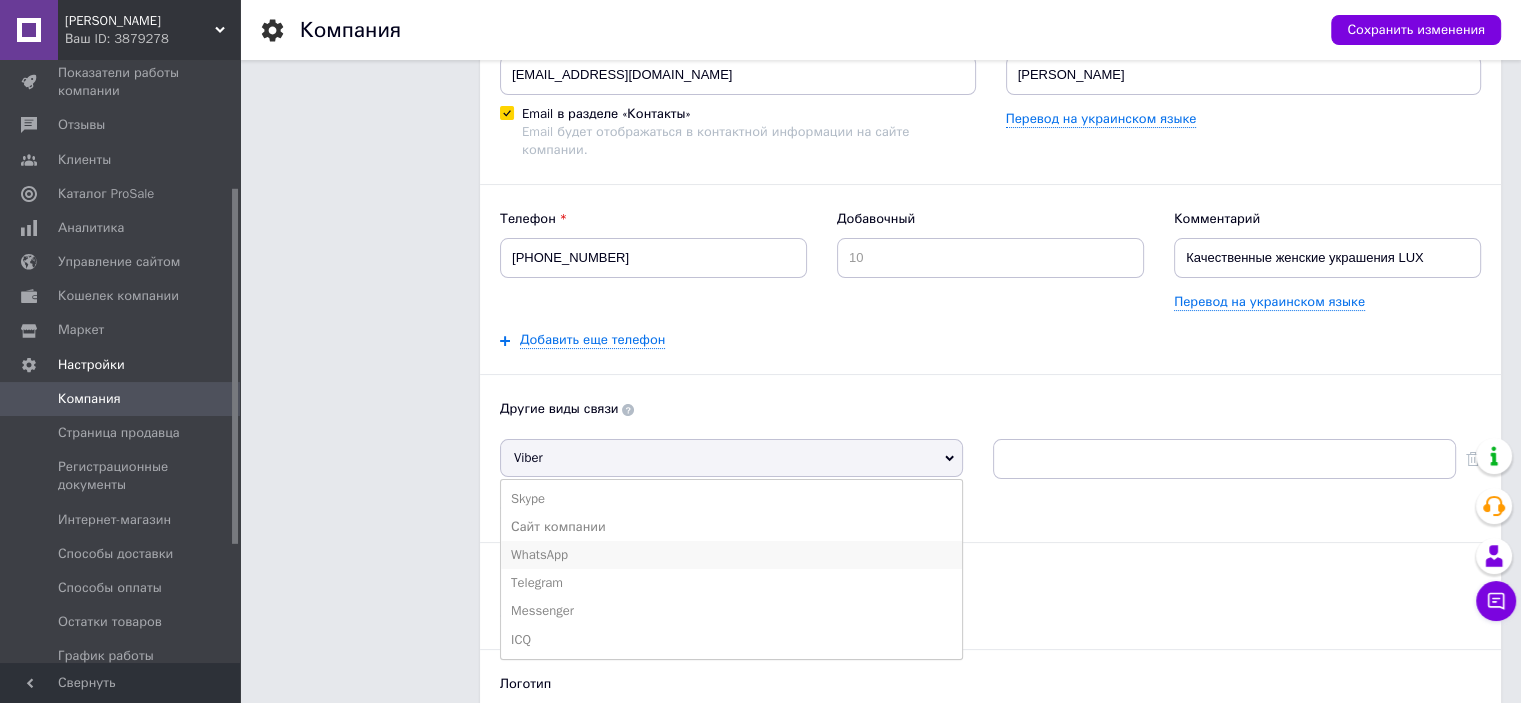 click on "WhatsApp" at bounding box center (731, 555) 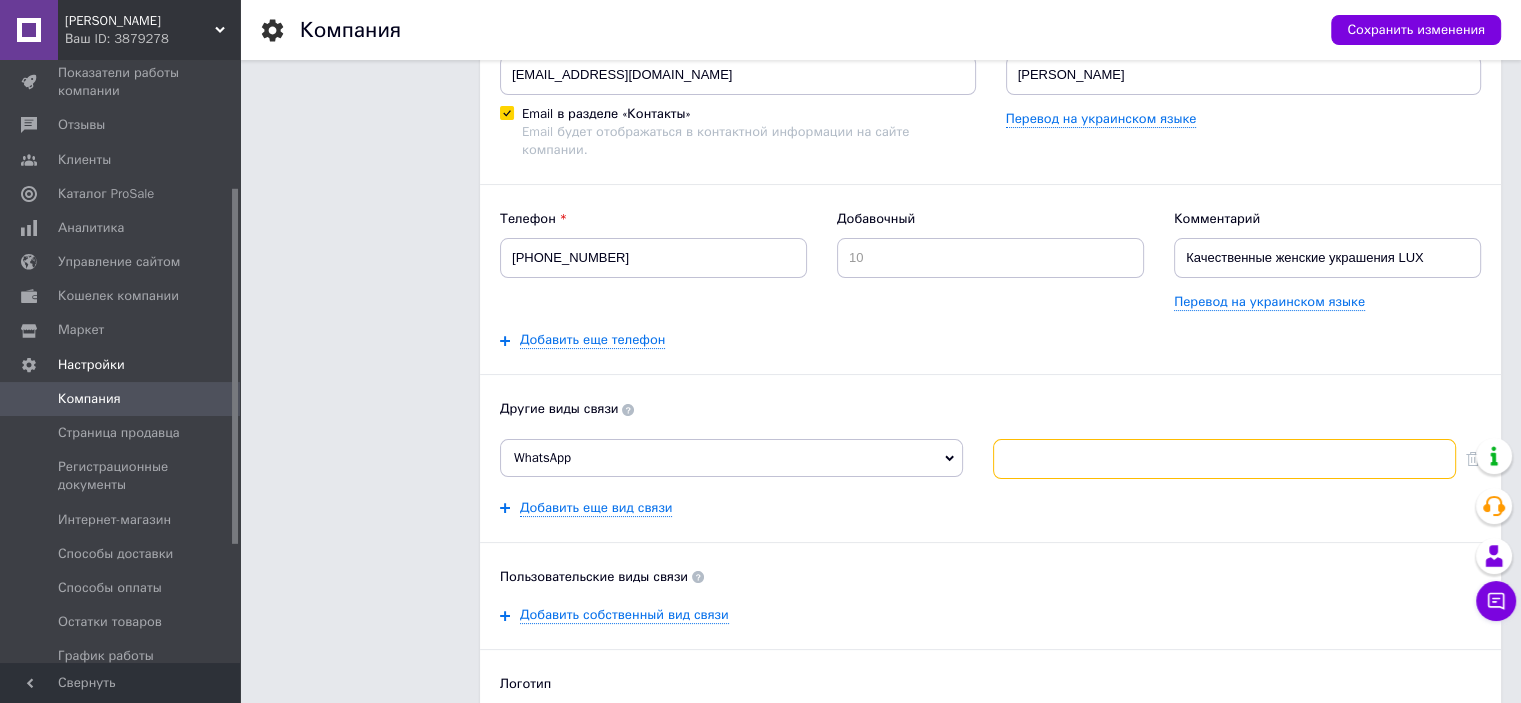 click at bounding box center (1224, 459) 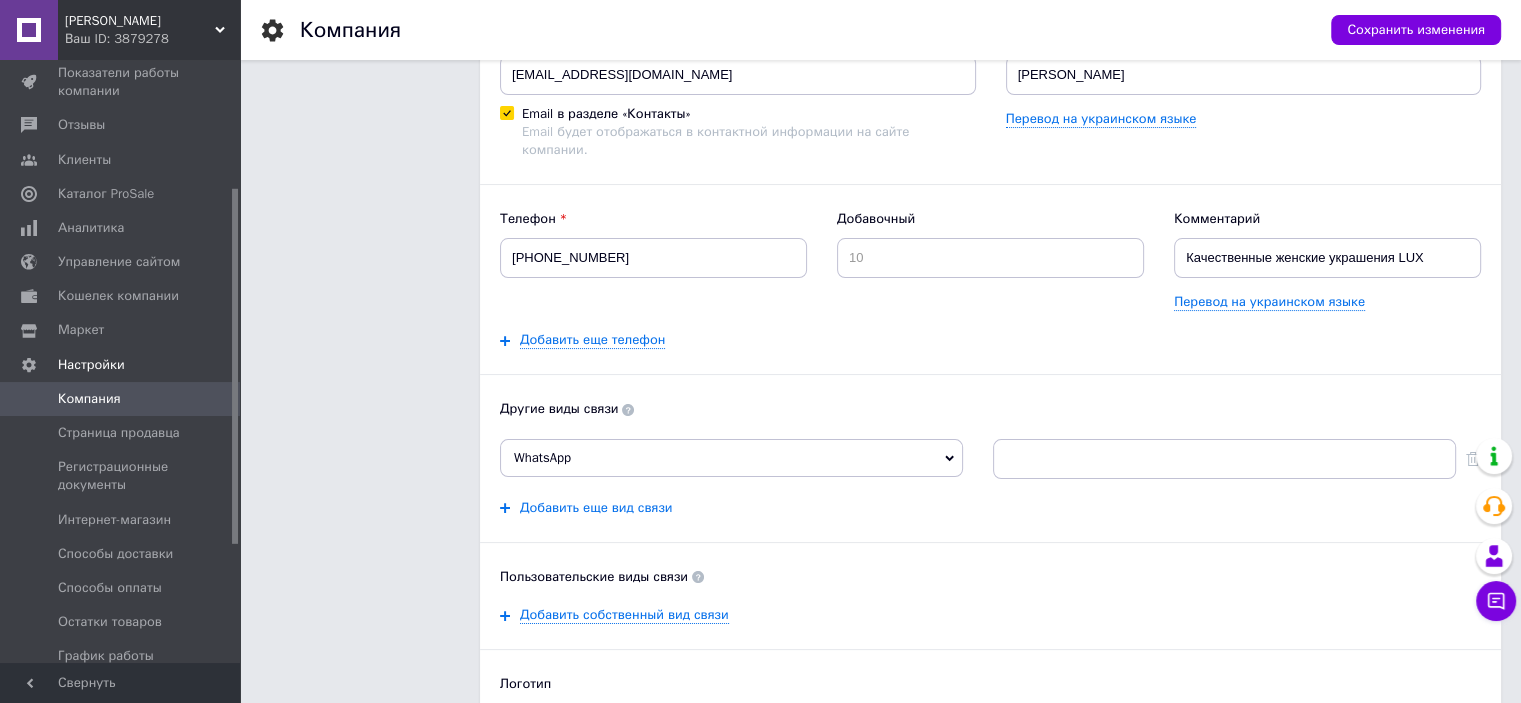 click on "Добавить еще вид связи" at bounding box center [596, 508] 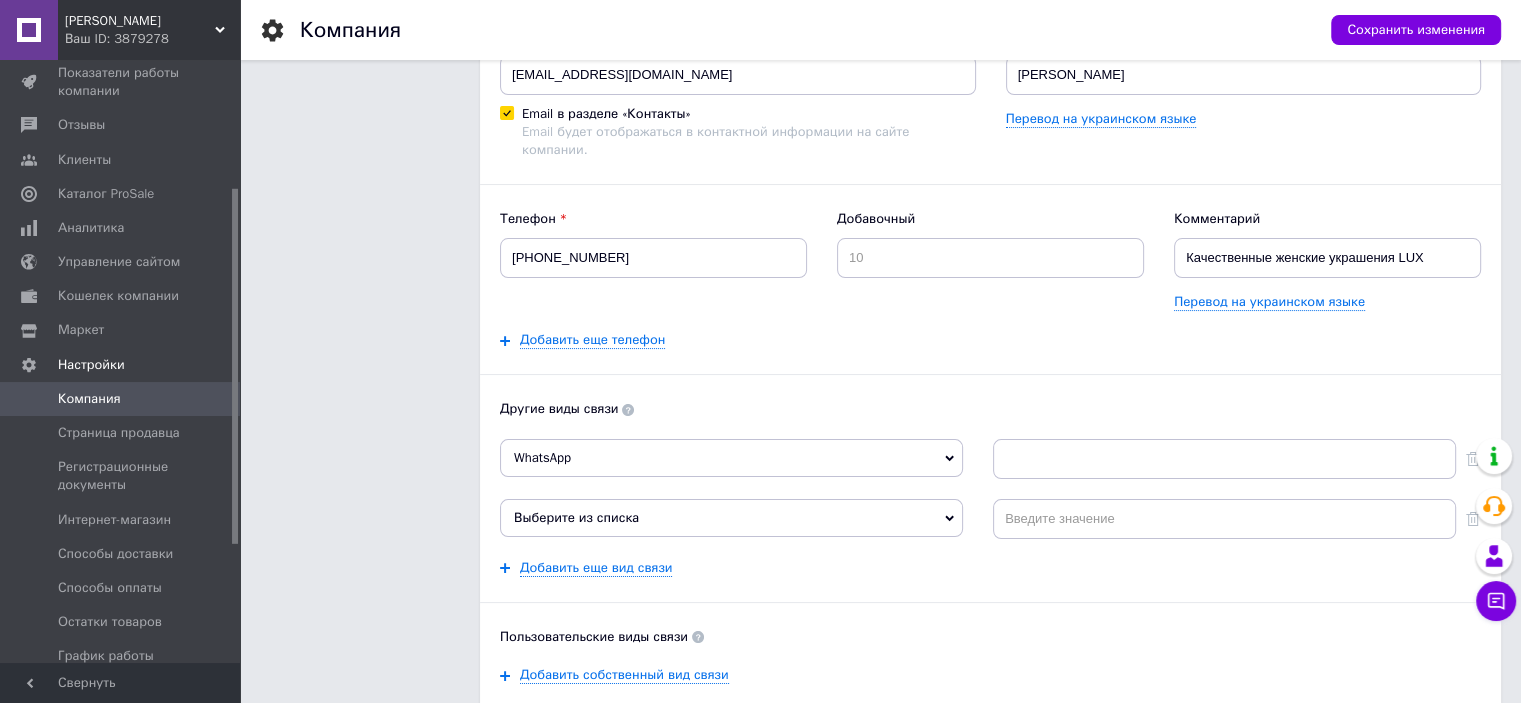 click on "Выберите из списка" at bounding box center [731, 518] 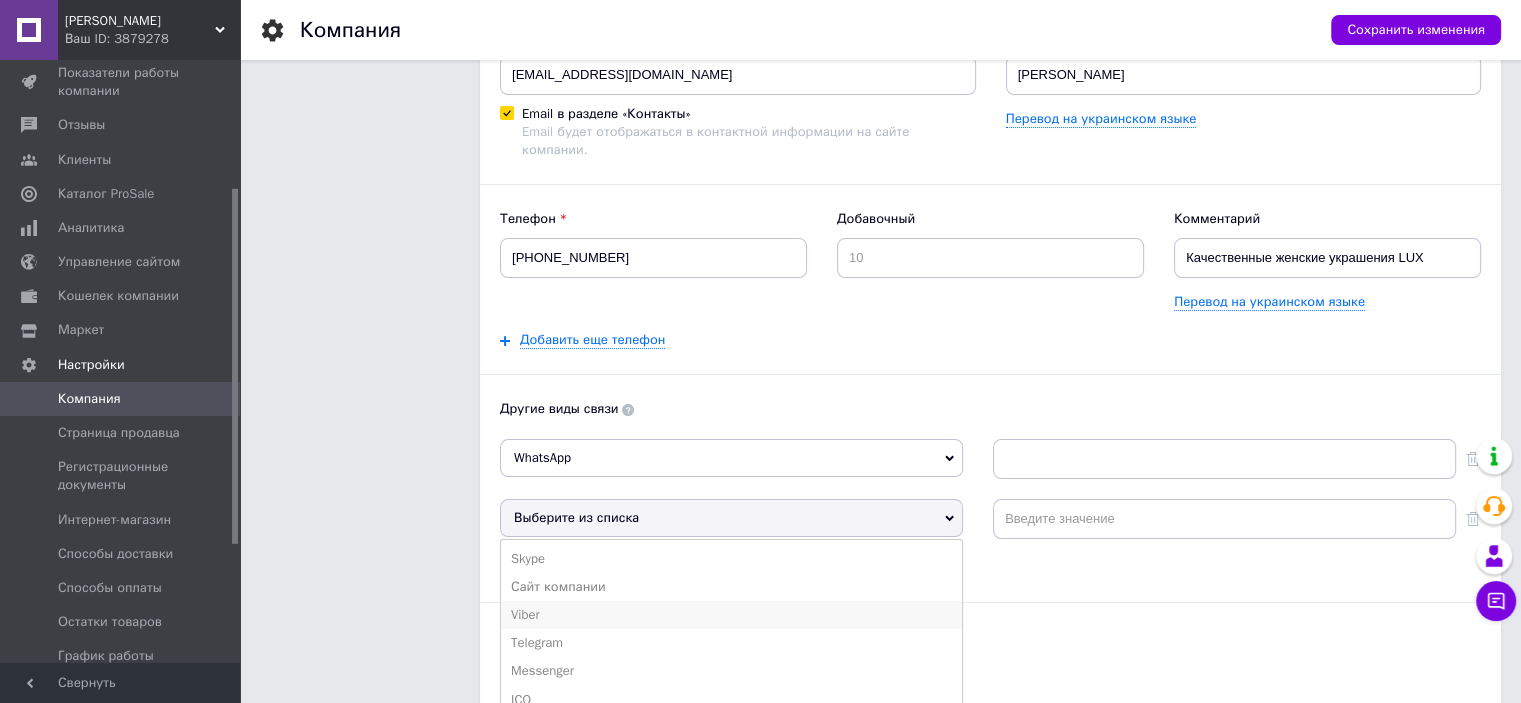click on "Viber" at bounding box center [731, 615] 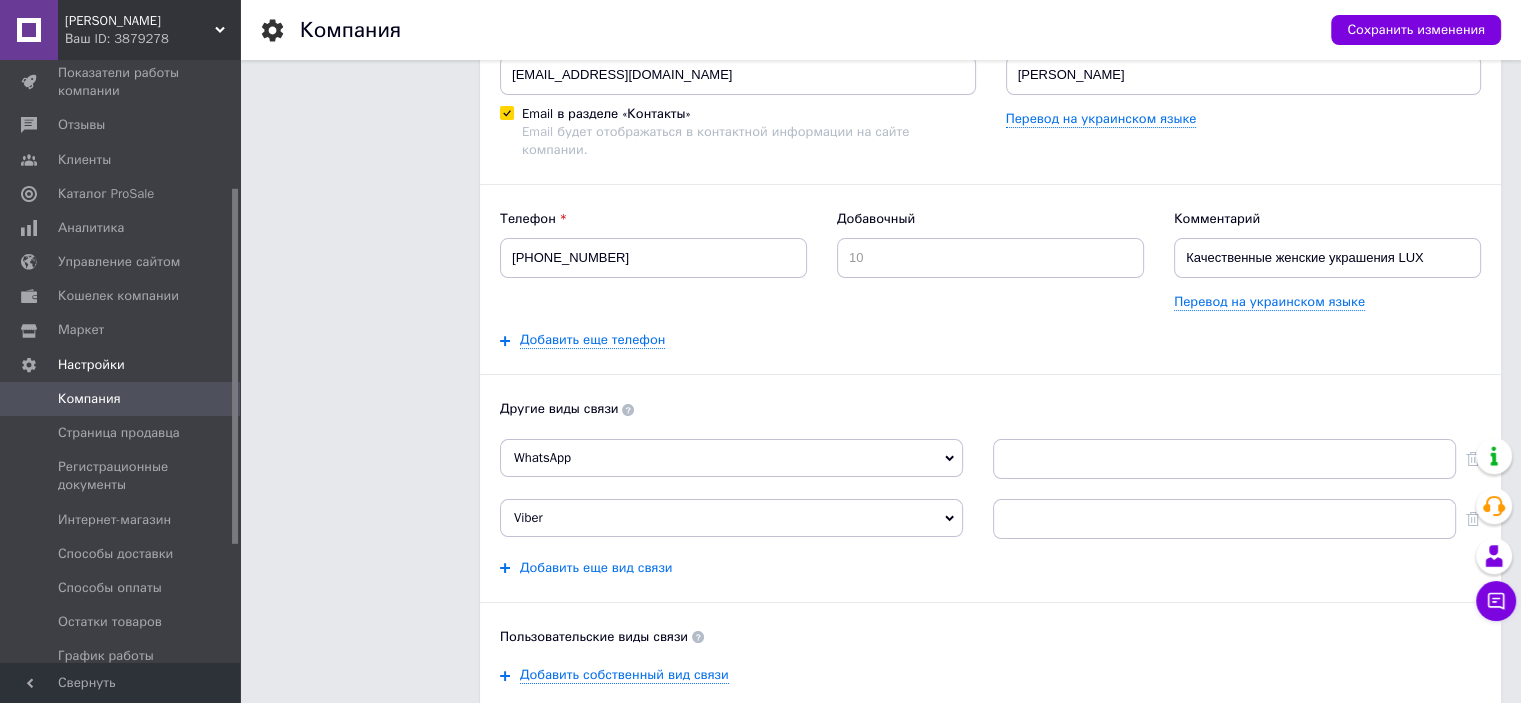 click on "Добавить еще вид связи" at bounding box center [596, 568] 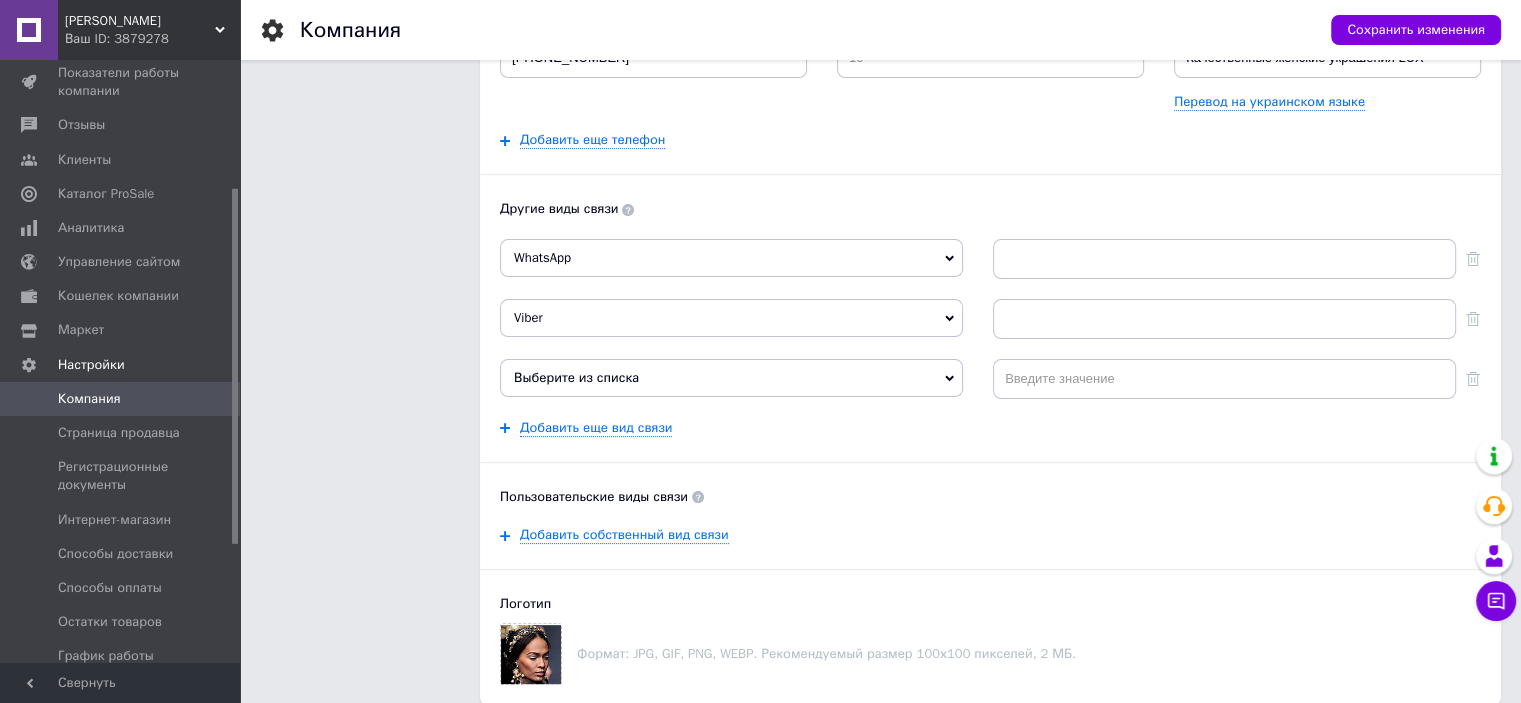 scroll, scrollTop: 500, scrollLeft: 0, axis: vertical 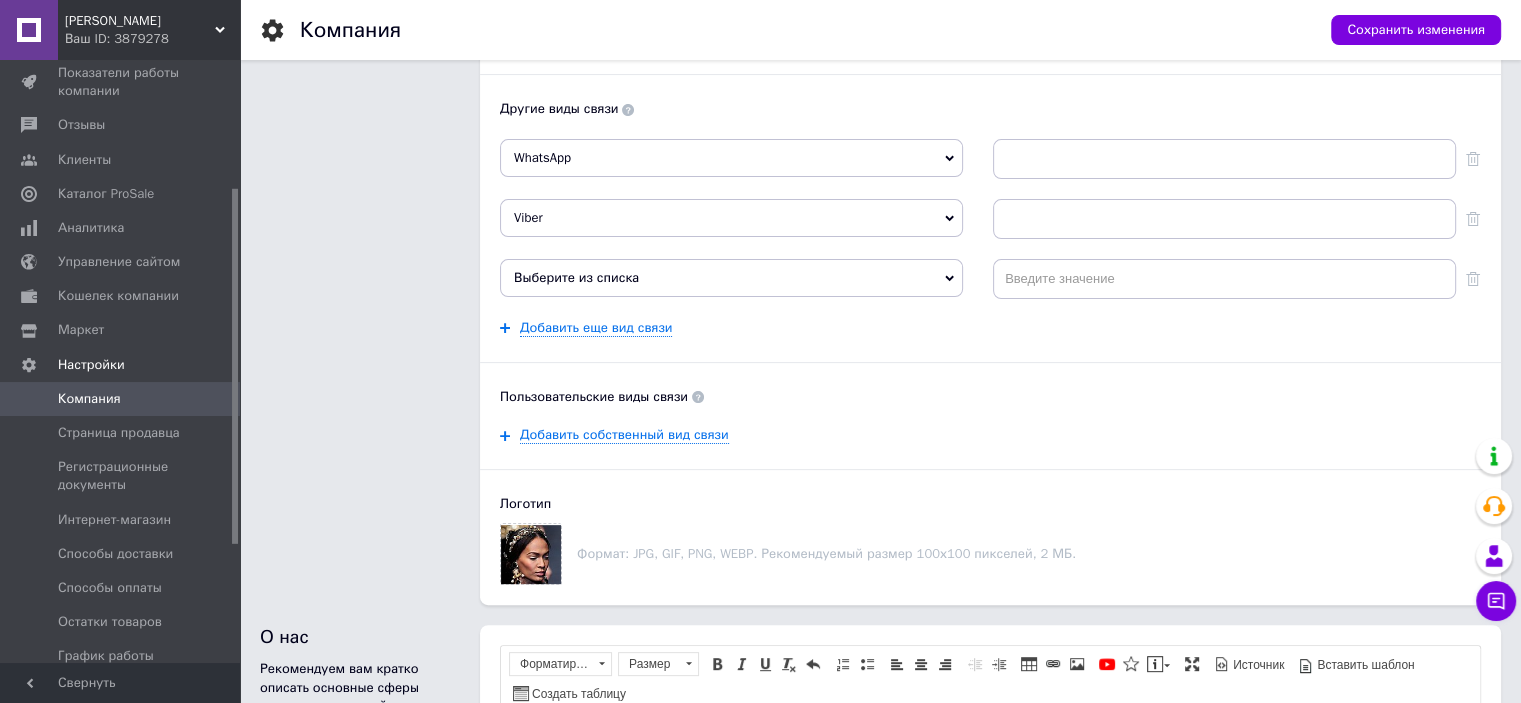 click on "Выберите из списка" at bounding box center (731, 278) 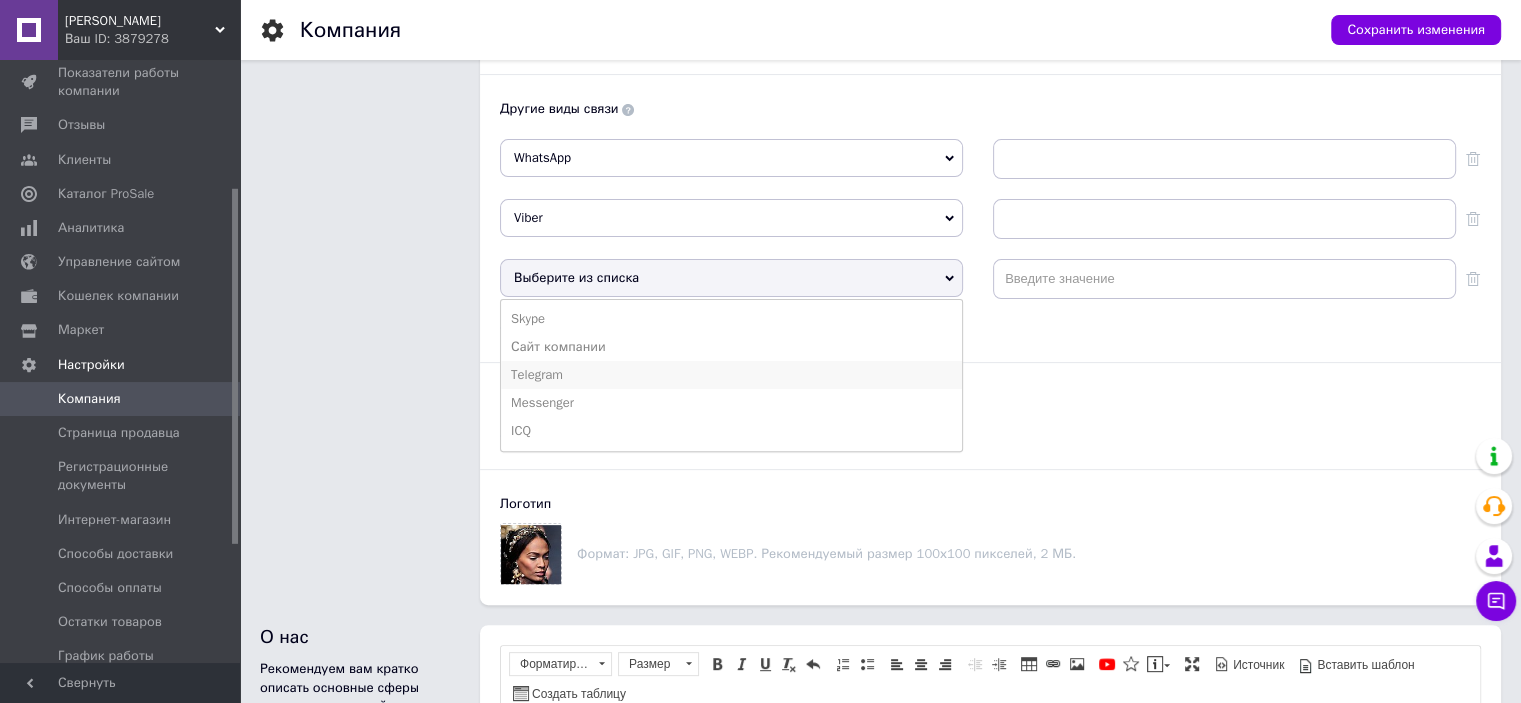click on "Telegram" at bounding box center [731, 375] 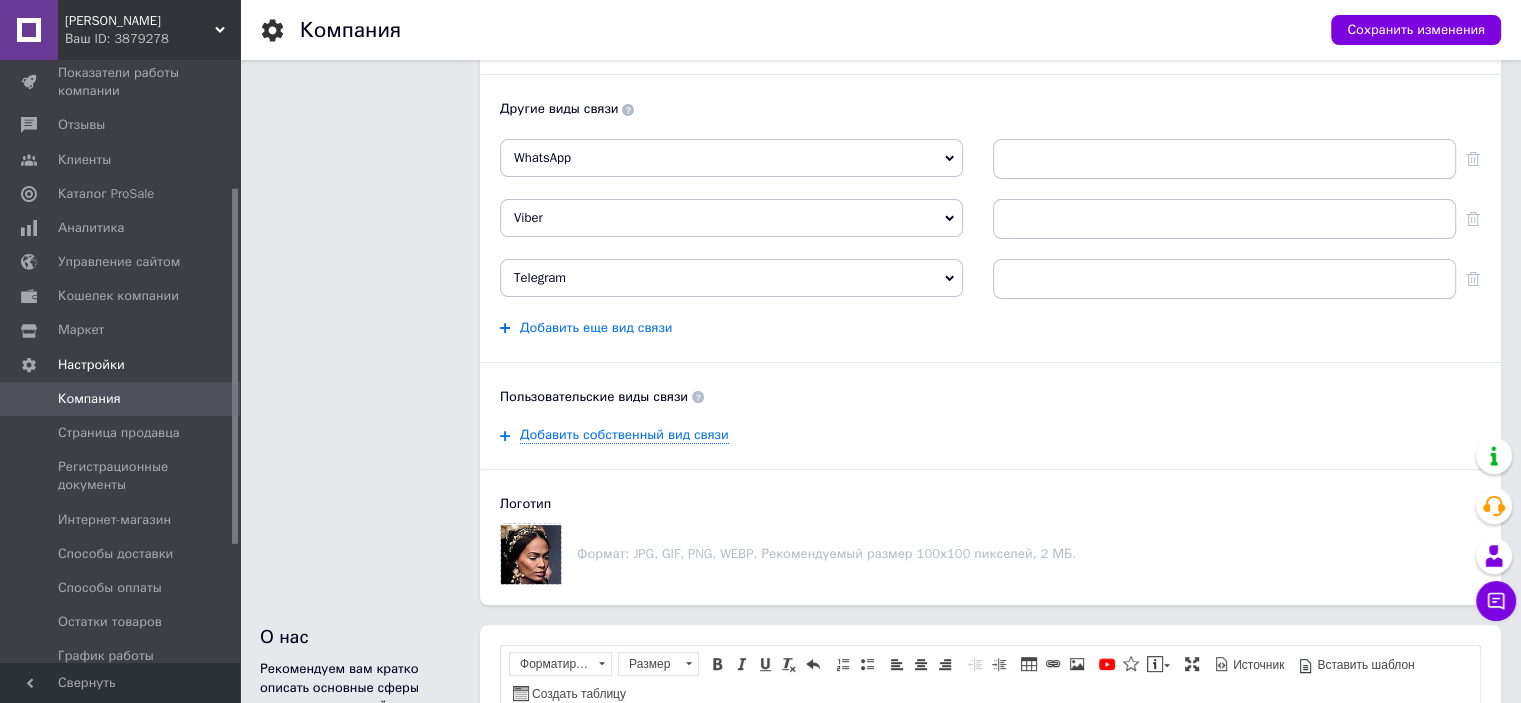 click on "Добавить еще вид связи" at bounding box center (596, 328) 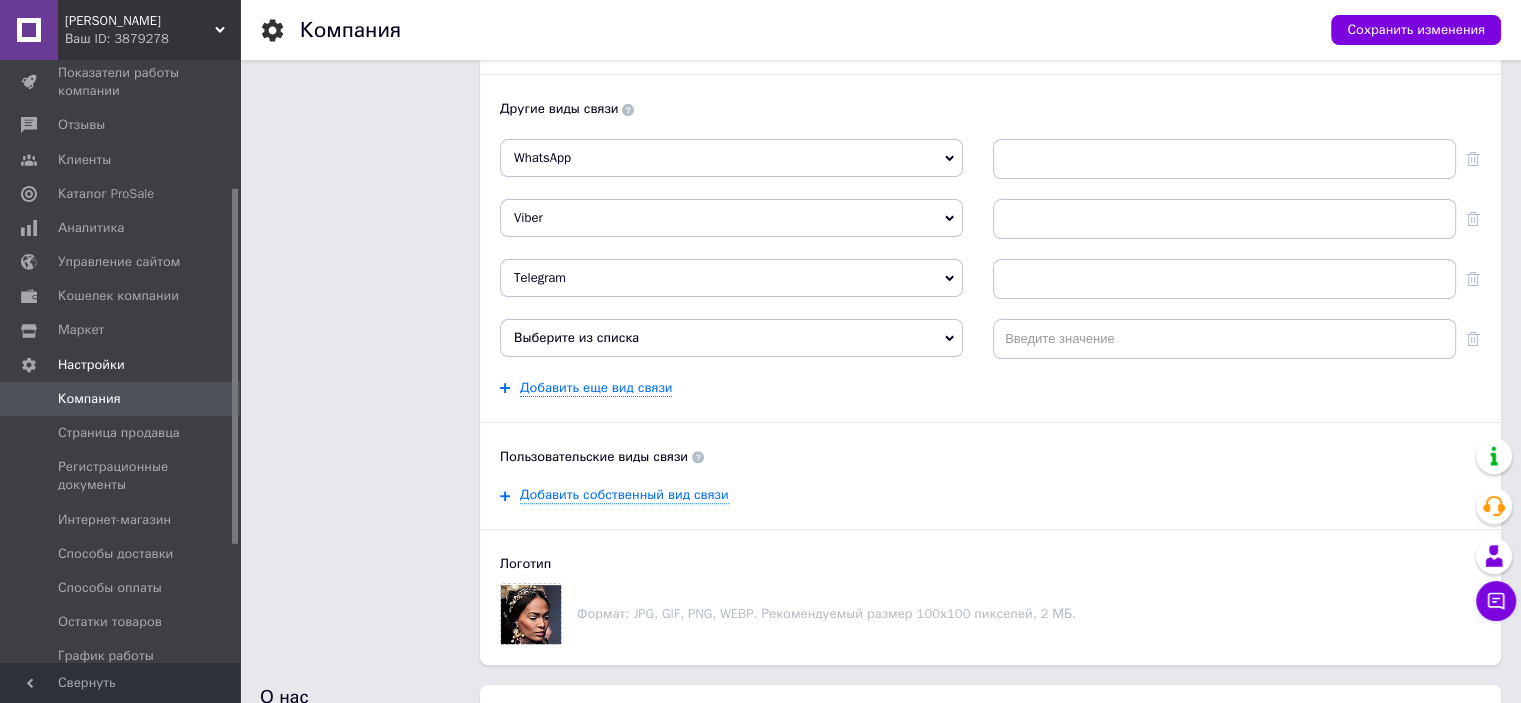 click 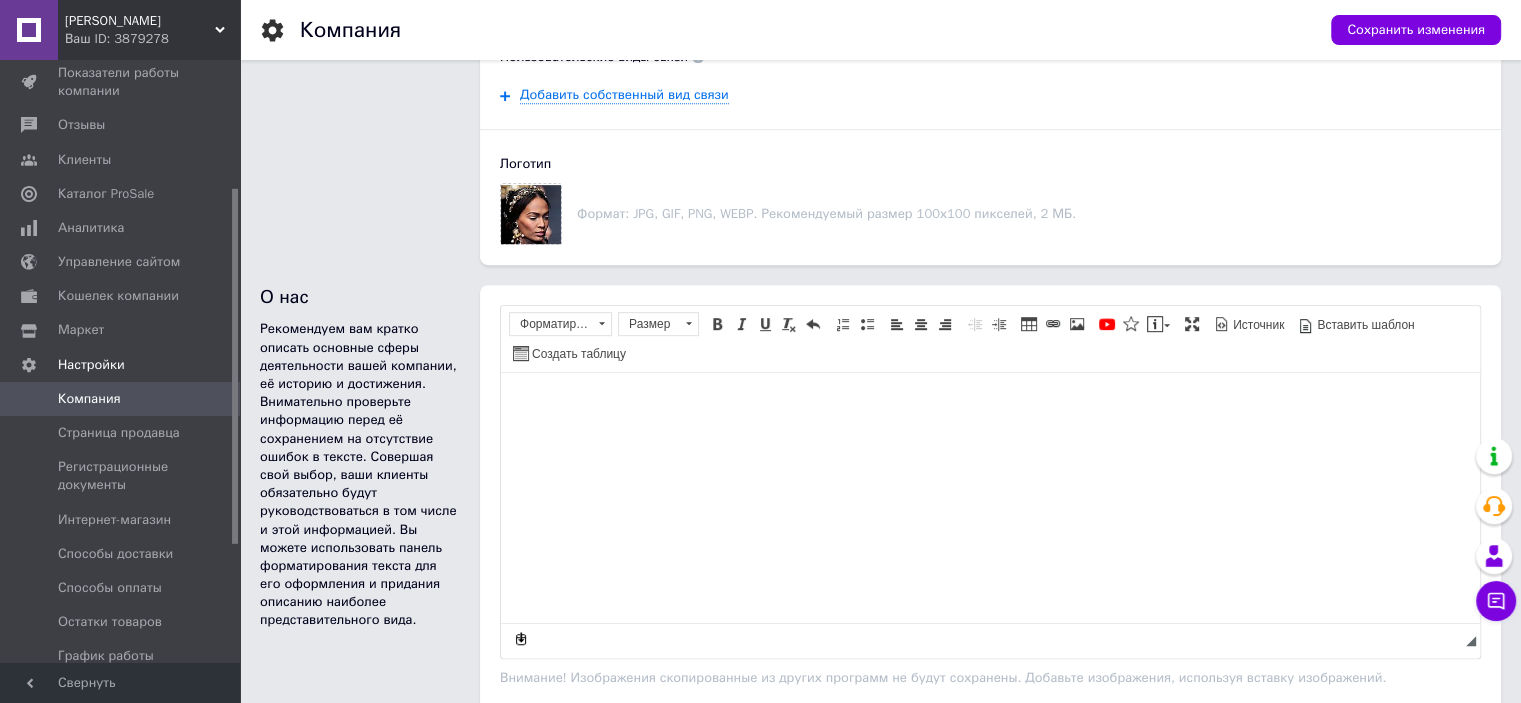 scroll, scrollTop: 400, scrollLeft: 0, axis: vertical 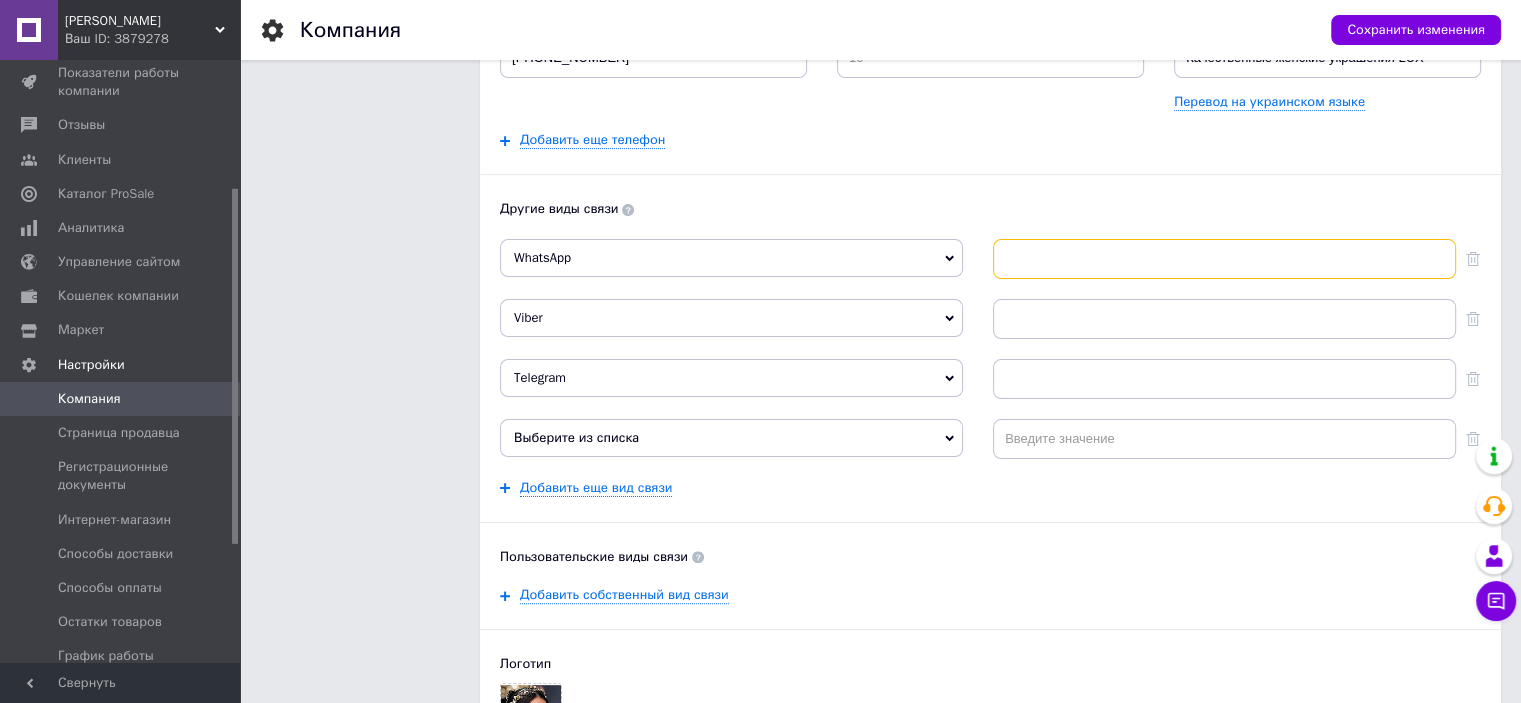 click at bounding box center [1224, 259] 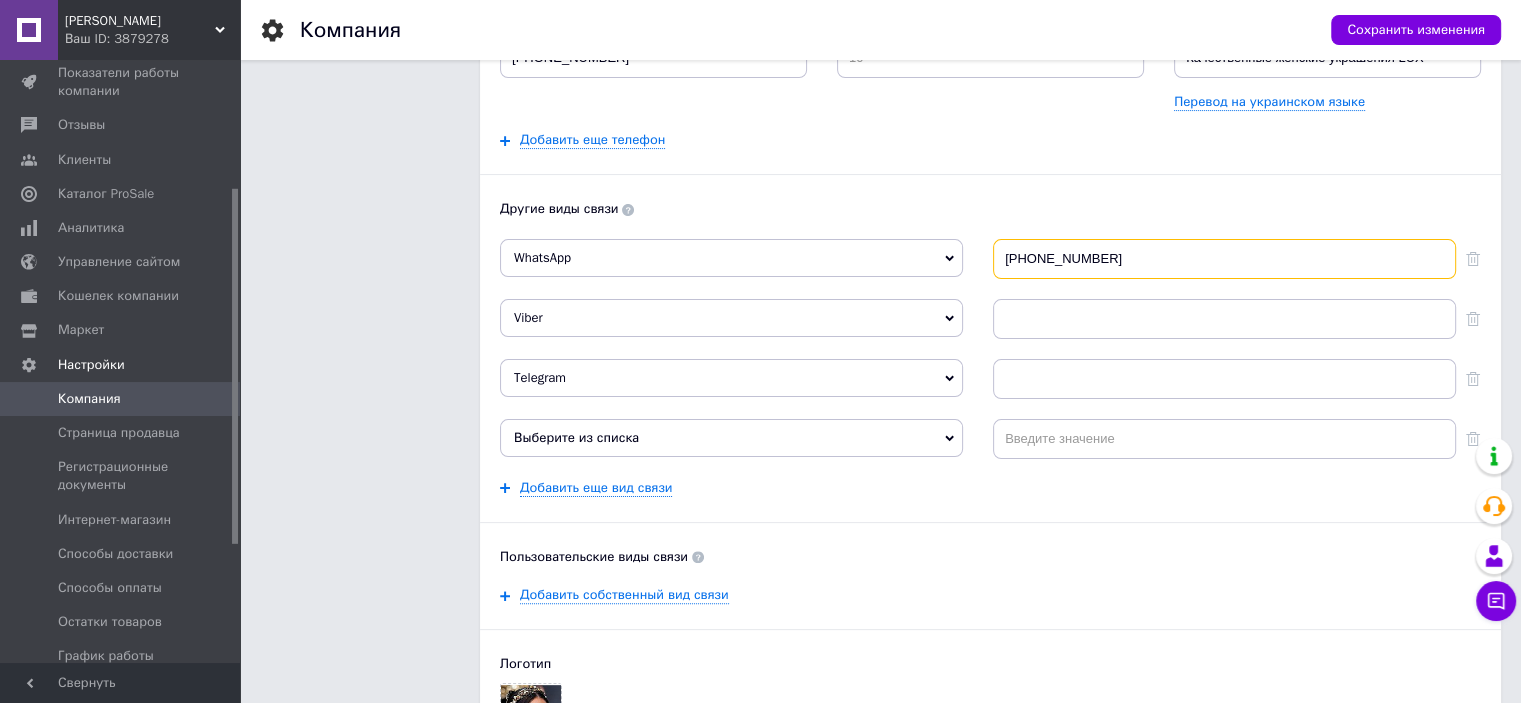 type on "[PHONE_NUMBER]" 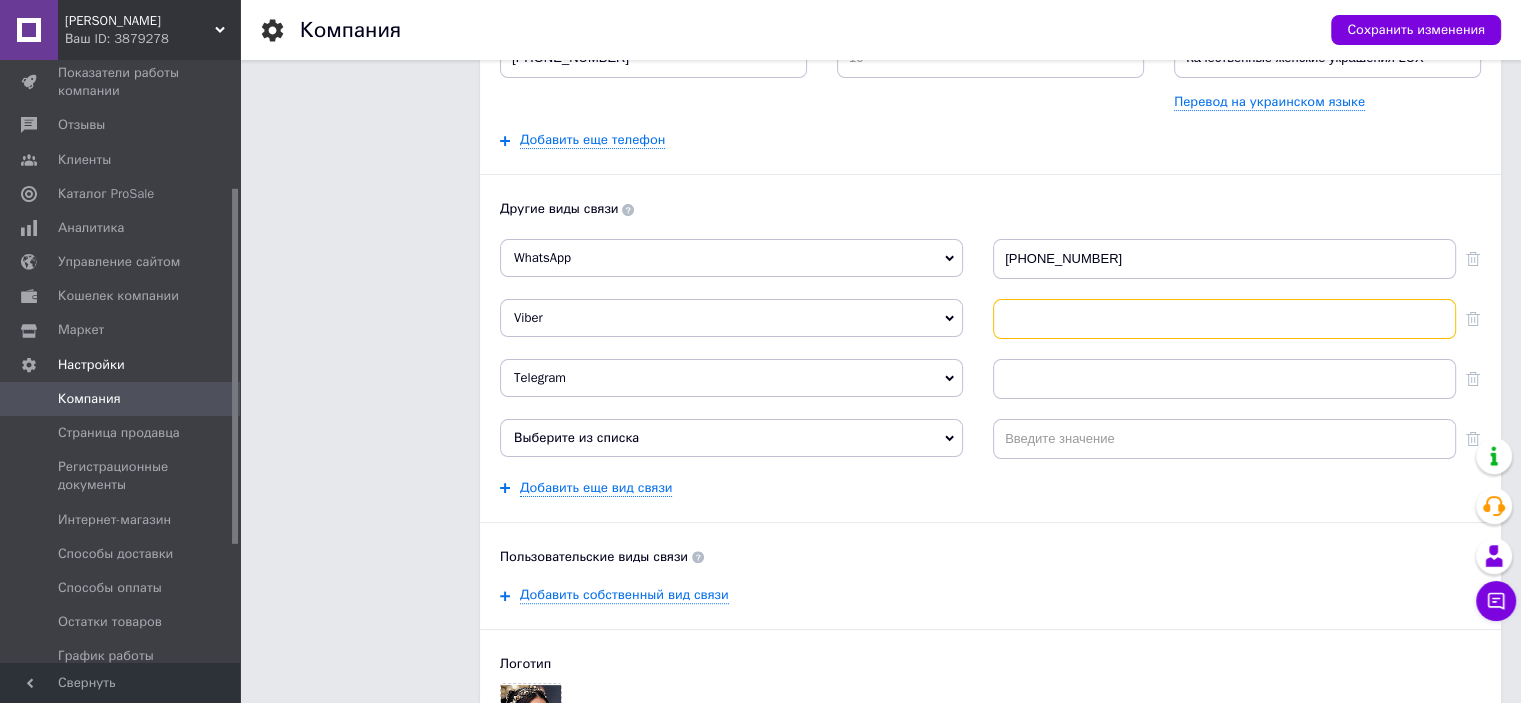 click at bounding box center (1224, 319) 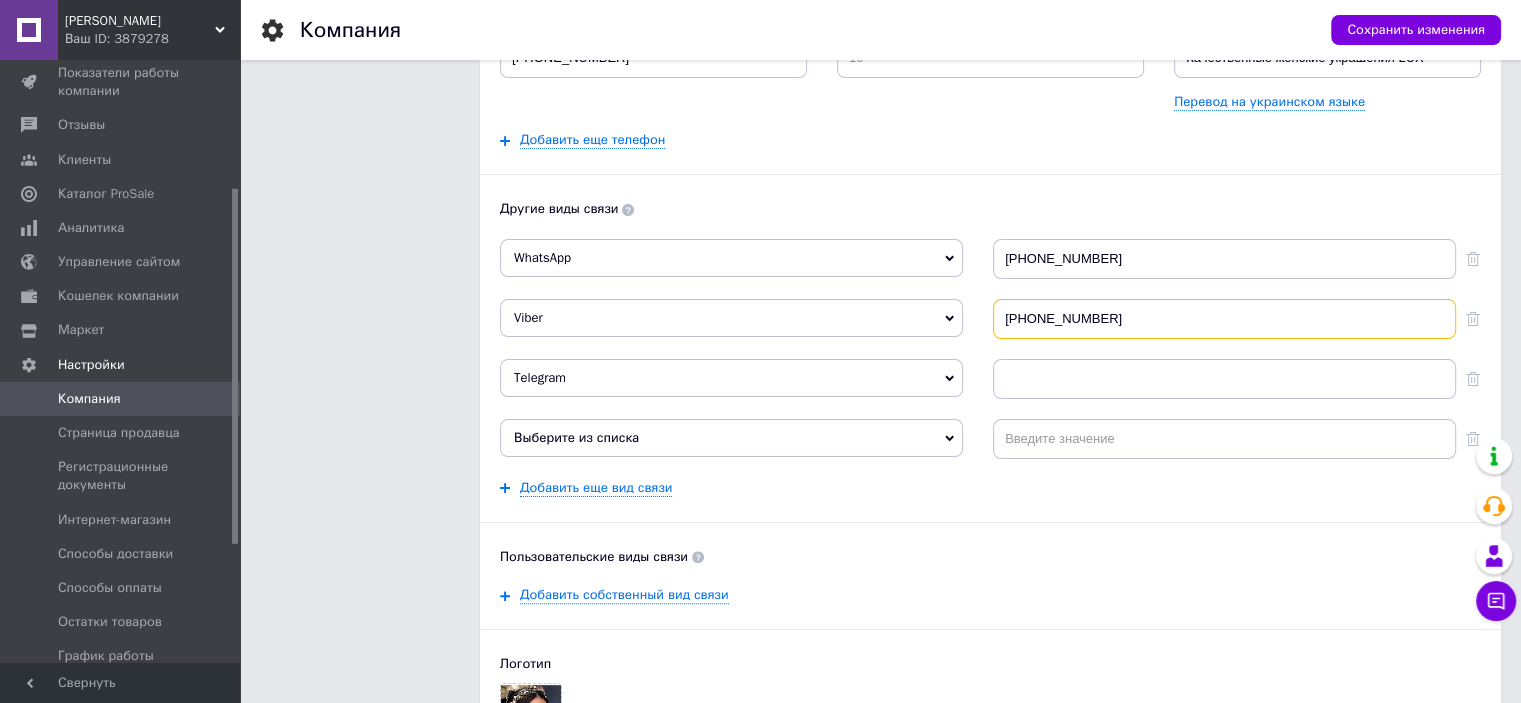type on "[PHONE_NUMBER]" 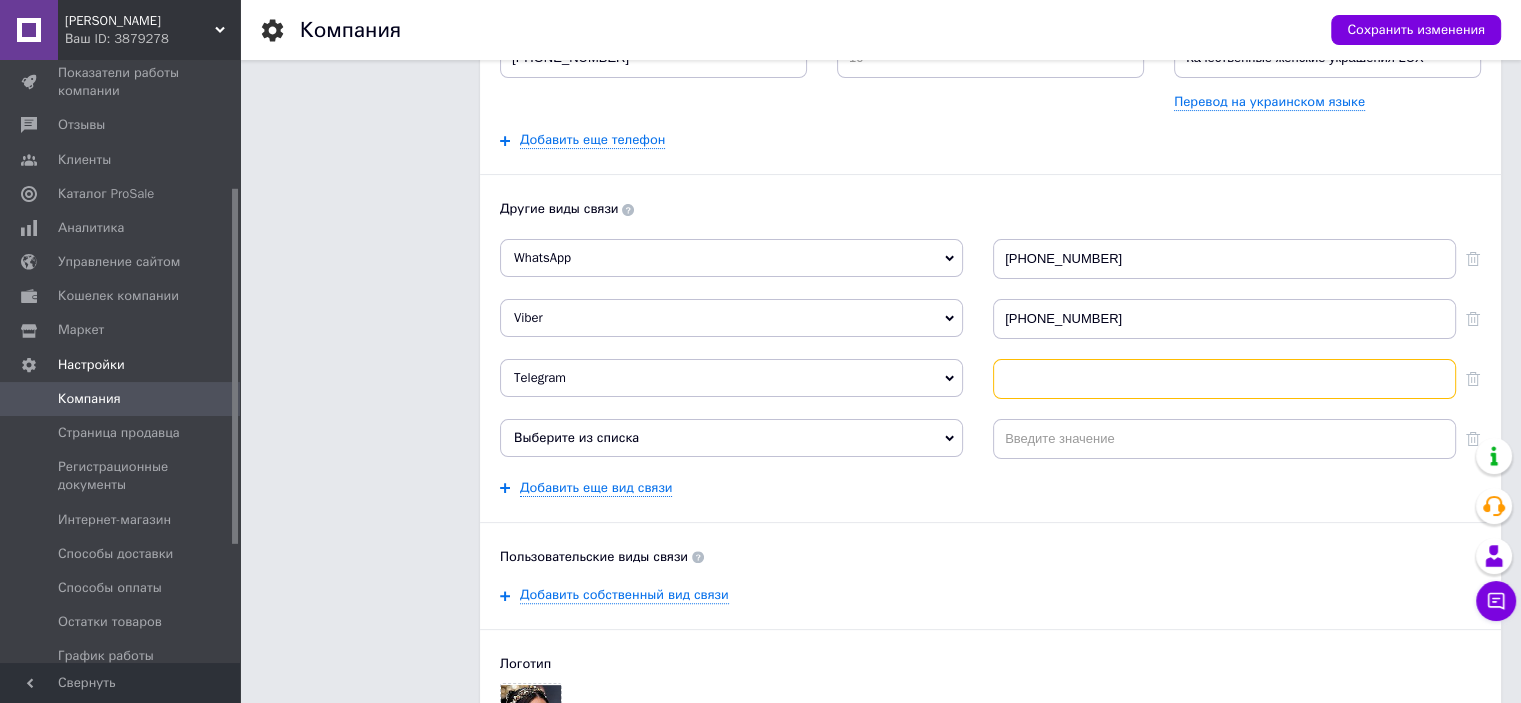 click at bounding box center (1224, 379) 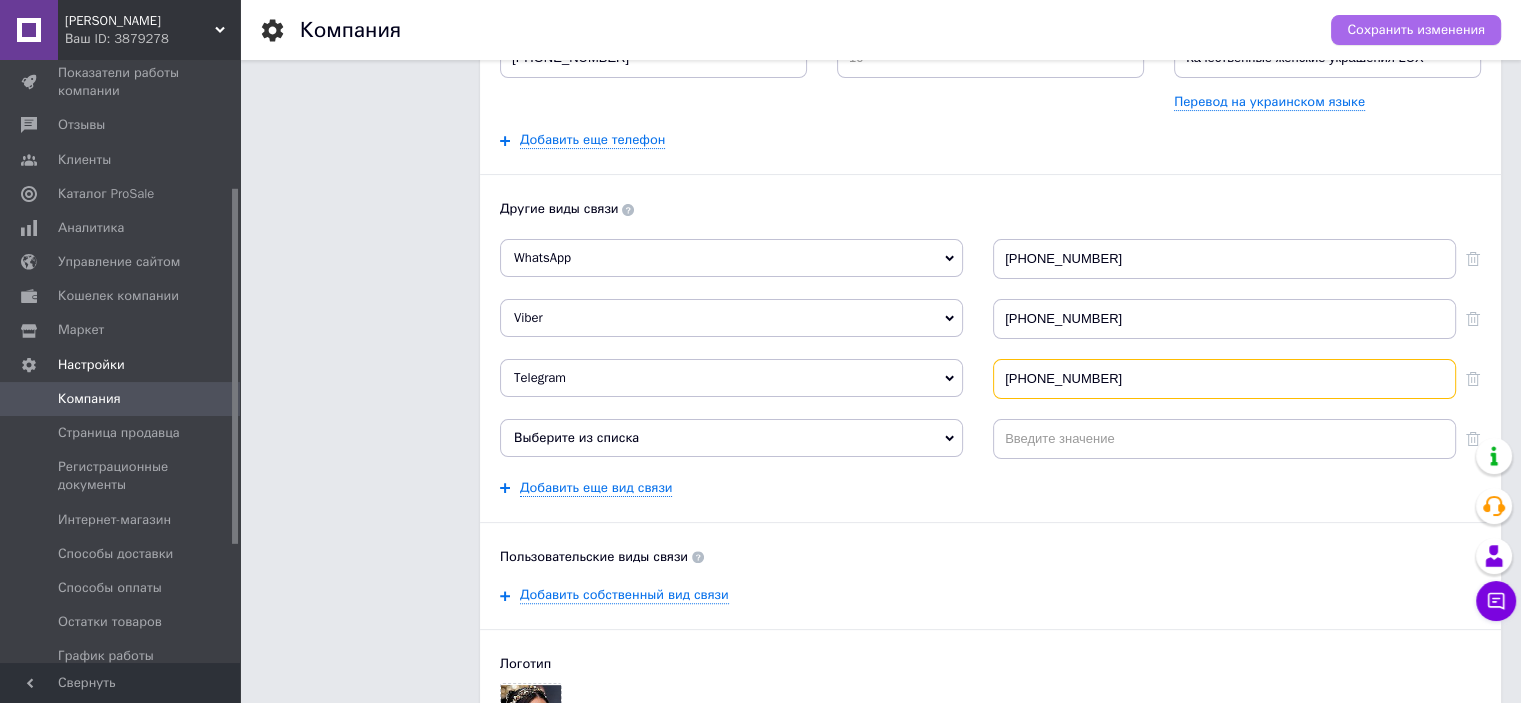 type on "[PHONE_NUMBER]" 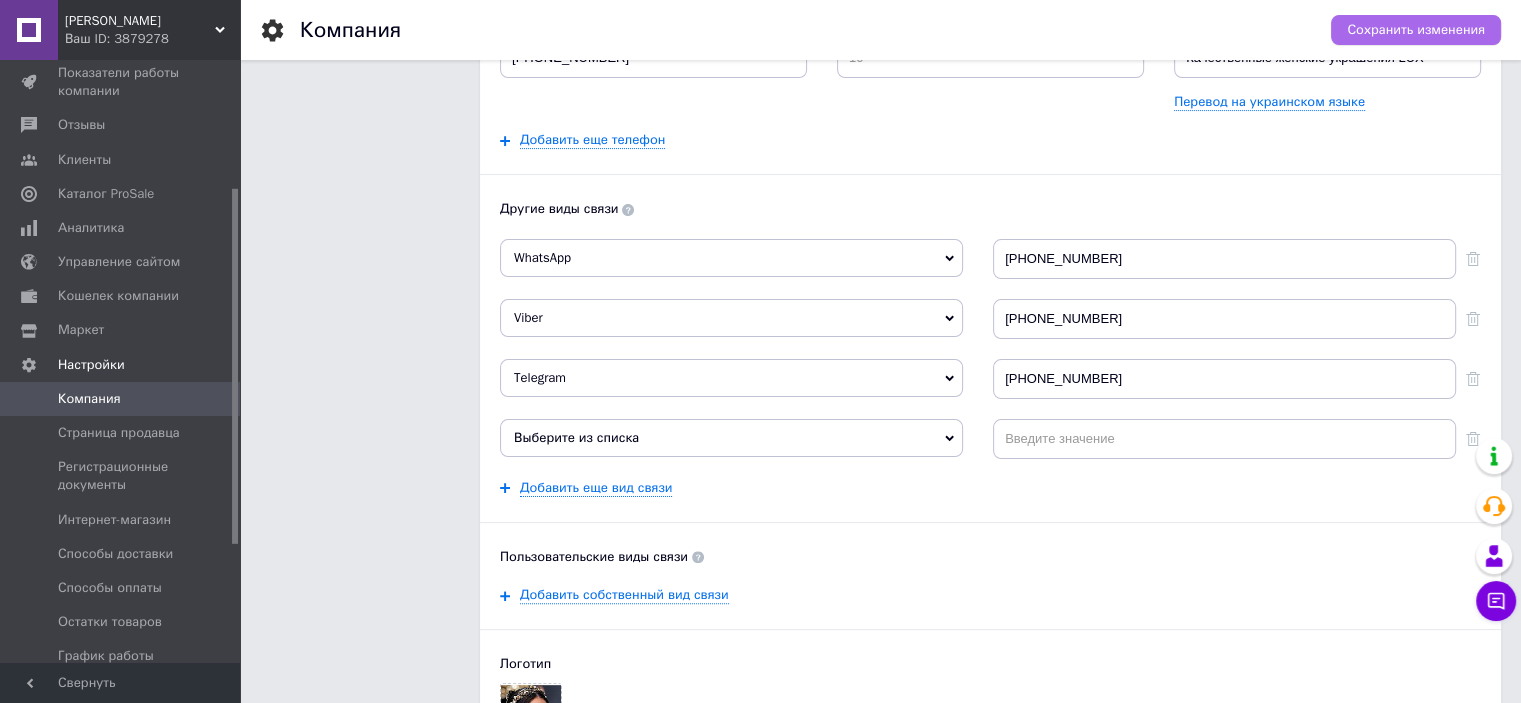 click on "Сохранить изменения" at bounding box center (1416, 30) 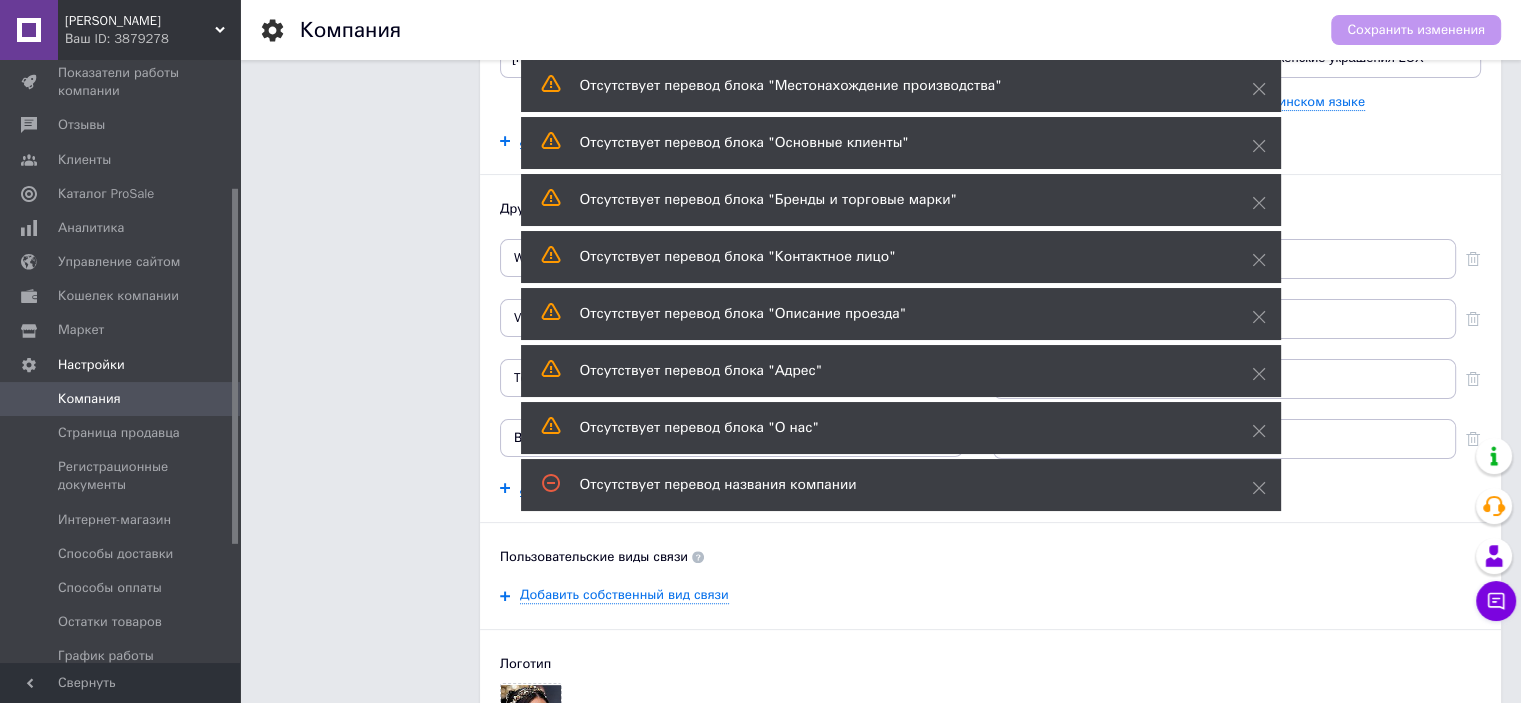 click on "Логотип" at bounding box center [990, 664] 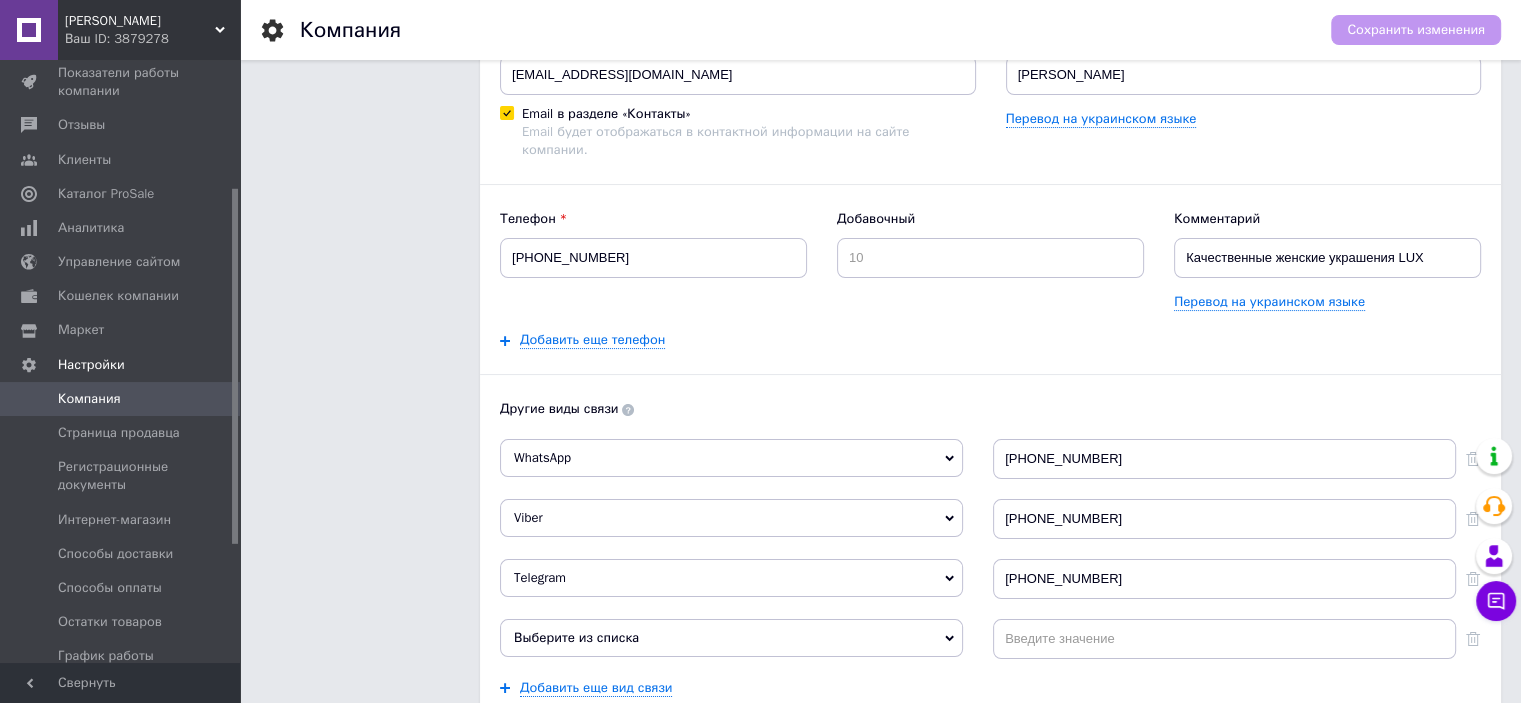 scroll, scrollTop: 100, scrollLeft: 0, axis: vertical 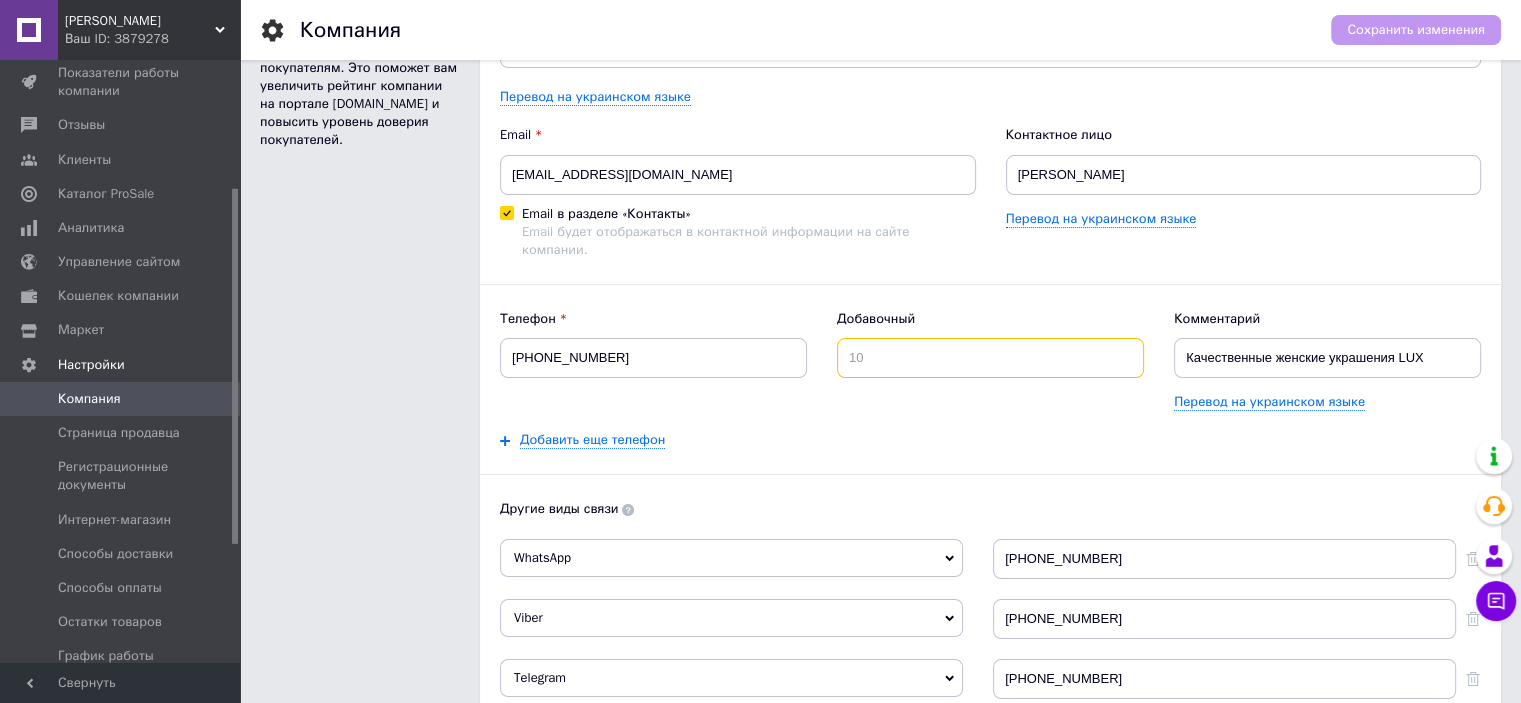 click at bounding box center [990, 358] 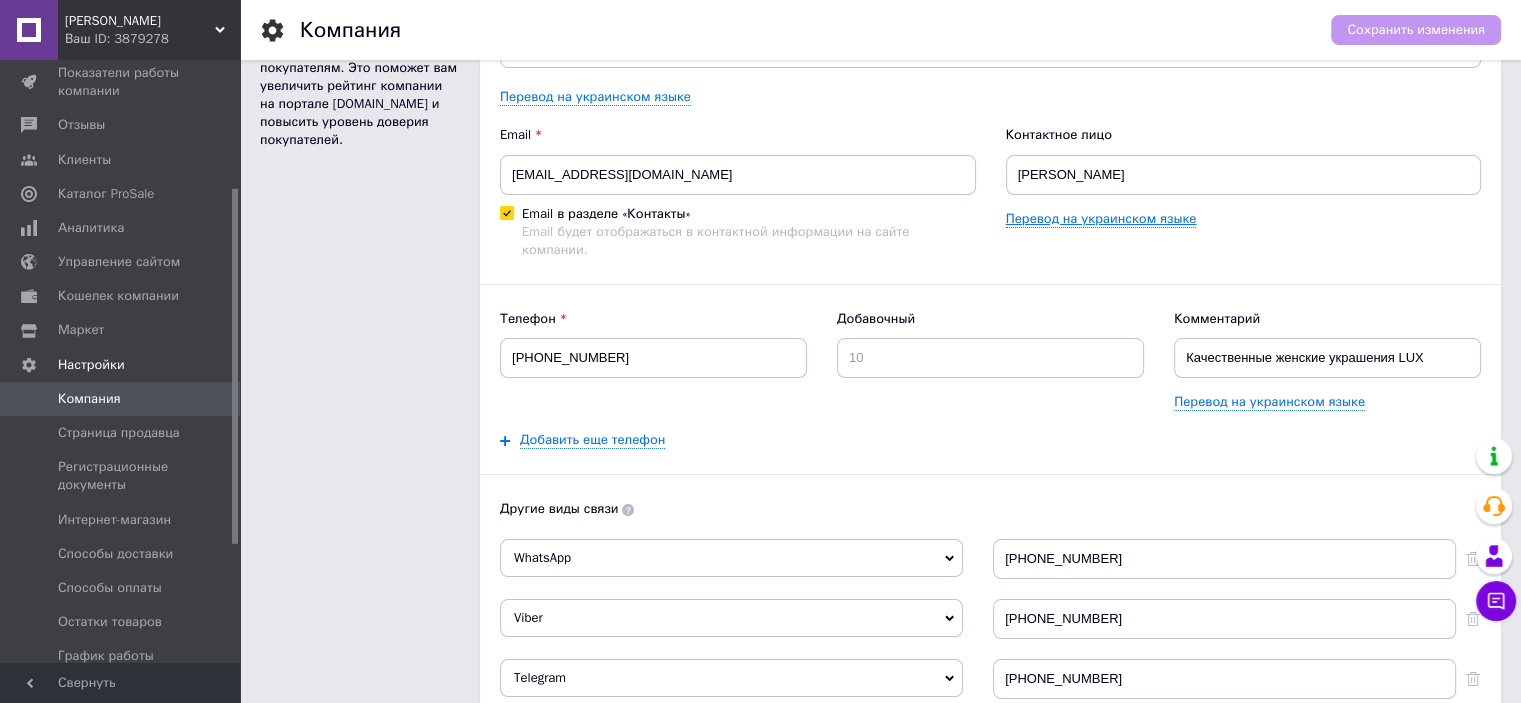 click on "Перевод на украинском языке" at bounding box center [1101, 219] 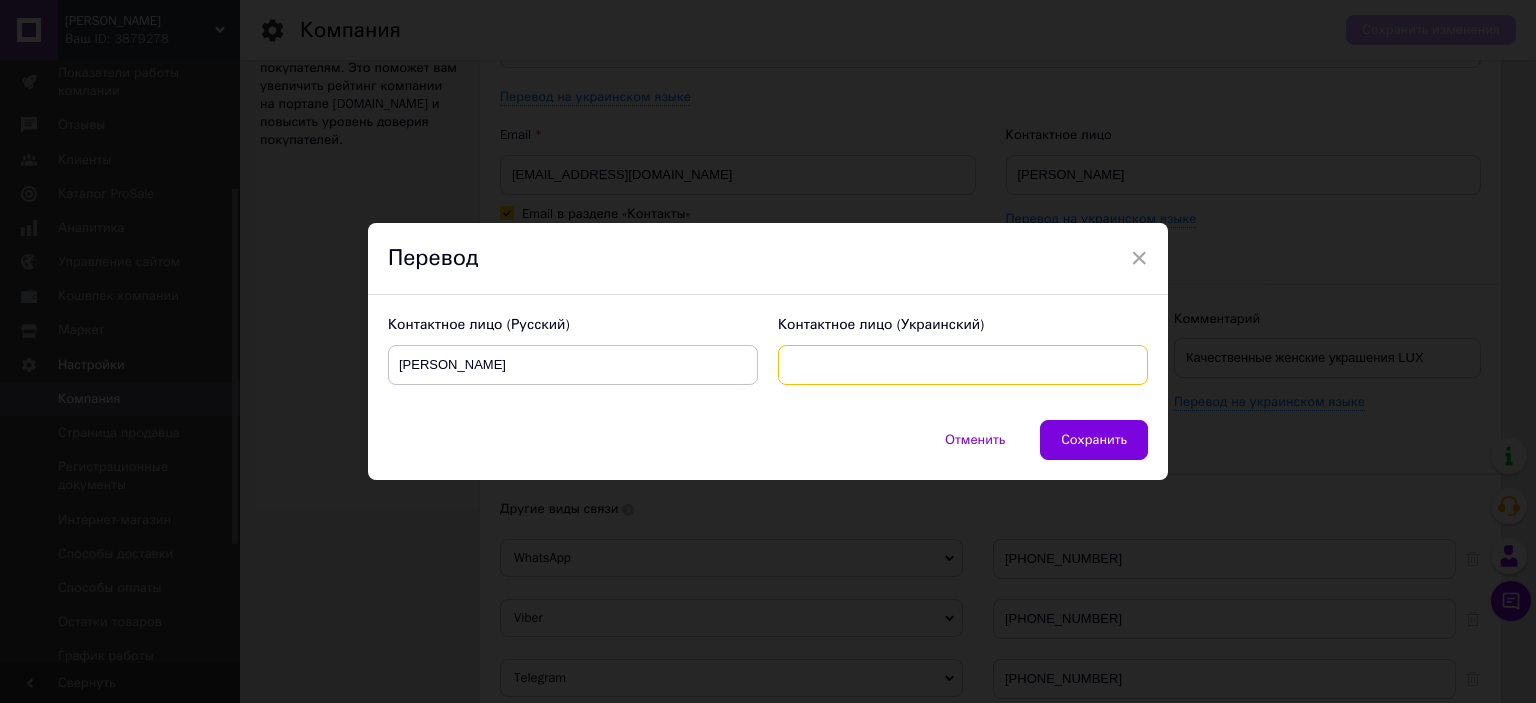 click at bounding box center [963, 365] 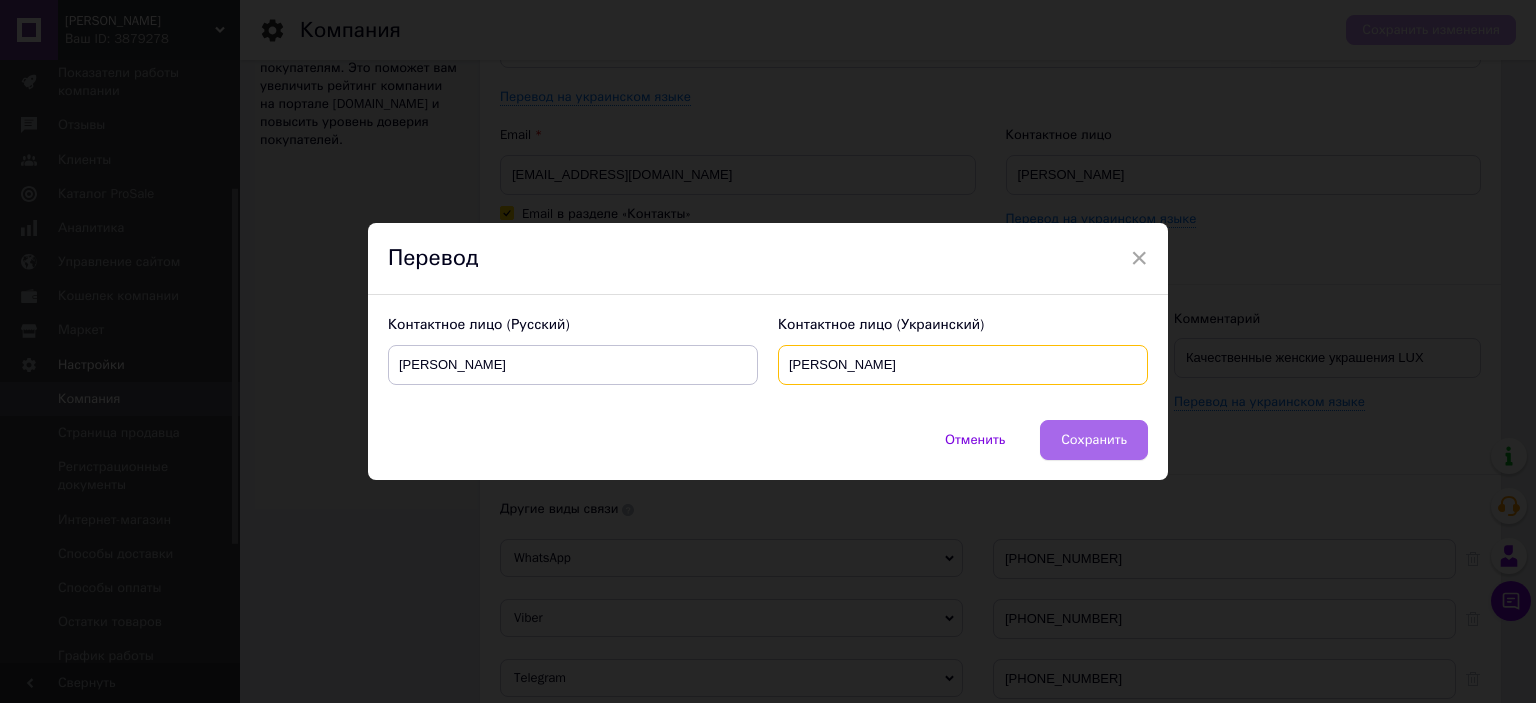 type on "Aлла Денисенко" 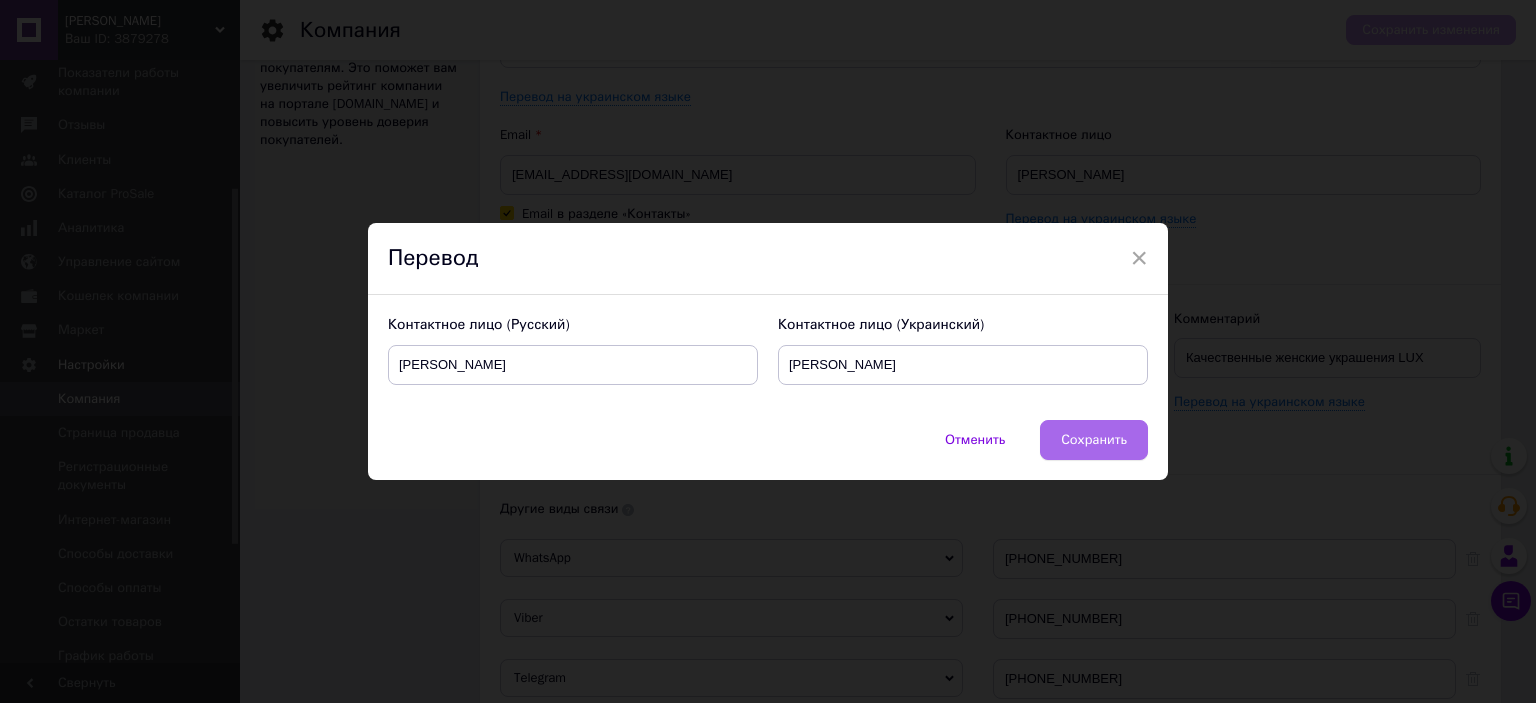 click on "Сохранить" at bounding box center [1094, 440] 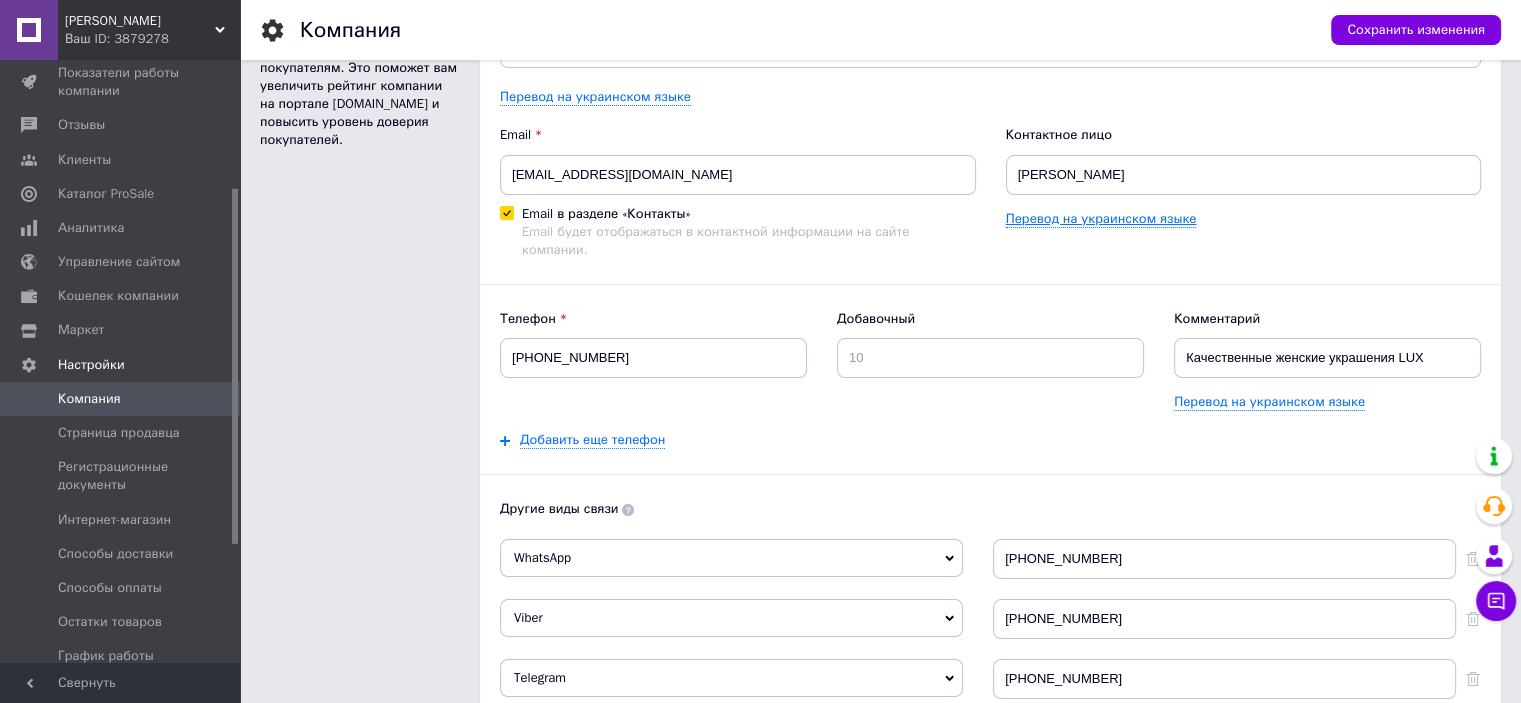 click on "Перевод на украинском языке" at bounding box center [1101, 219] 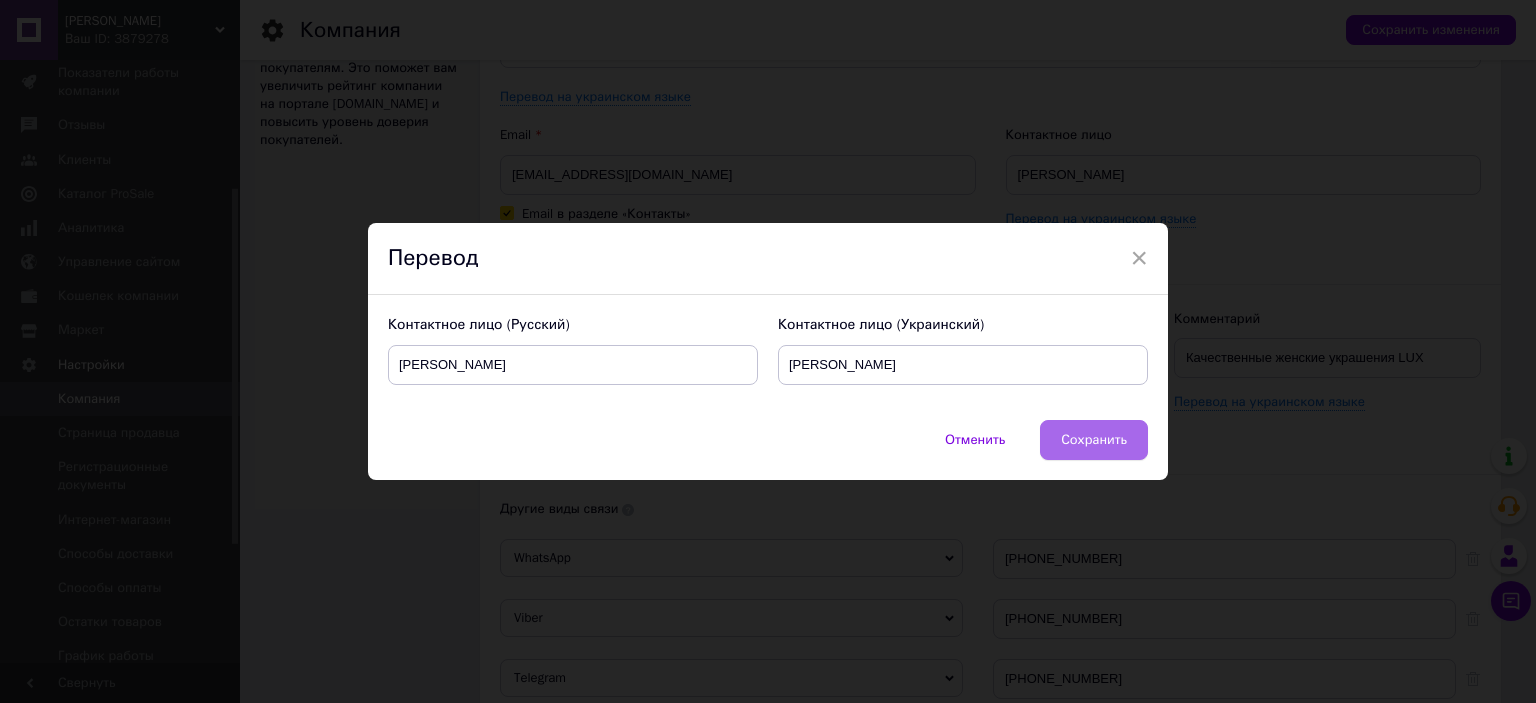 click on "Сохранить" at bounding box center [1094, 440] 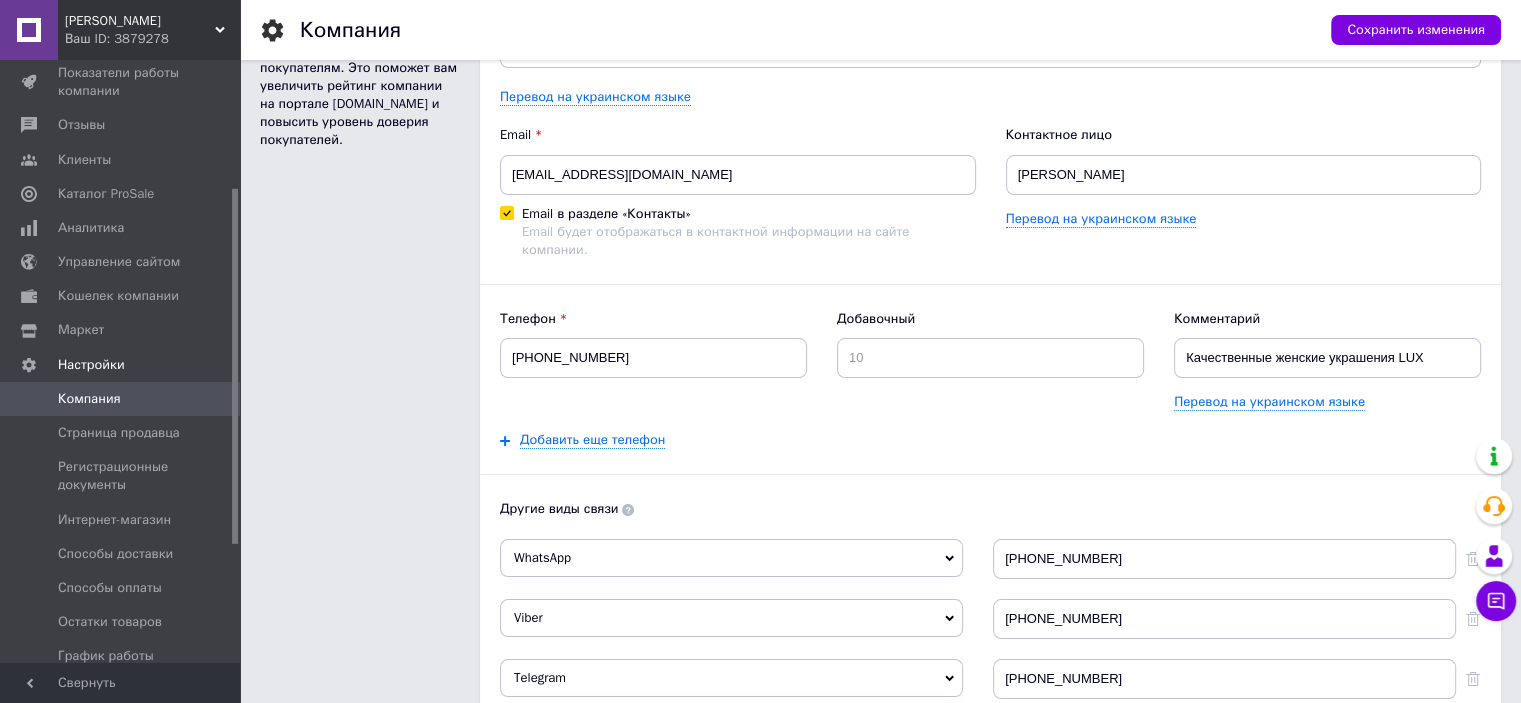 scroll, scrollTop: 0, scrollLeft: 0, axis: both 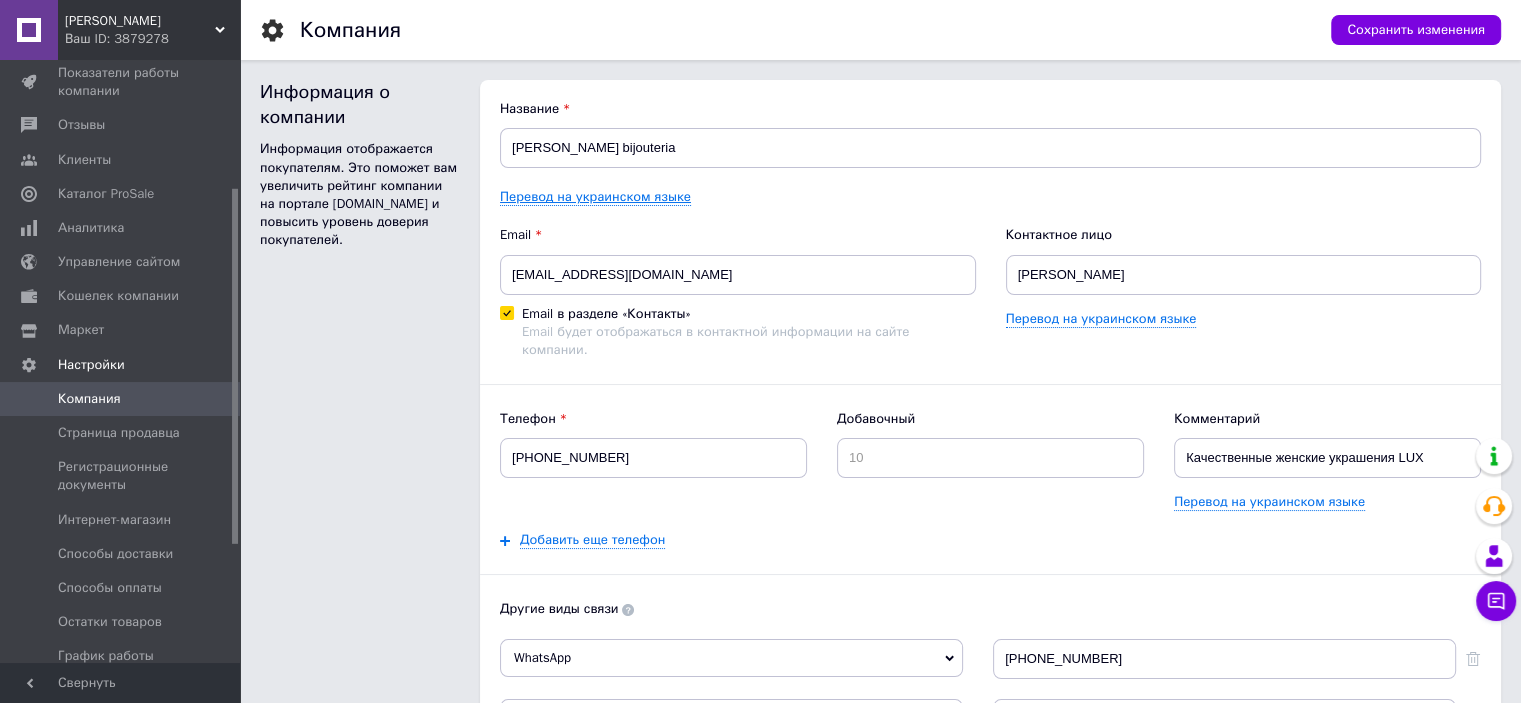 click on "Перевод на украинском языке" at bounding box center (595, 197) 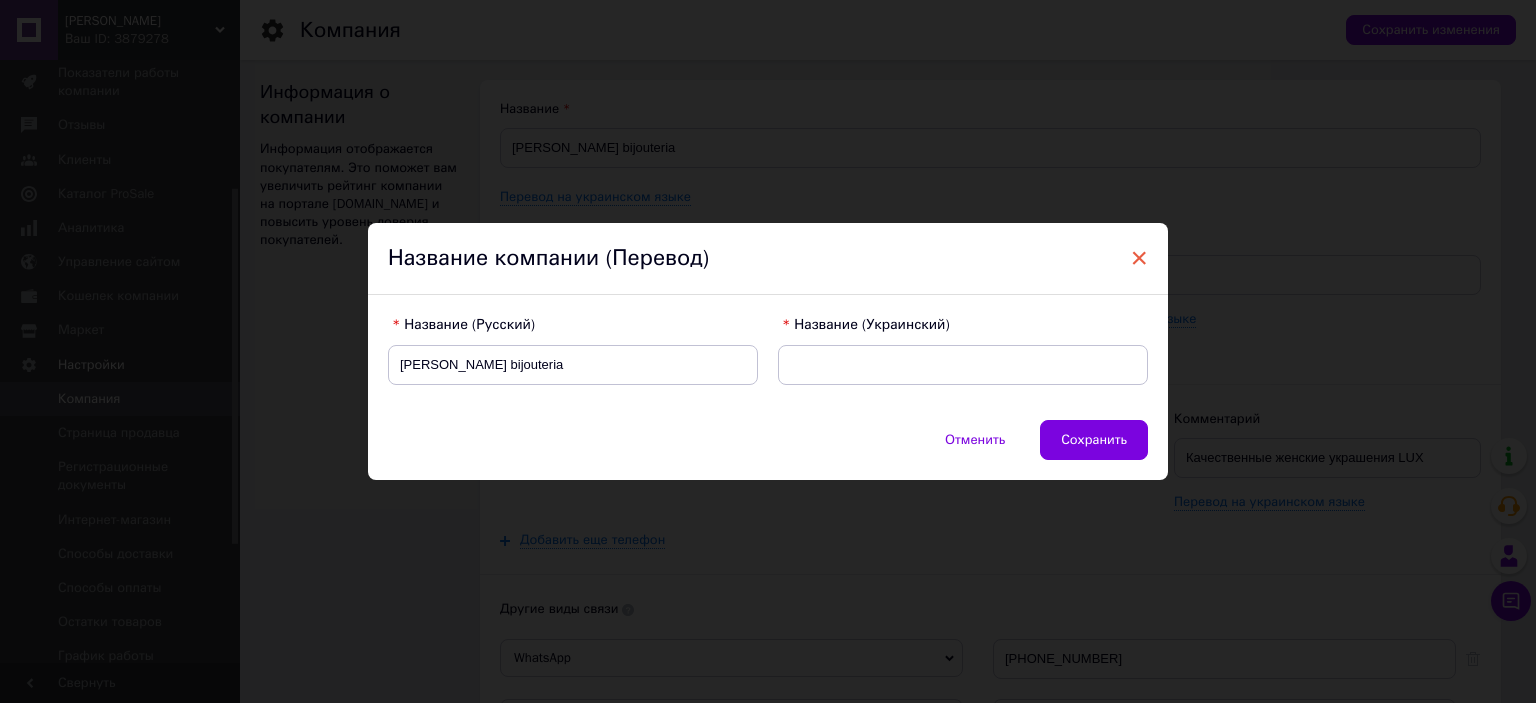 click on "×" at bounding box center (1139, 258) 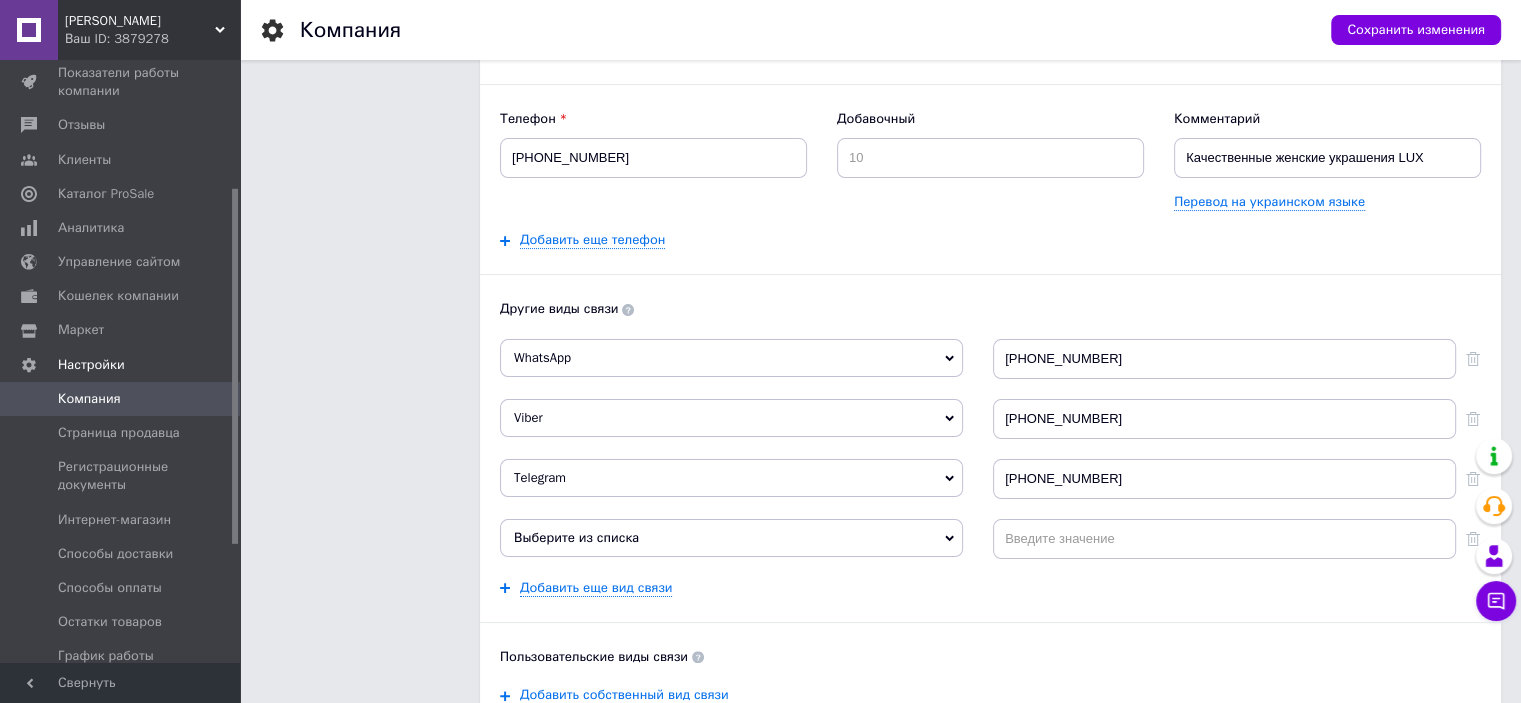 scroll, scrollTop: 500, scrollLeft: 0, axis: vertical 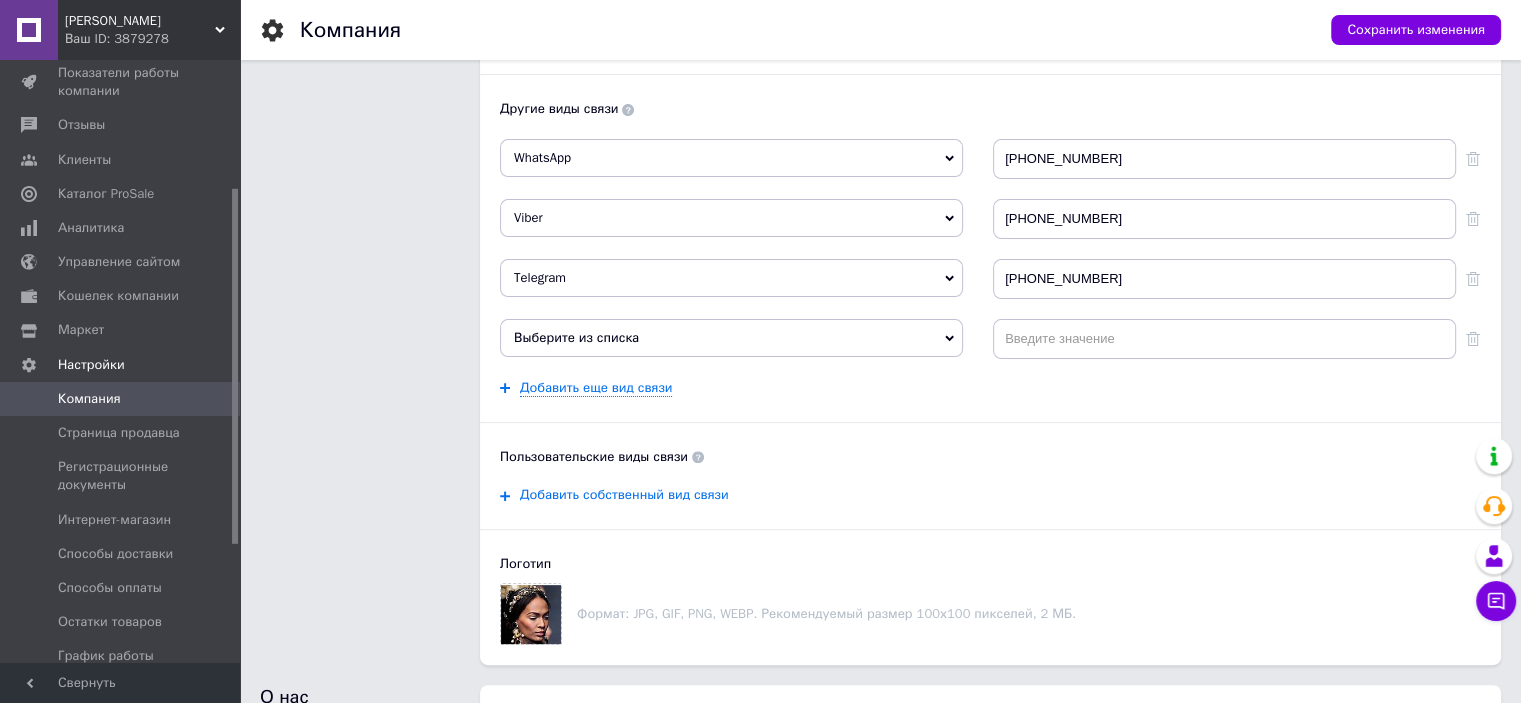click on "Добавить собственный вид связи" at bounding box center (624, 495) 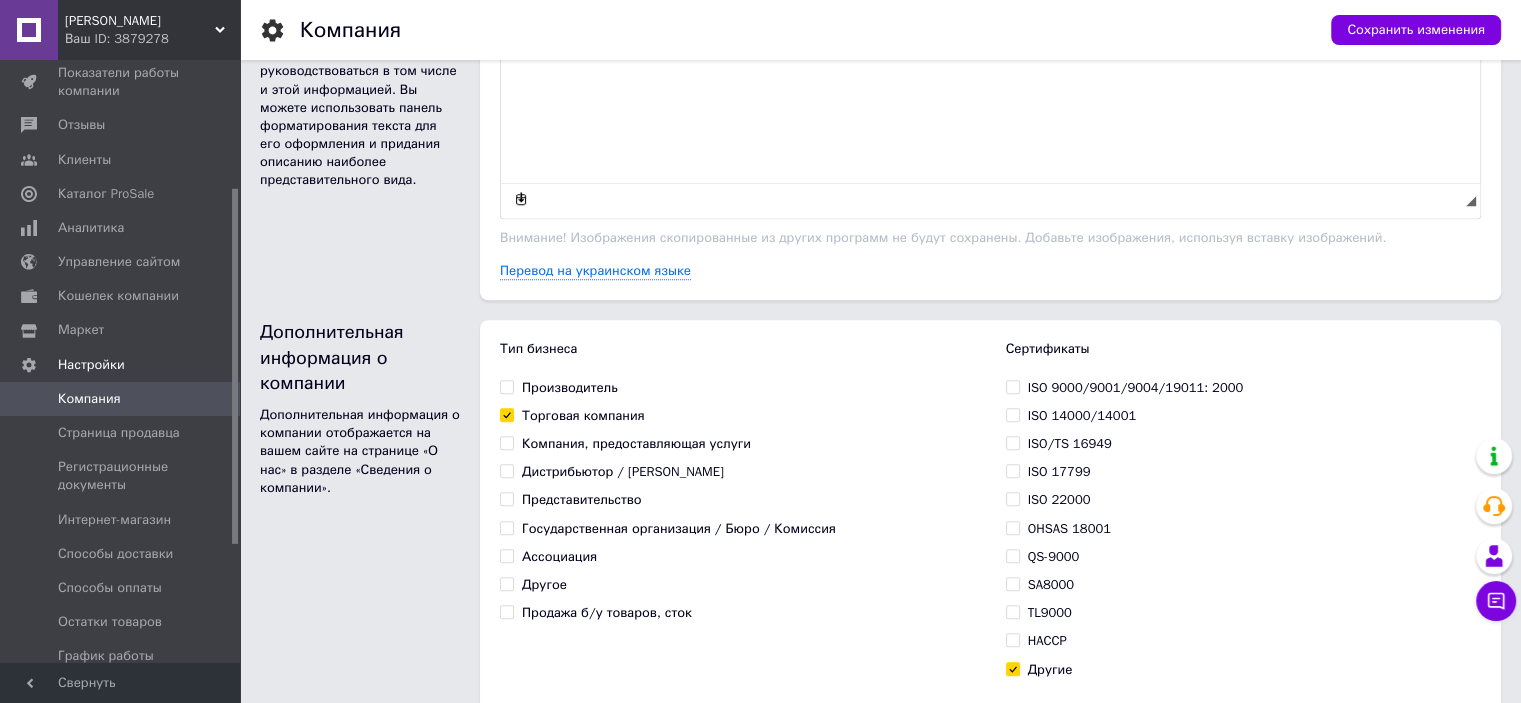 scroll, scrollTop: 1600, scrollLeft: 0, axis: vertical 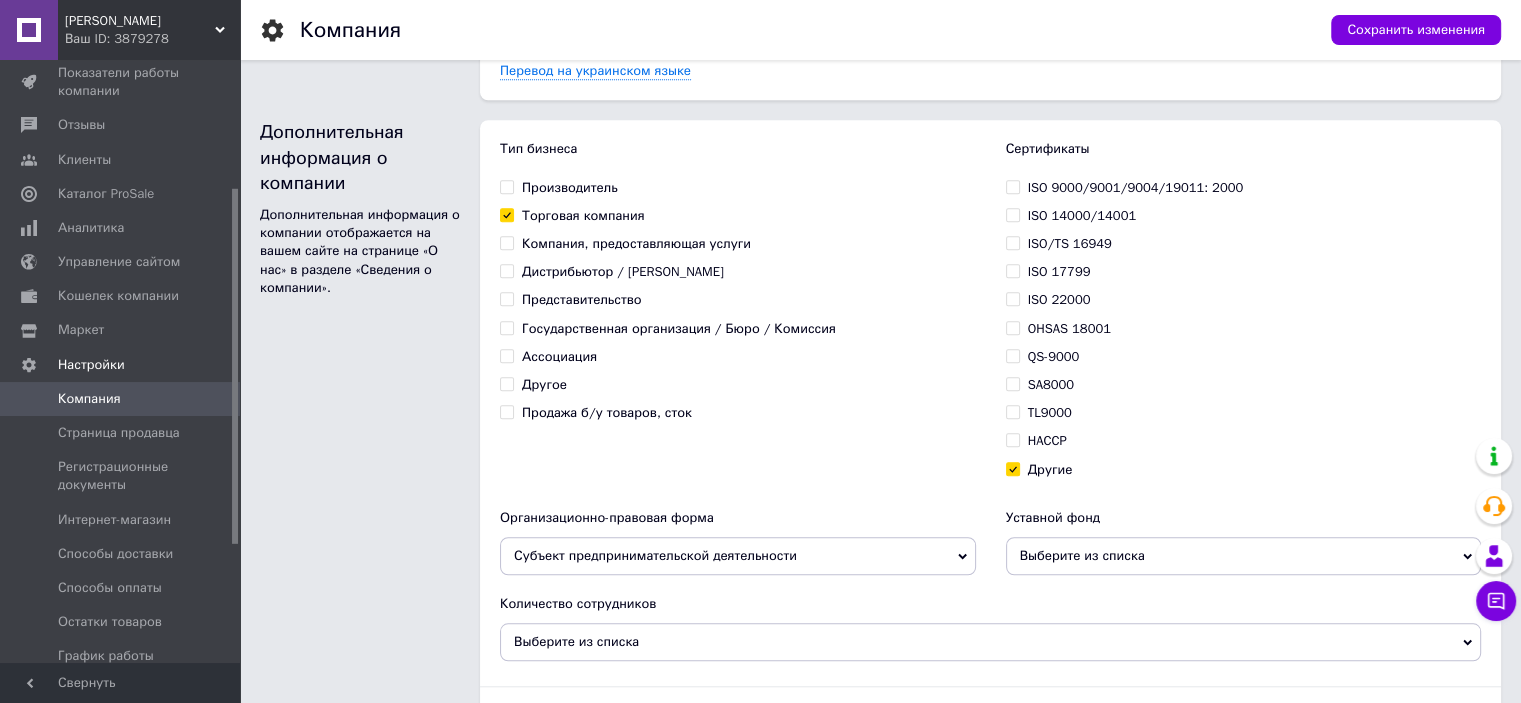 click on "Субъект предпринимательской деятельности" at bounding box center (738, 556) 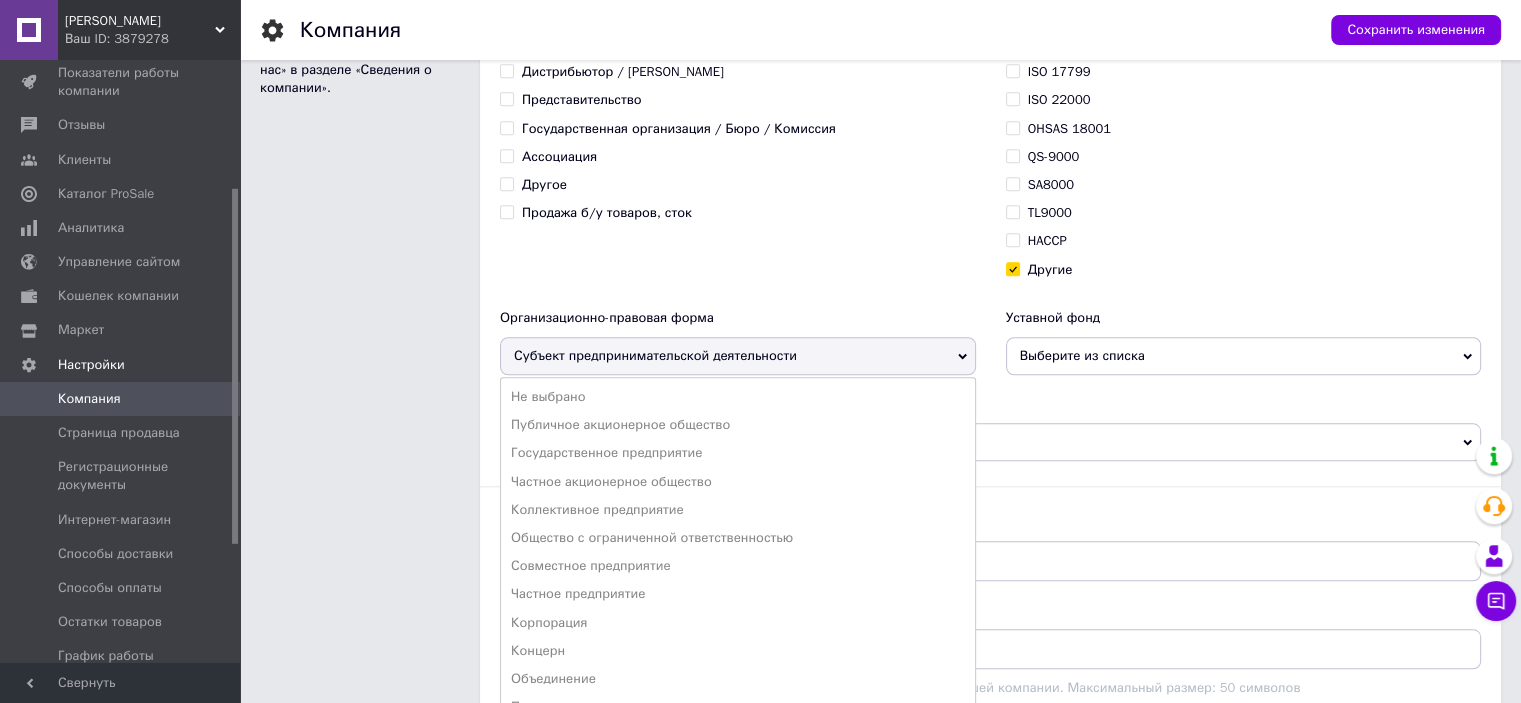 scroll, scrollTop: 2000, scrollLeft: 0, axis: vertical 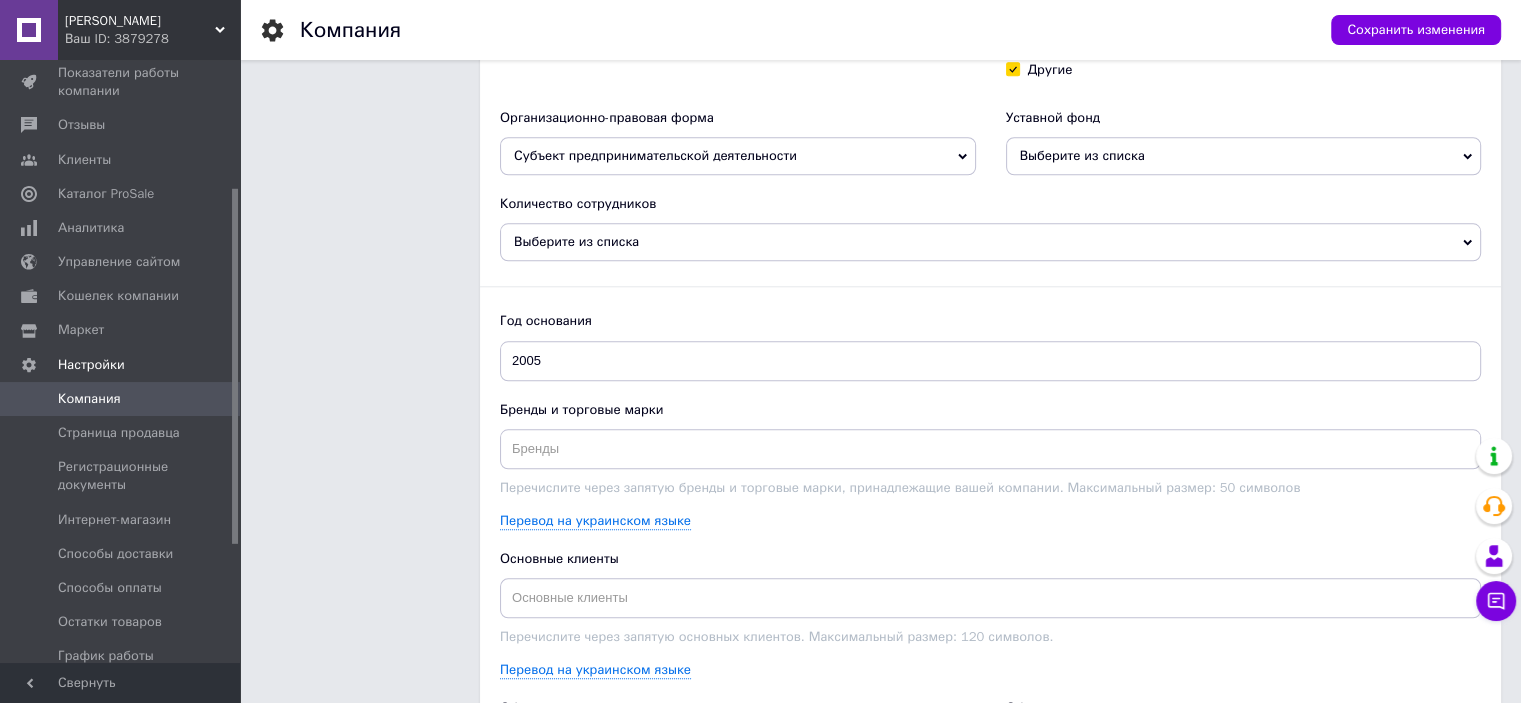 click on "Дополнительная информация о компании Дополнительная информация о компании отображается на вашем сайте на странице
«О нас» в разделе «Сведения о компании»." at bounding box center [360, 415] 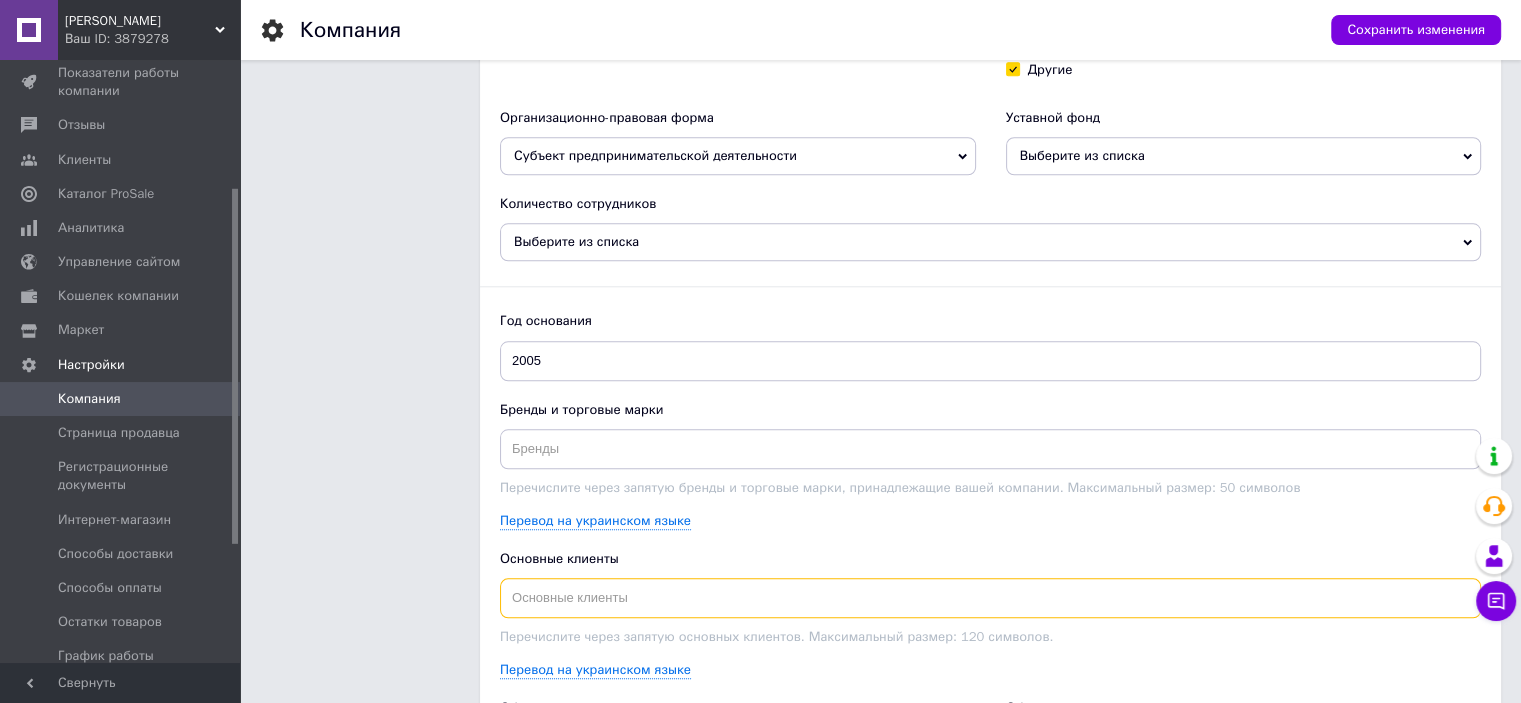 click at bounding box center [990, 598] 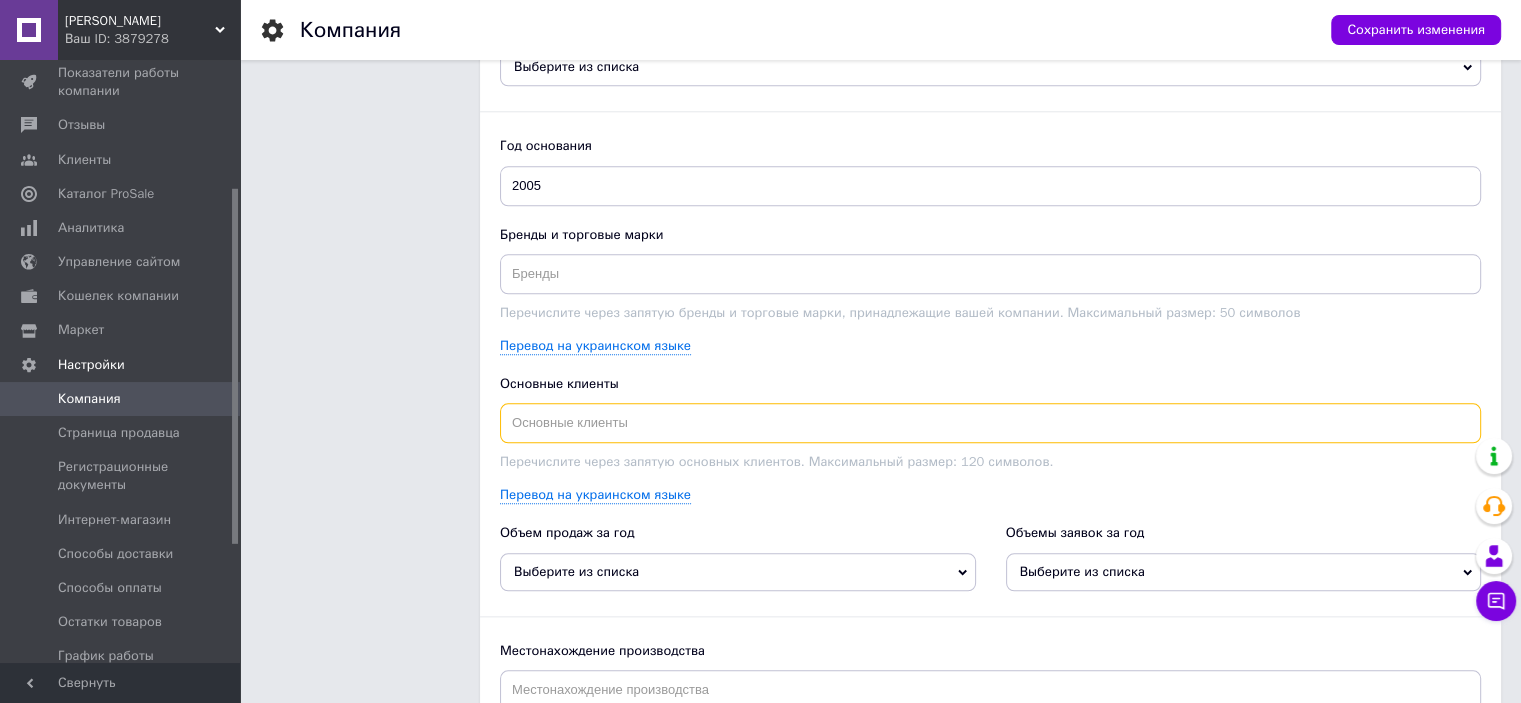 scroll, scrollTop: 1875, scrollLeft: 0, axis: vertical 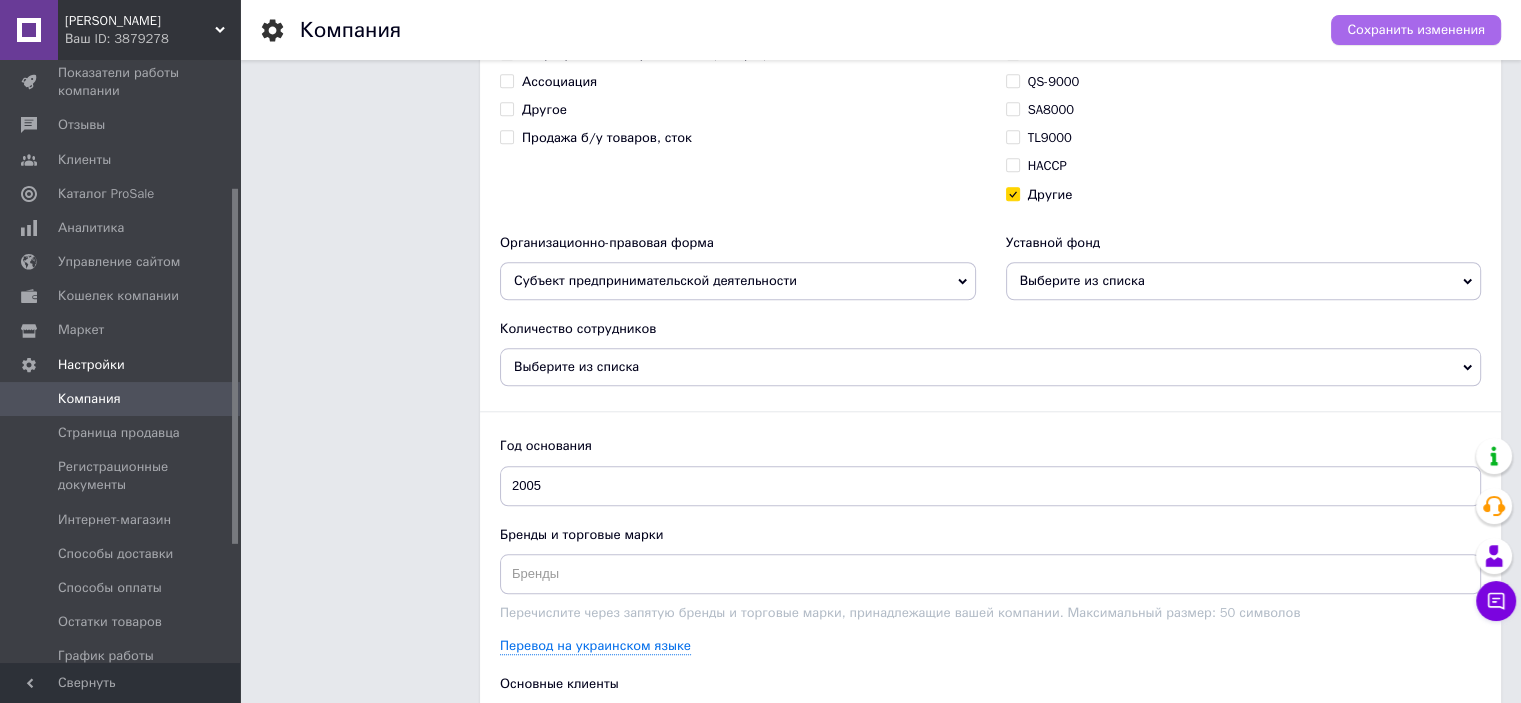 click on "Сохранить изменения" at bounding box center [1416, 30] 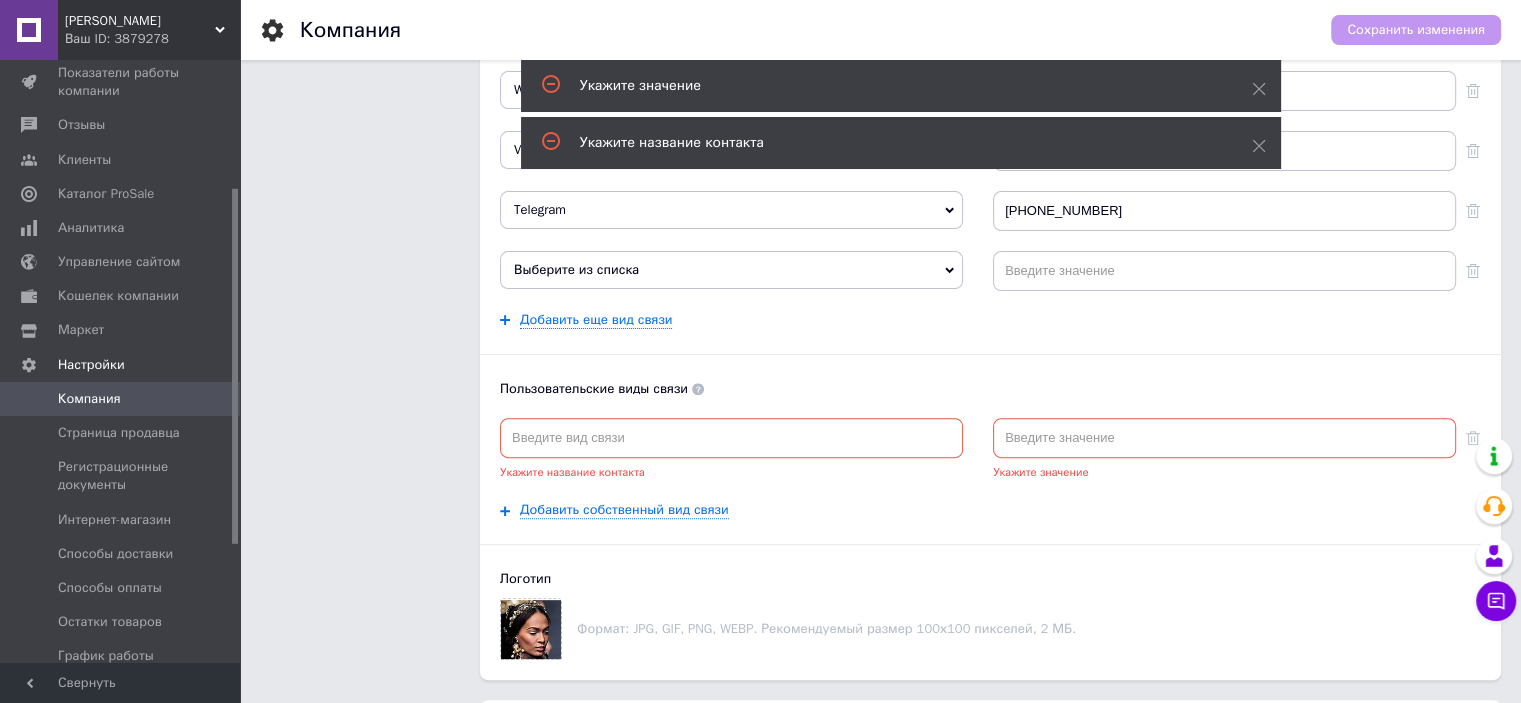 scroll, scrollTop: 668, scrollLeft: 0, axis: vertical 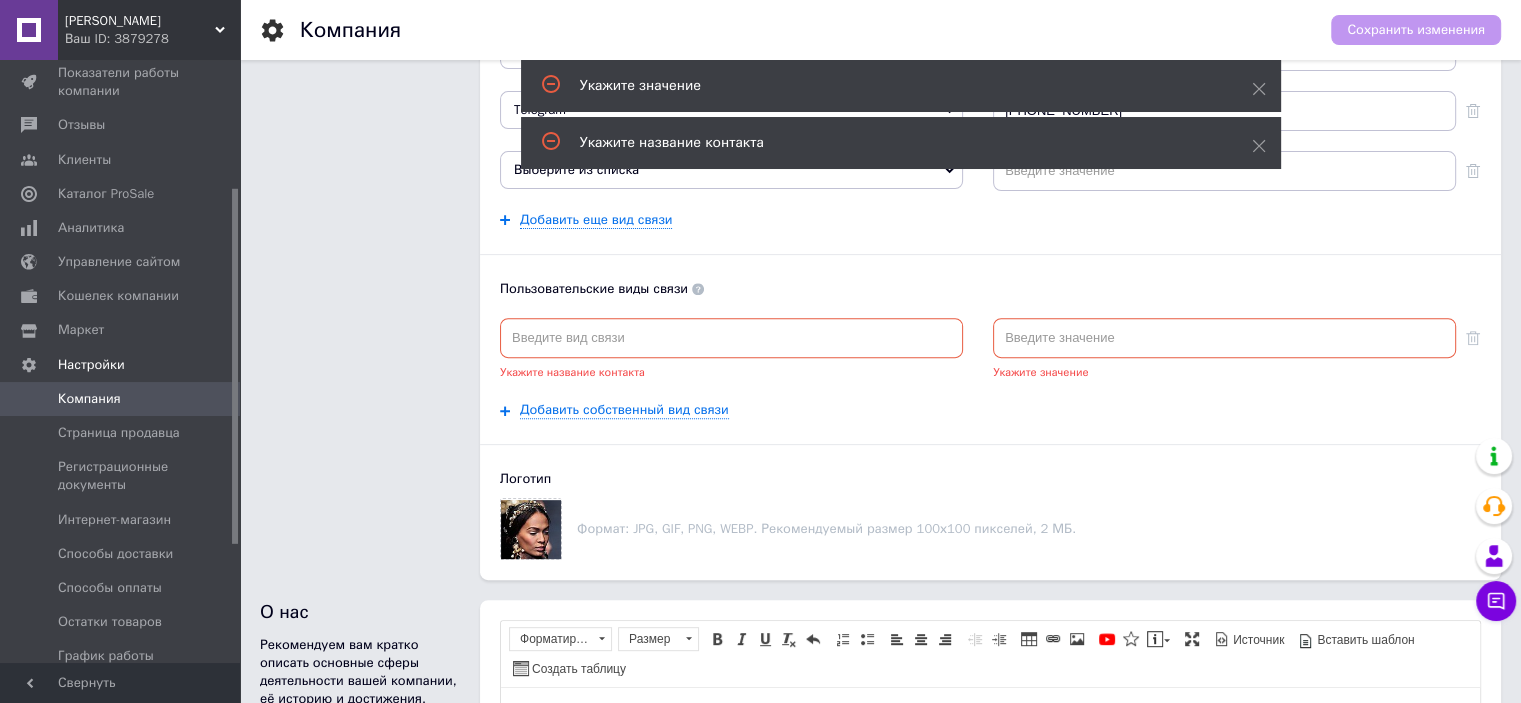 click at bounding box center (731, 338) 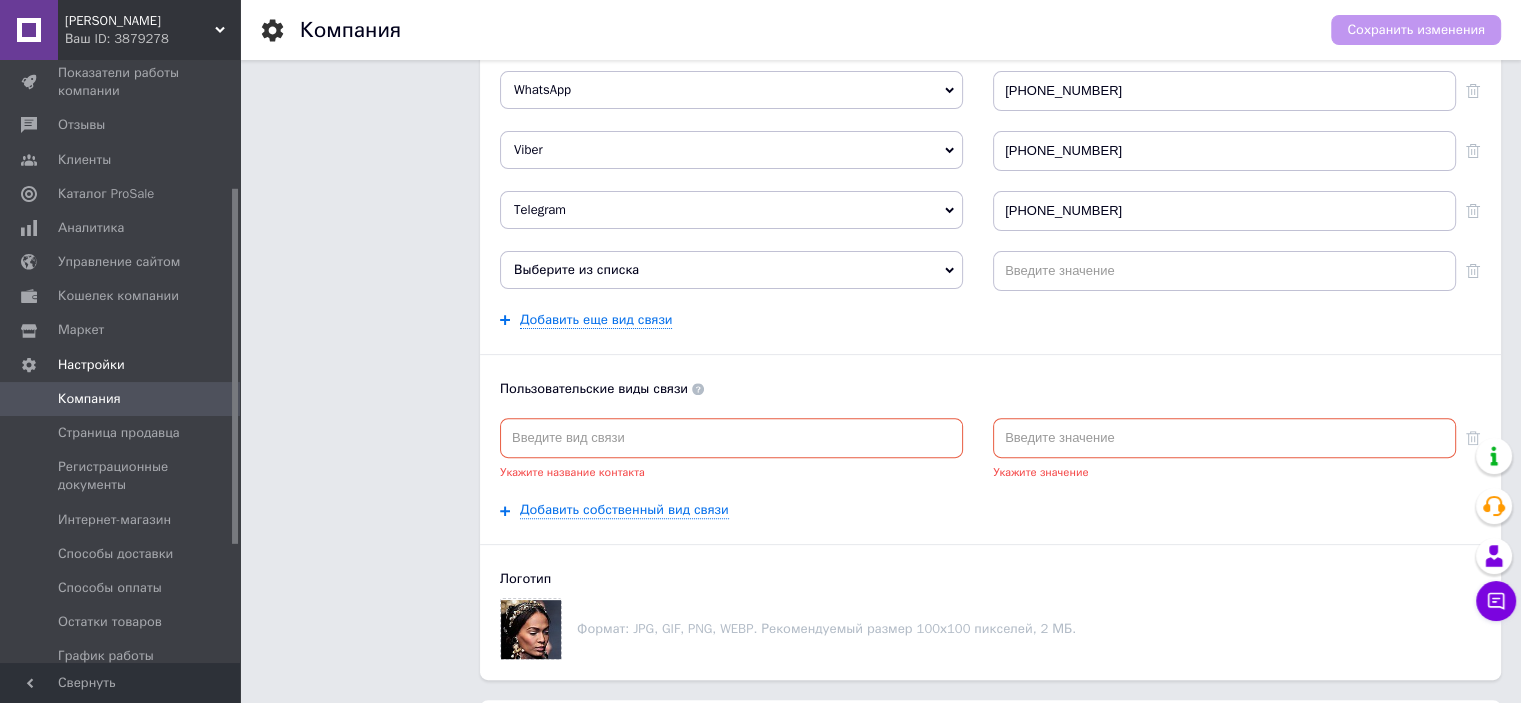scroll, scrollTop: 268, scrollLeft: 0, axis: vertical 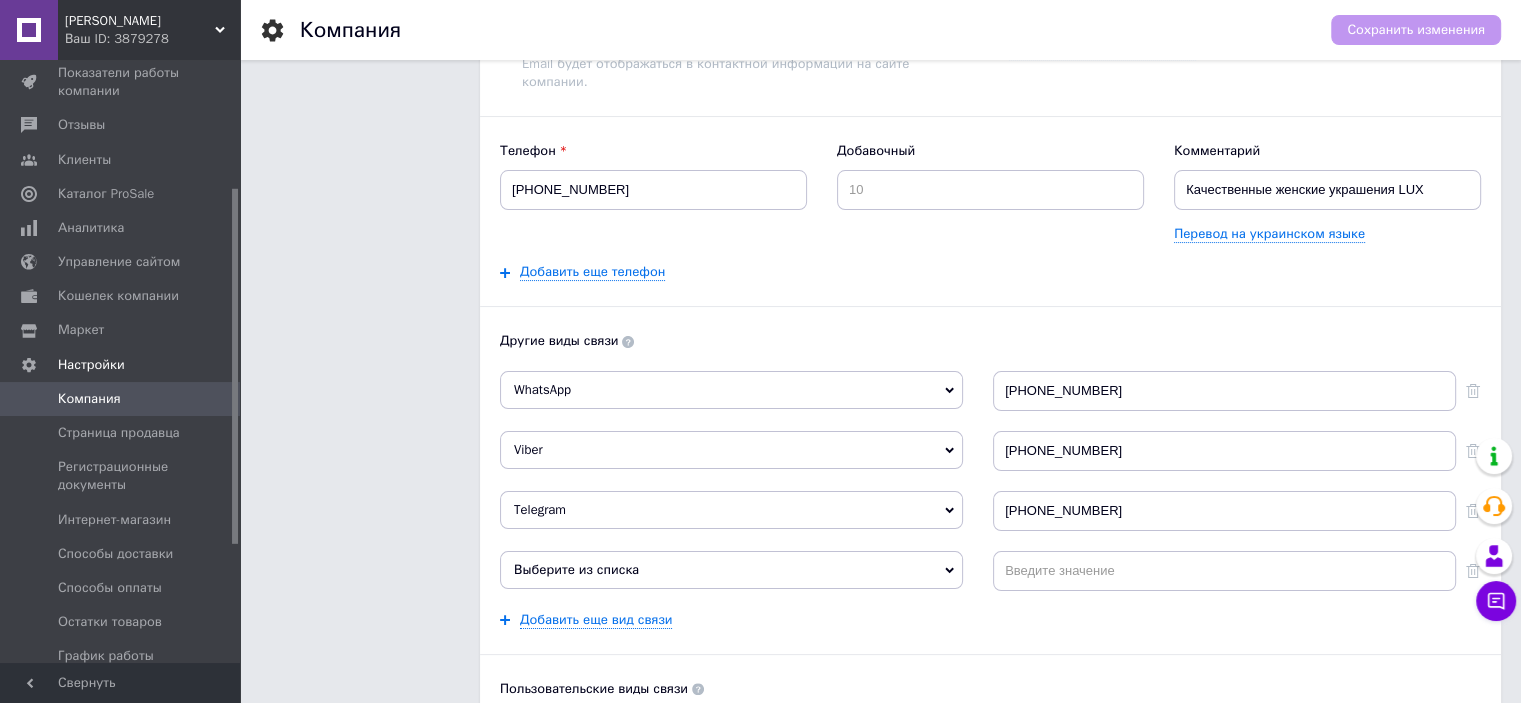 click on "Сохранить изменения" at bounding box center (1416, 30) 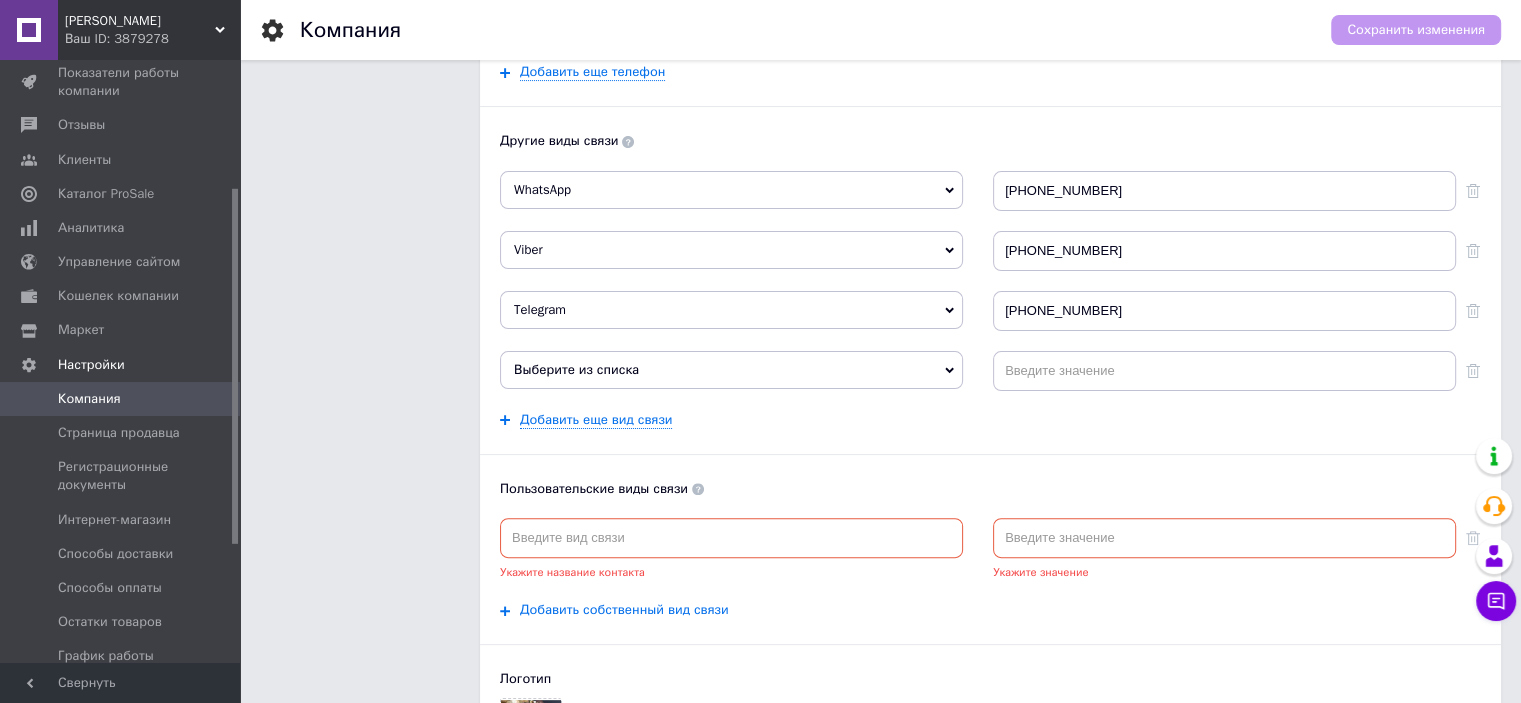 click on "Добавить собственный вид связи" at bounding box center [624, 610] 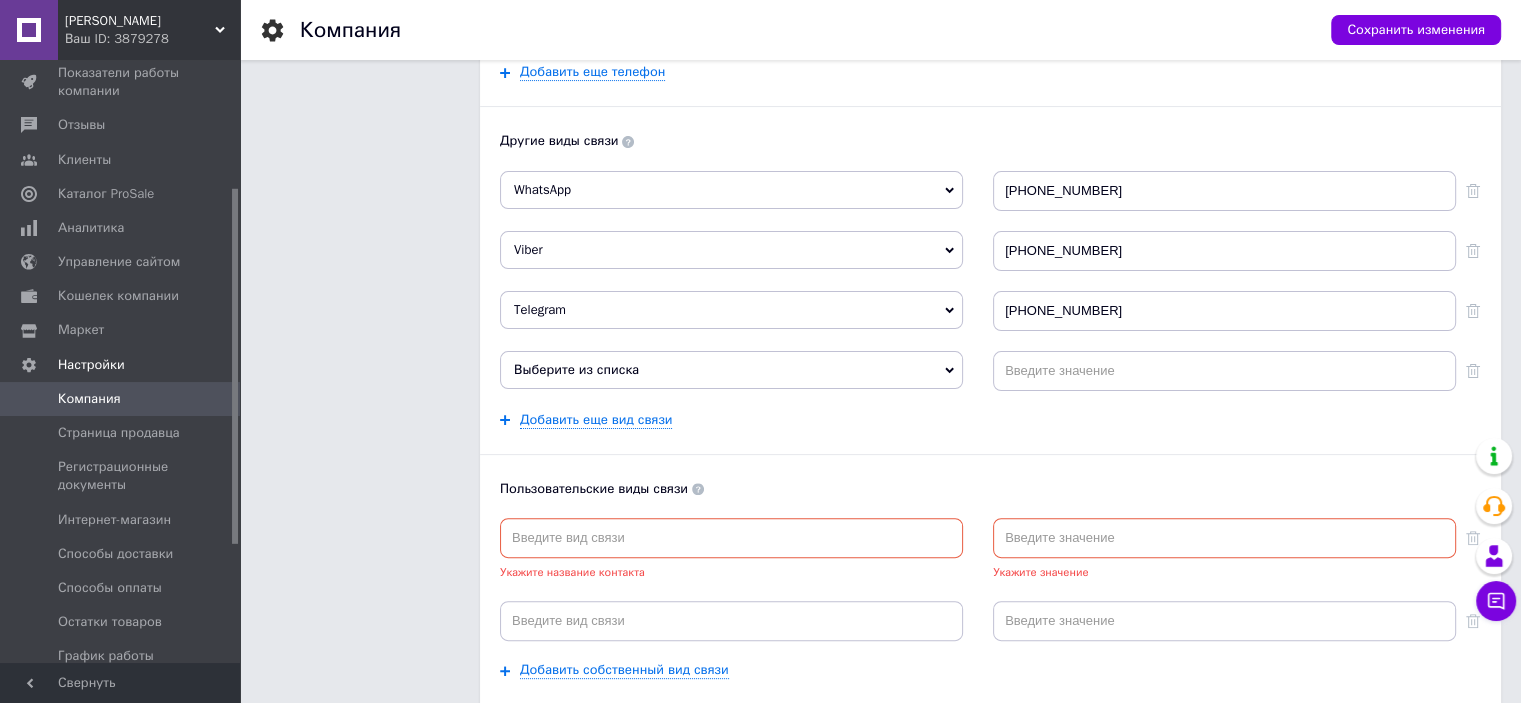 scroll, scrollTop: 568, scrollLeft: 0, axis: vertical 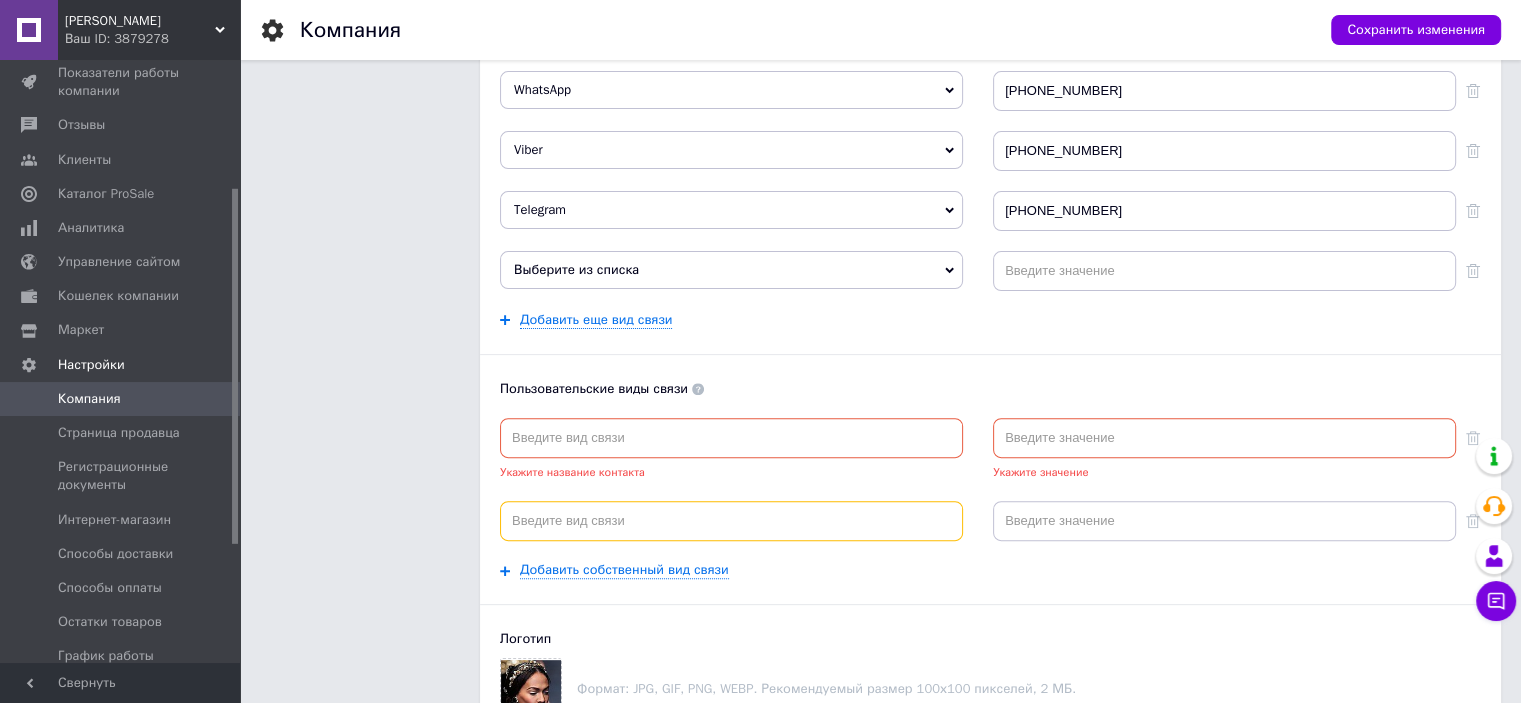 click at bounding box center [731, 521] 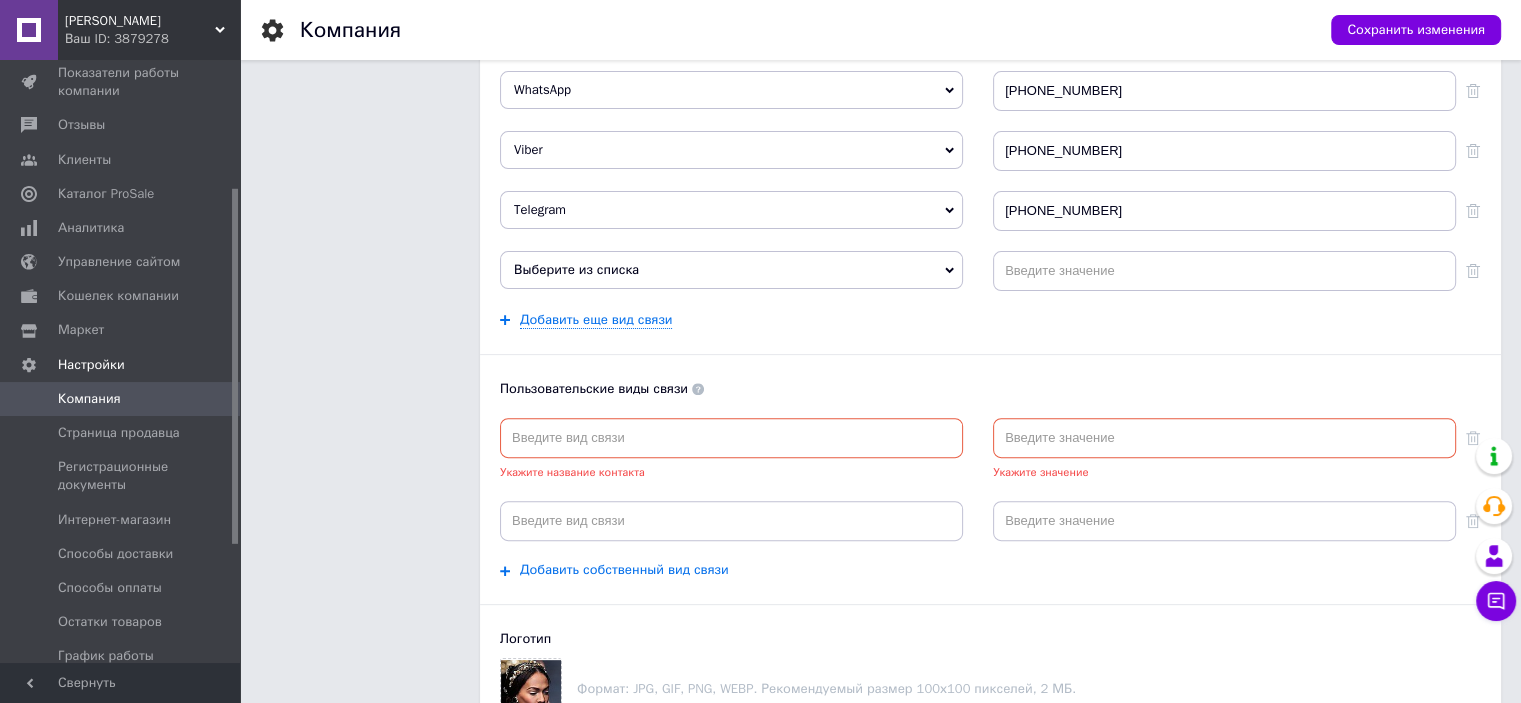 click on "Добавить собственный вид связи" at bounding box center (624, 570) 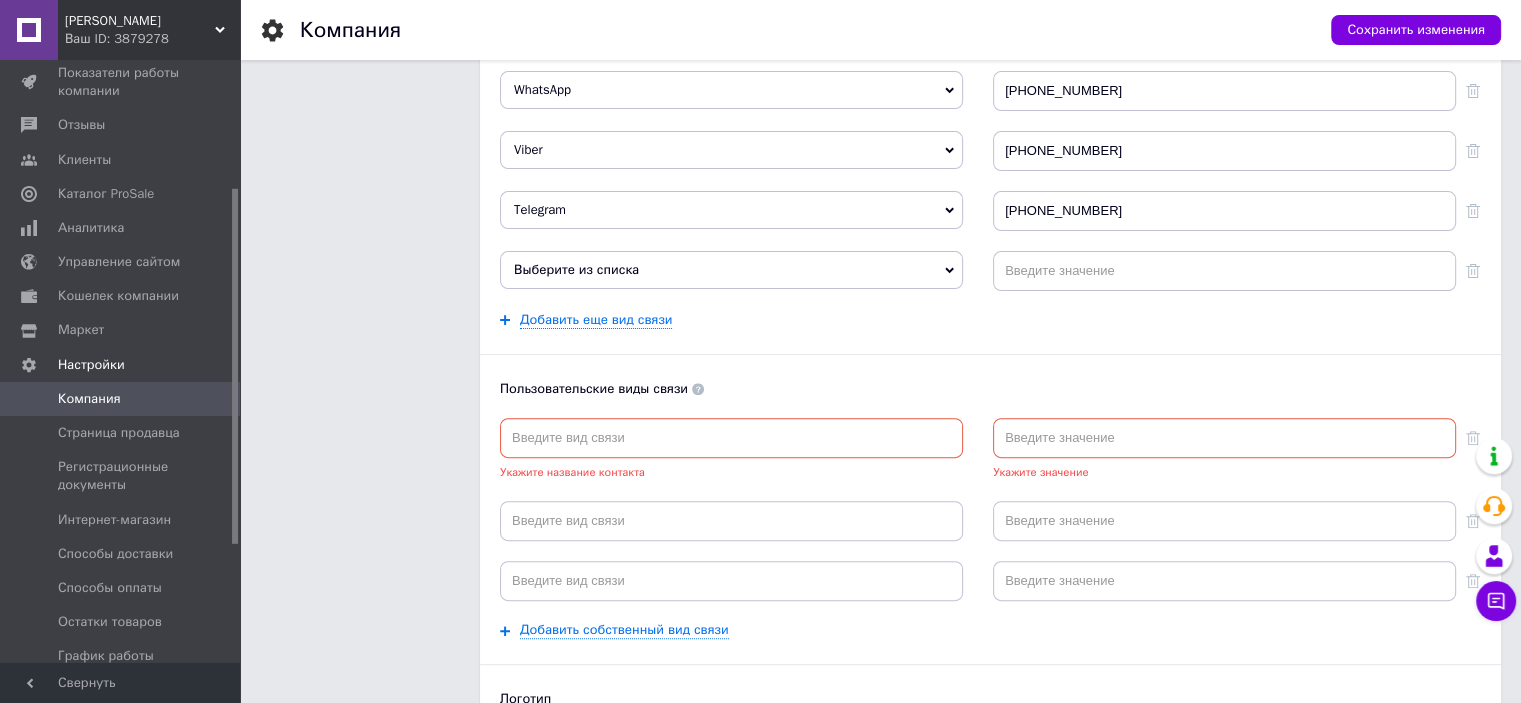 scroll, scrollTop: 668, scrollLeft: 0, axis: vertical 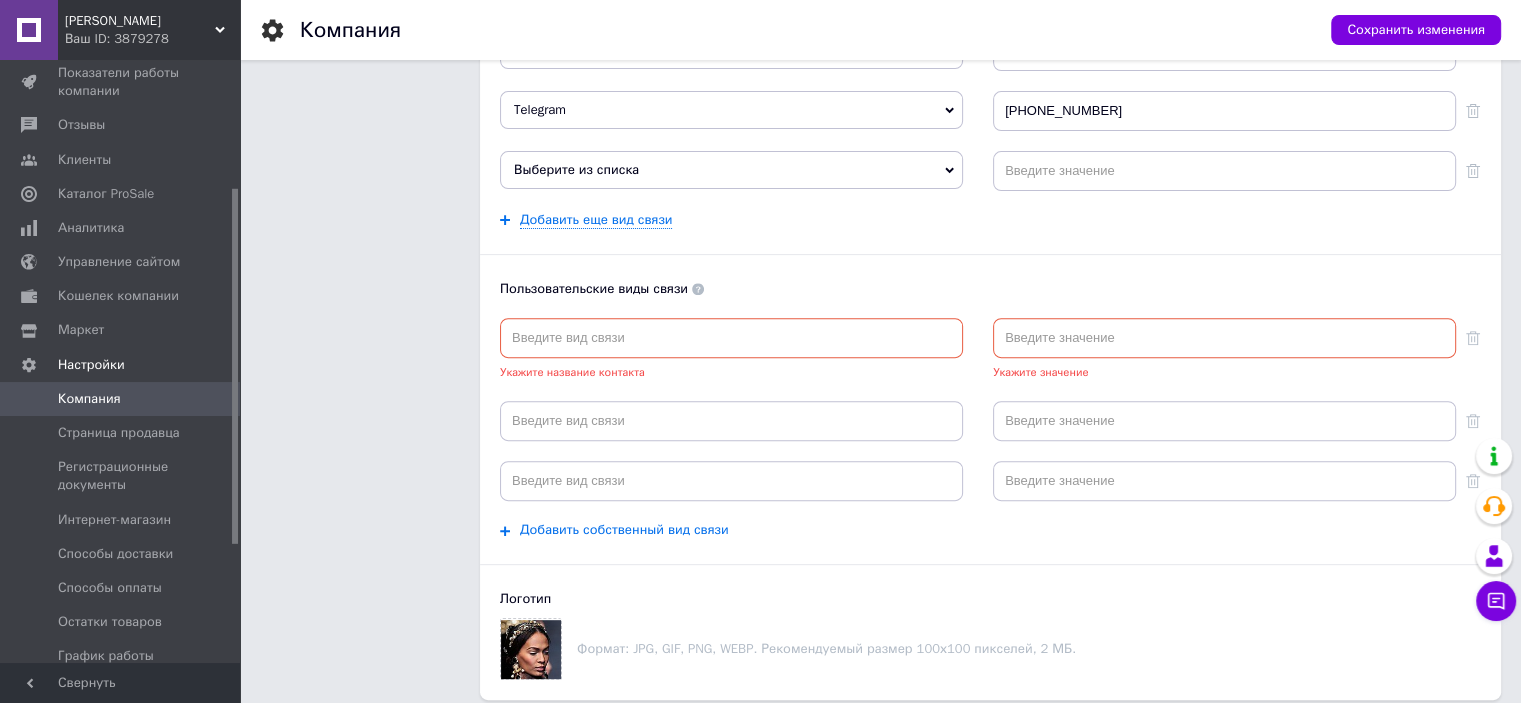click on "Добавить собственный вид связи" at bounding box center [624, 530] 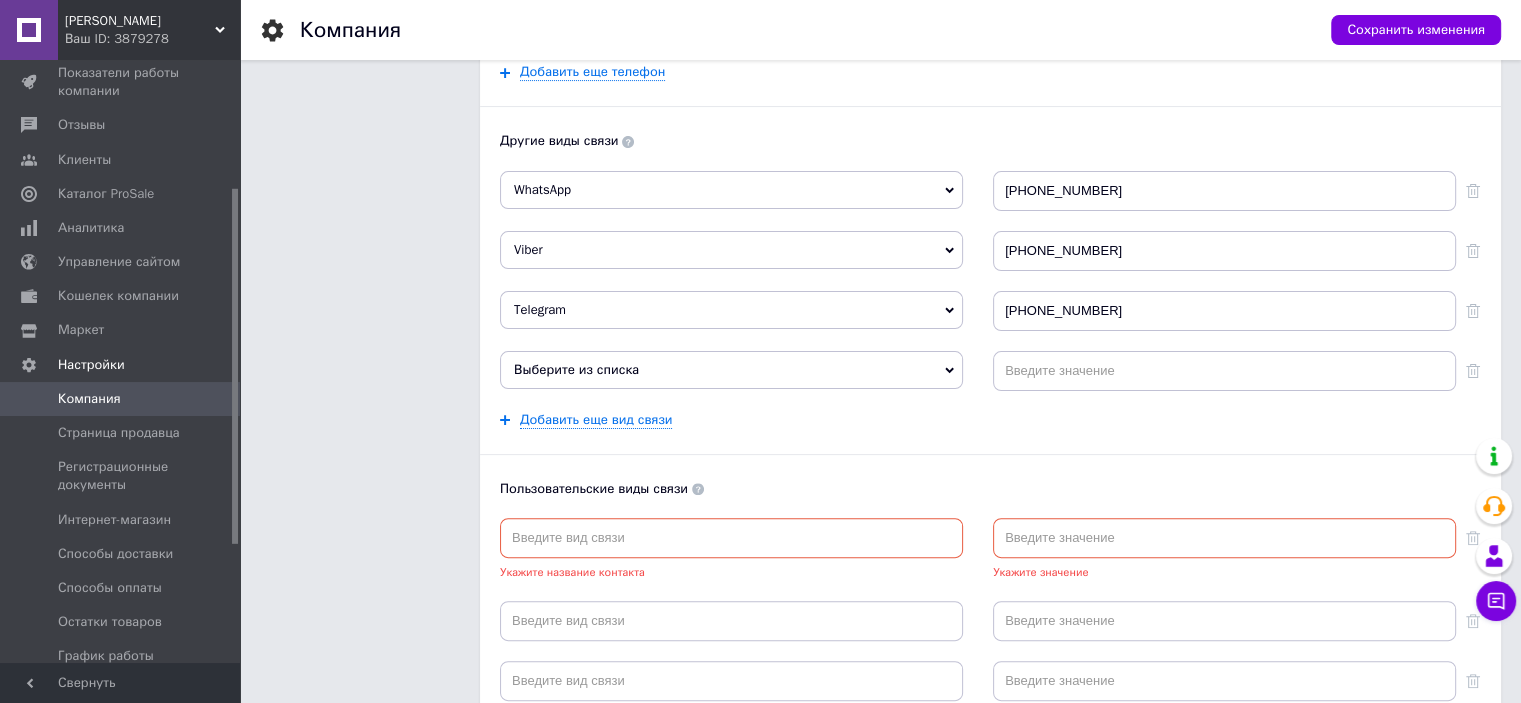 scroll, scrollTop: 568, scrollLeft: 0, axis: vertical 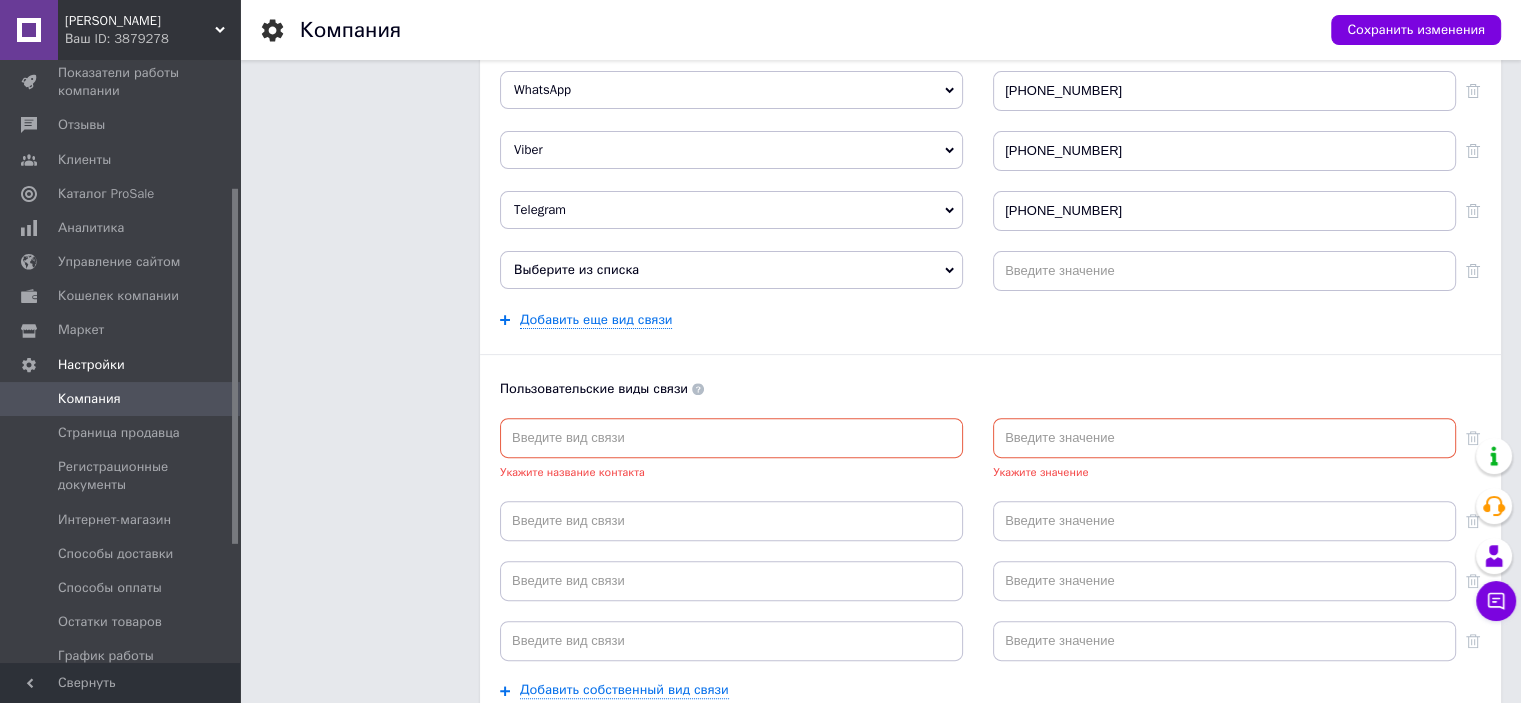 click at bounding box center [731, 438] 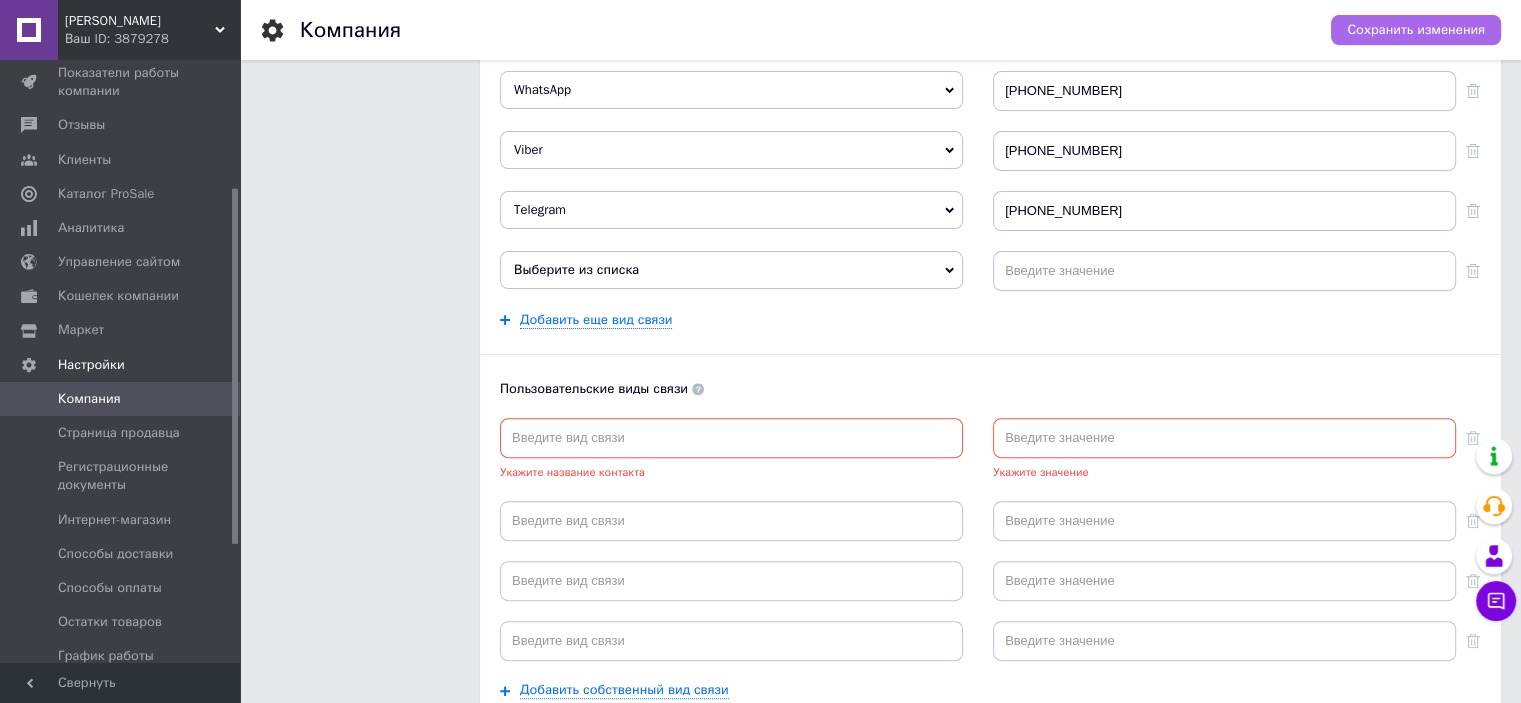 click on "Сохранить изменения" at bounding box center (1416, 30) 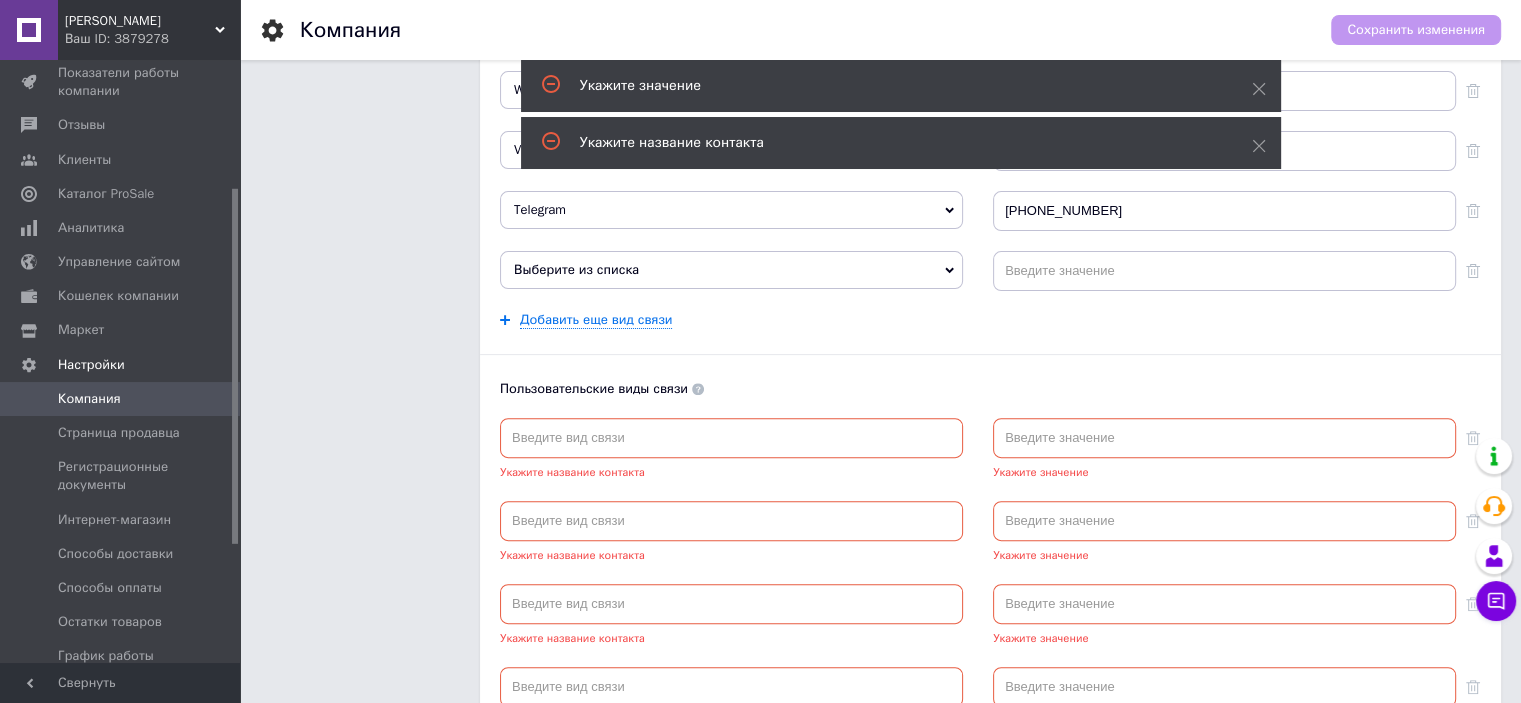 scroll, scrollTop: 668, scrollLeft: 0, axis: vertical 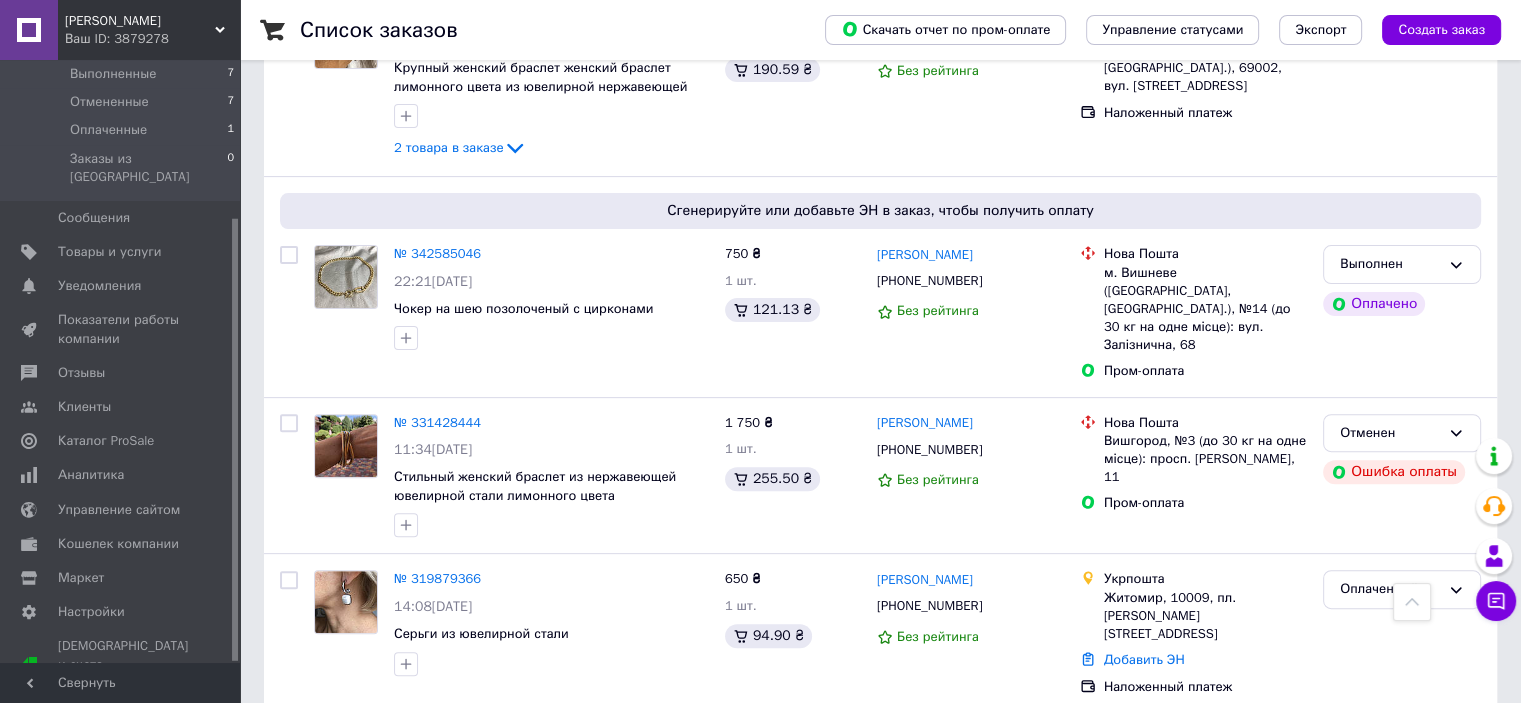 click 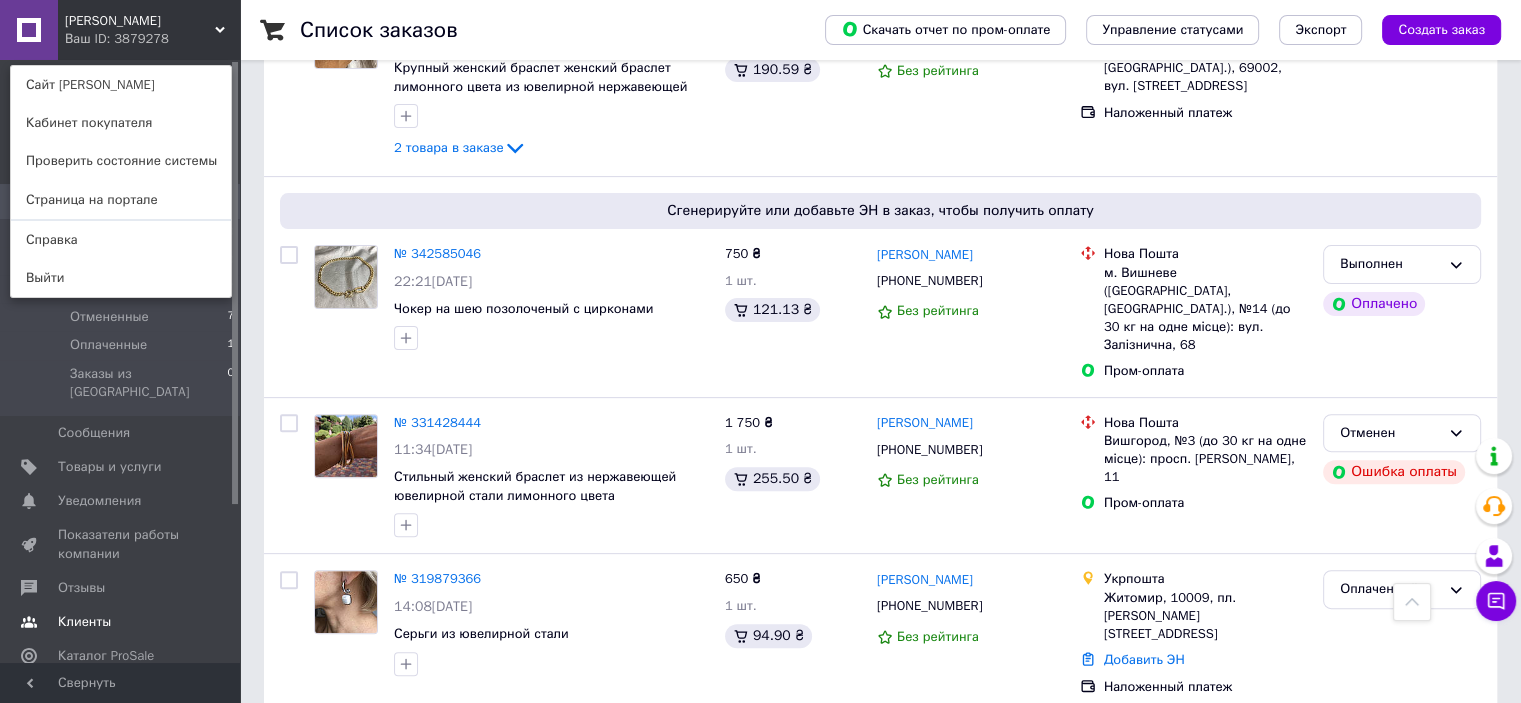 scroll, scrollTop: 215, scrollLeft: 0, axis: vertical 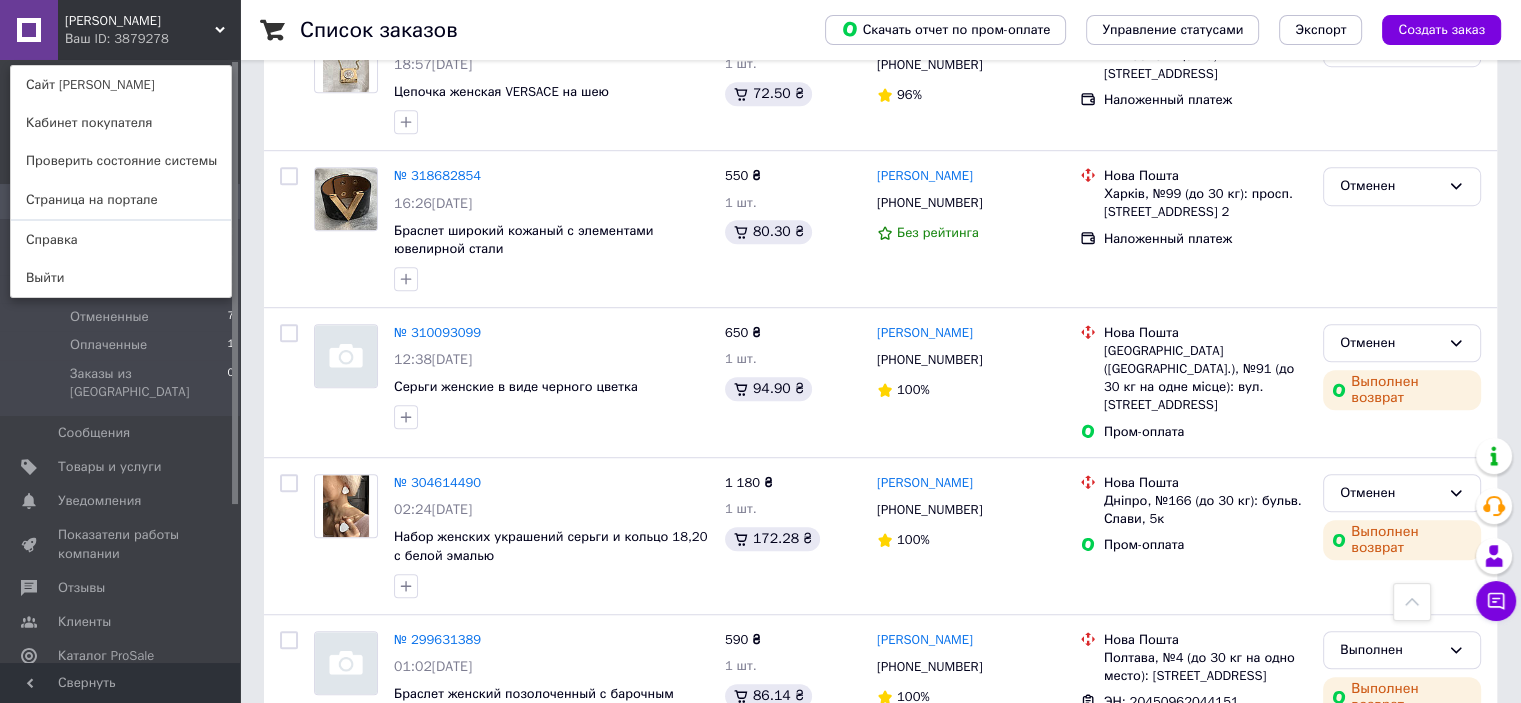 click on "Miriam Ваш ID: 3879278 Сайт Miriam Кабинет покупателя Проверить состояние системы Страница на портале Справка Выйти" at bounding box center (120, 30) 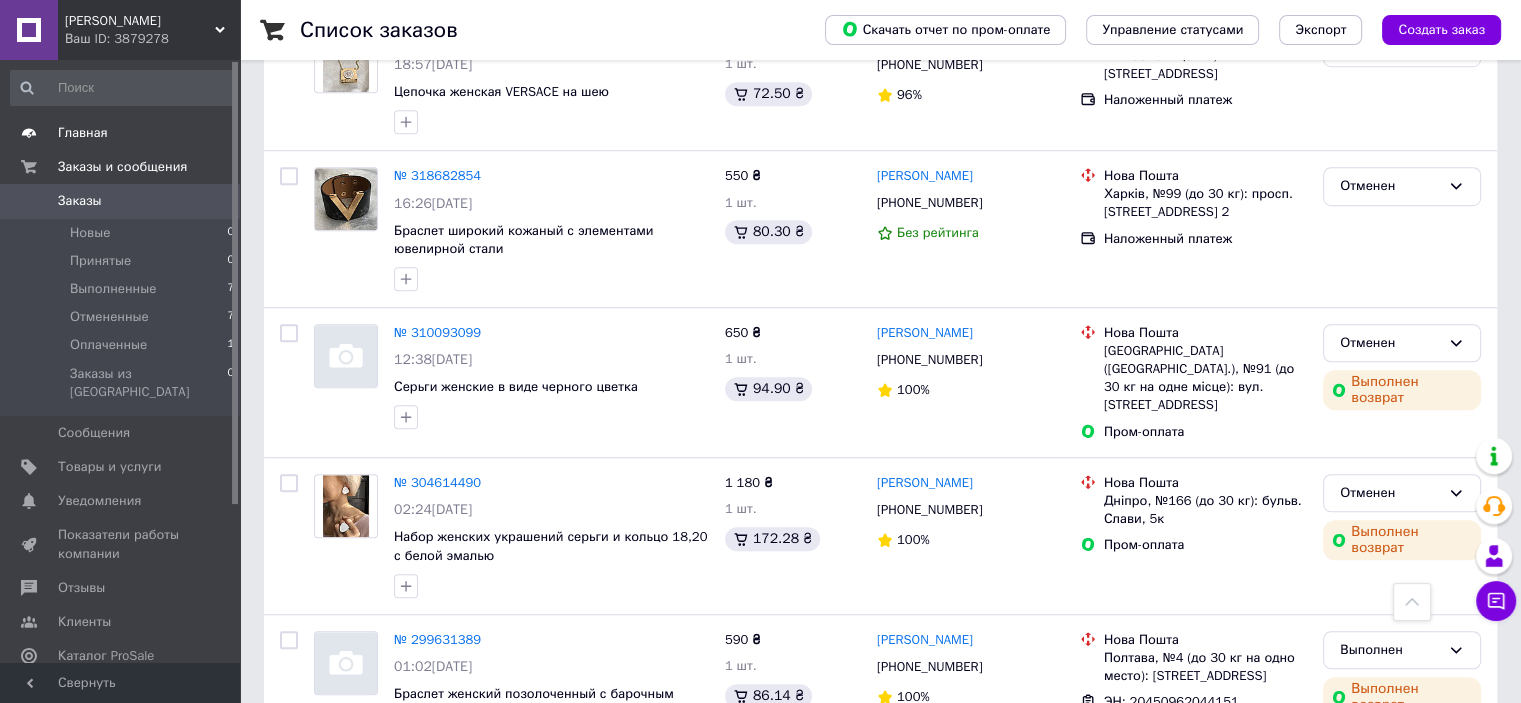 click on "Главная" at bounding box center (83, 133) 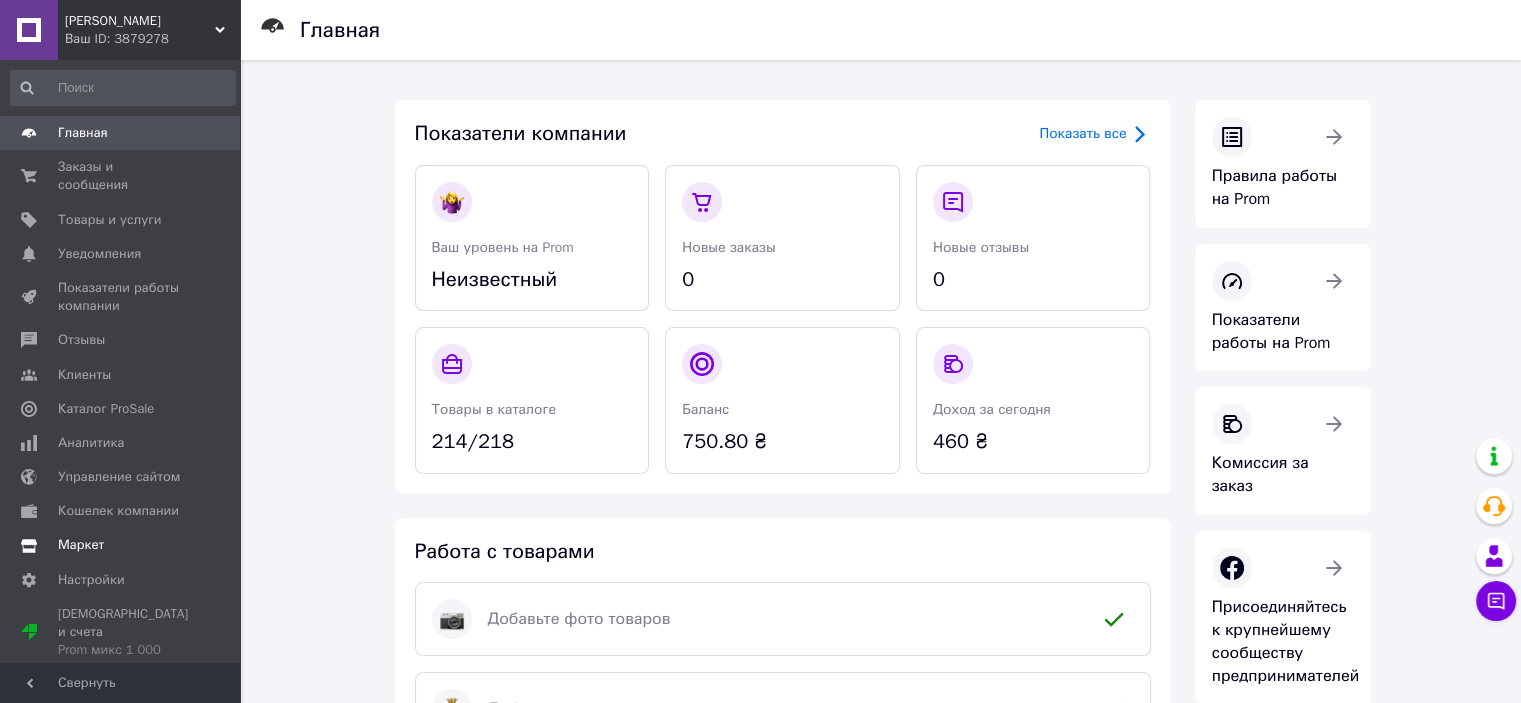 click on "Маркет" at bounding box center (81, 545) 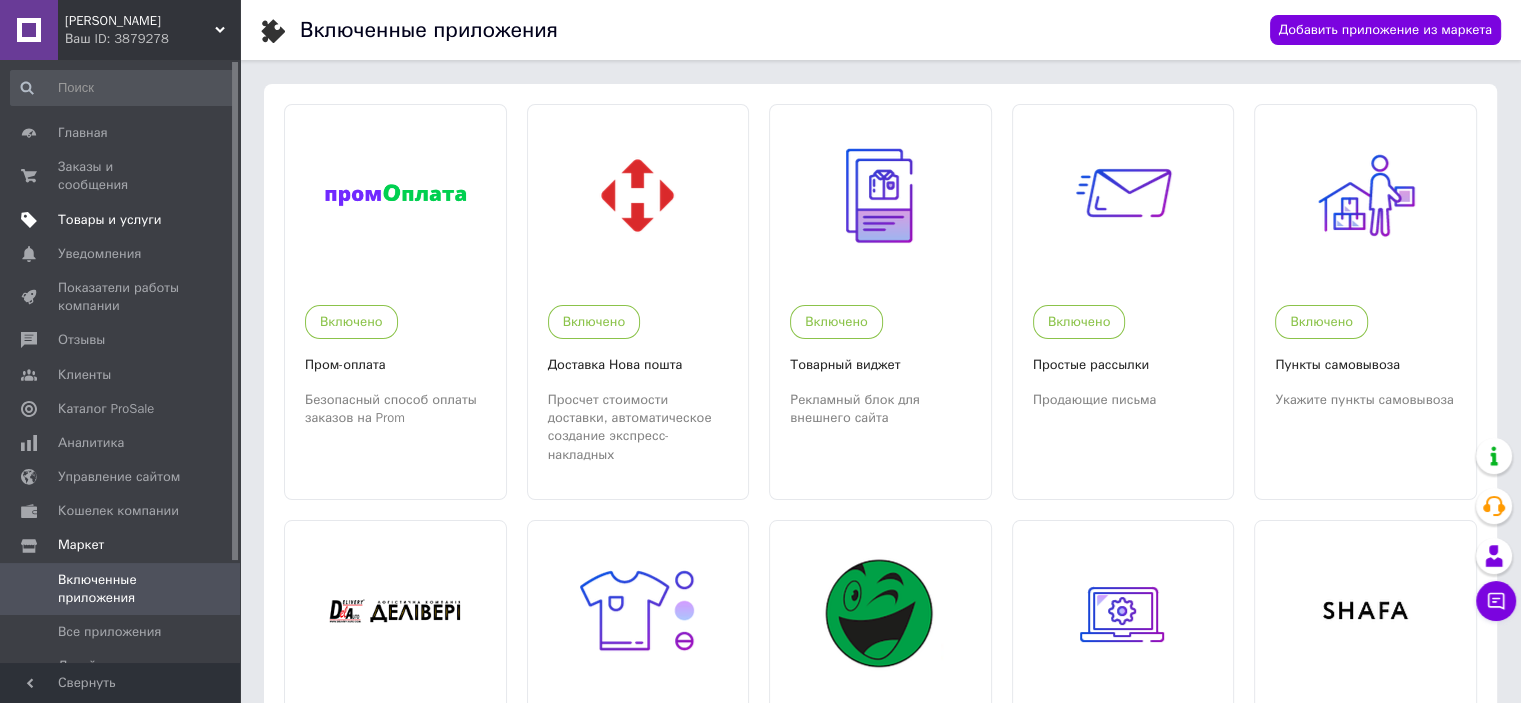 click on "Товары и услуги" at bounding box center (110, 220) 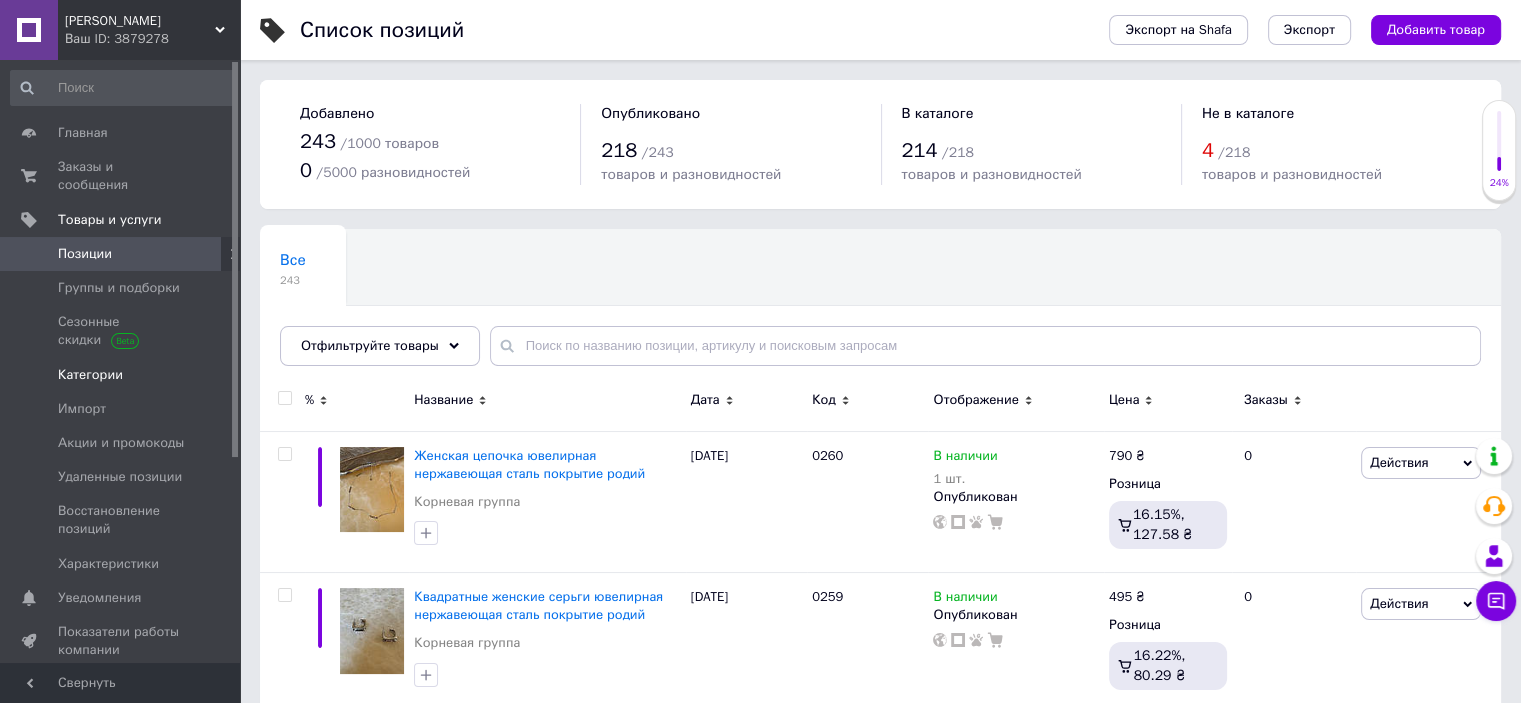 click on "Категории" at bounding box center (90, 375) 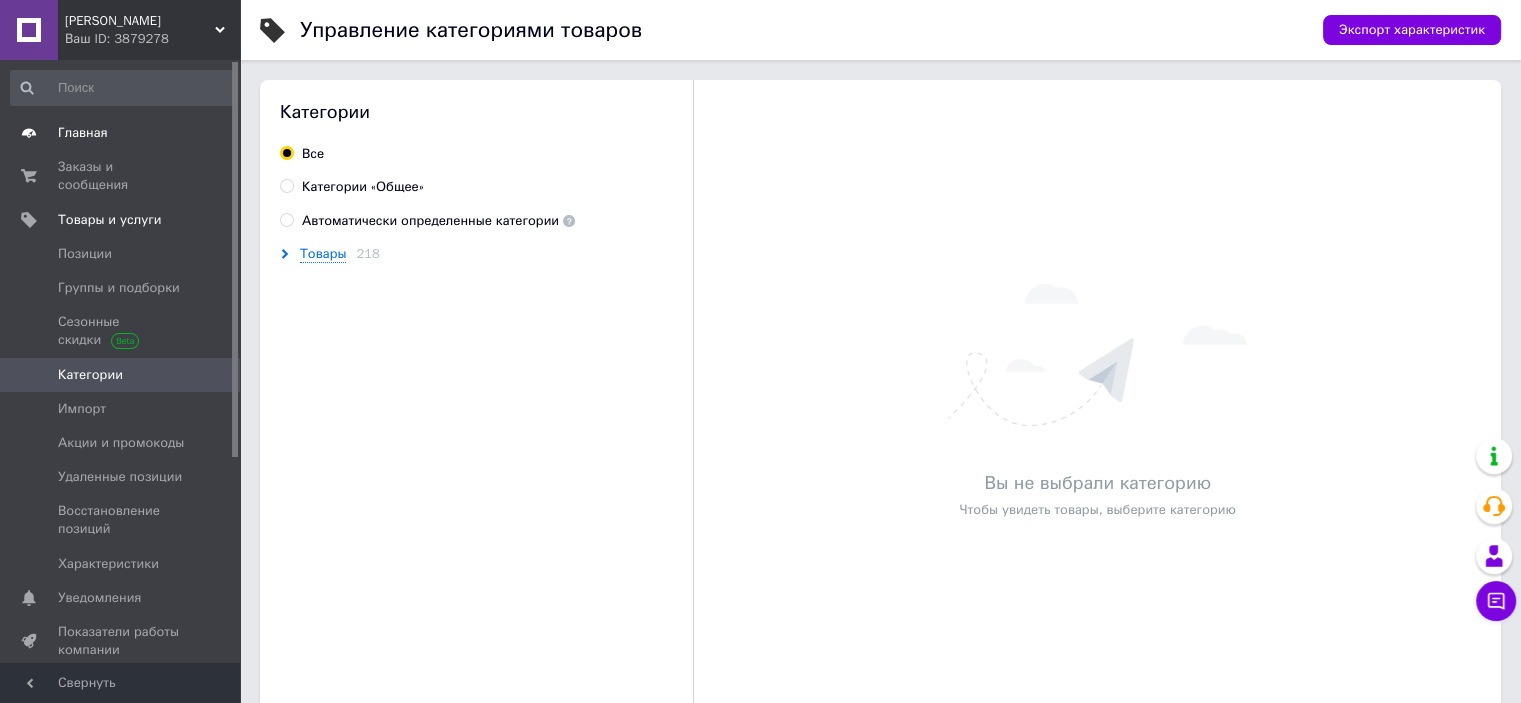 click on "Главная" at bounding box center (83, 133) 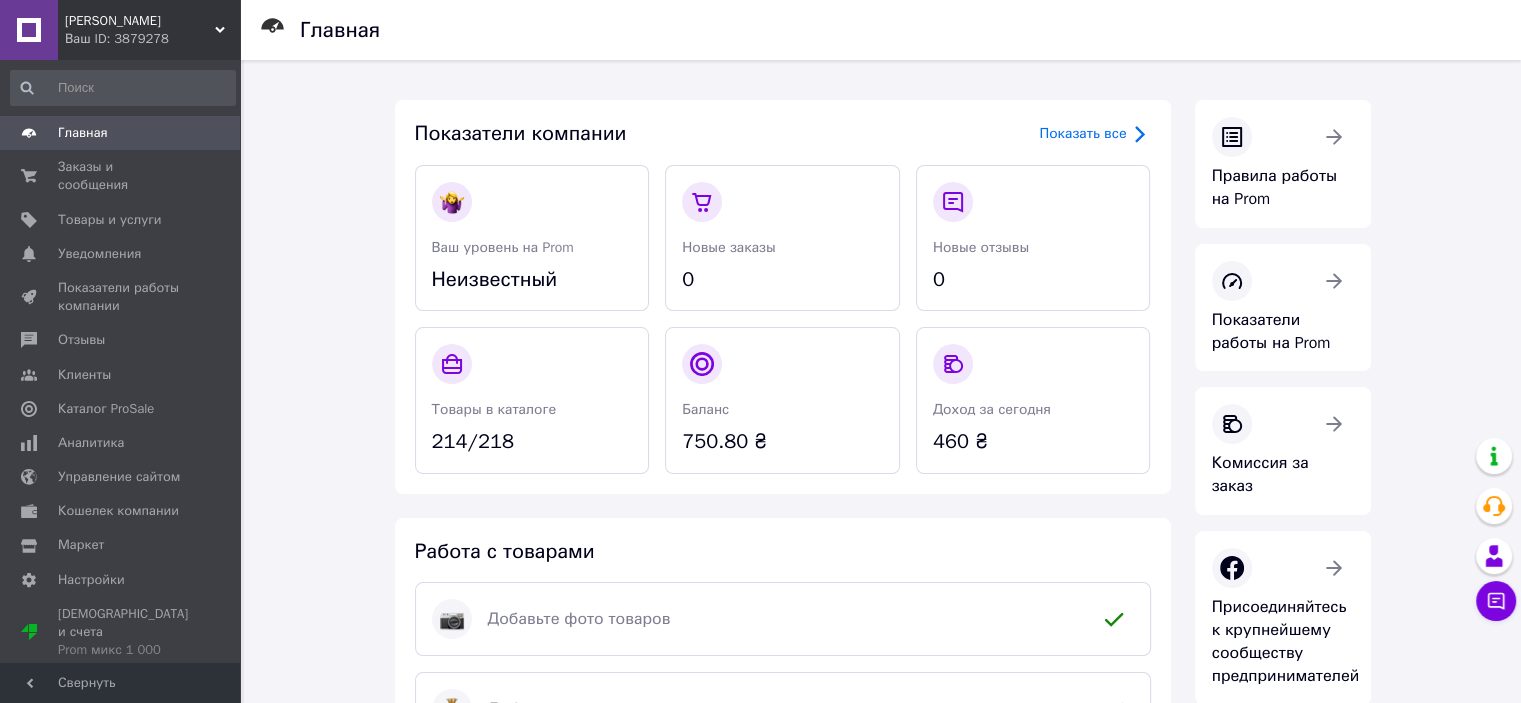 click at bounding box center [29, 30] 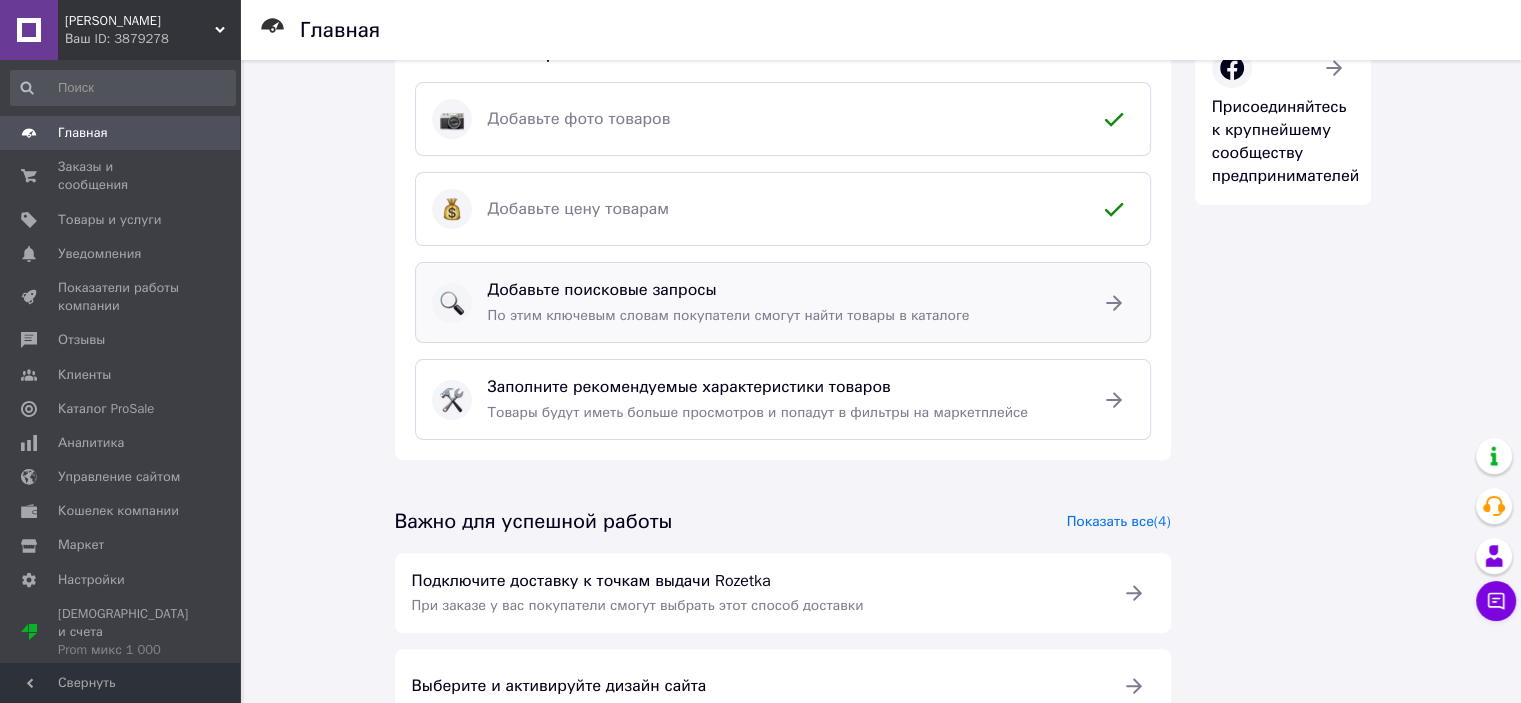 scroll, scrollTop: 557, scrollLeft: 0, axis: vertical 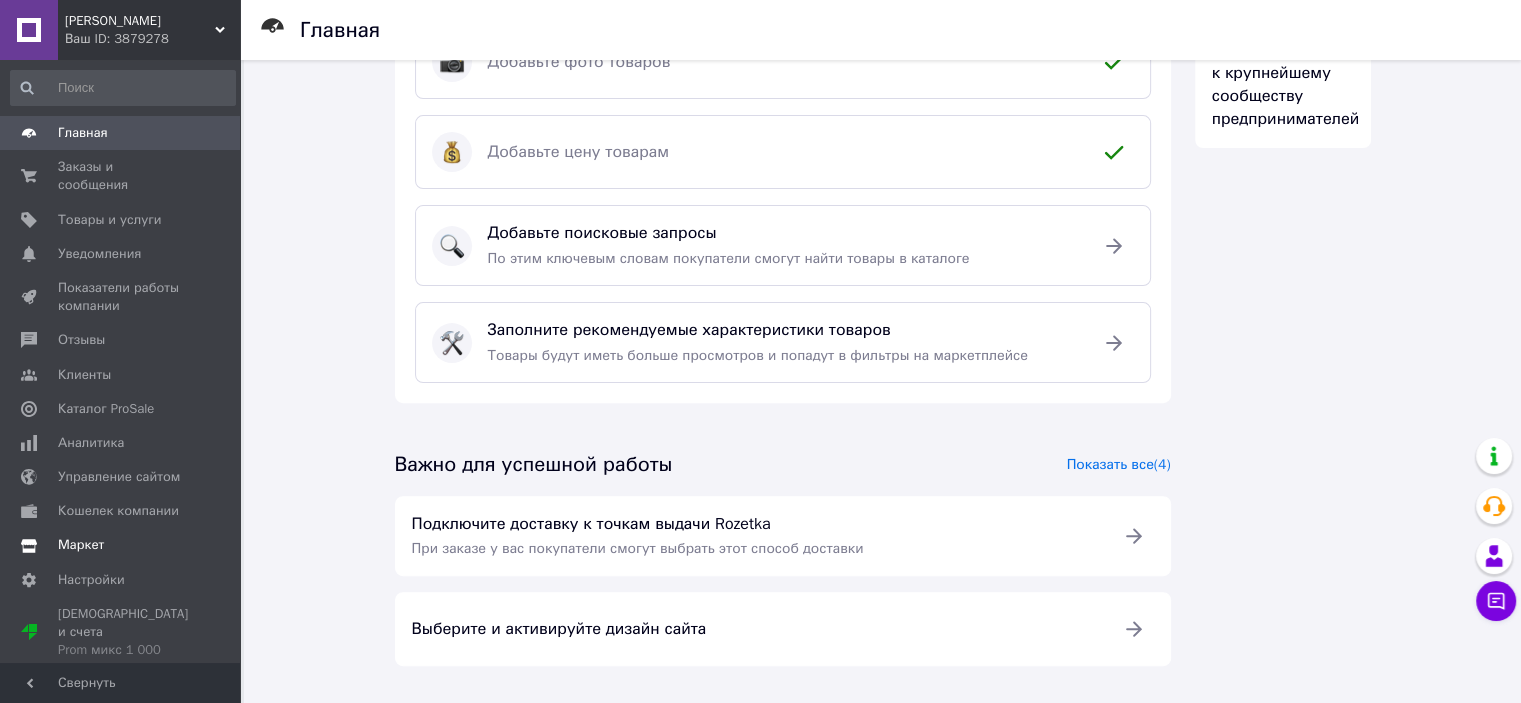 click on "Маркет" at bounding box center [81, 545] 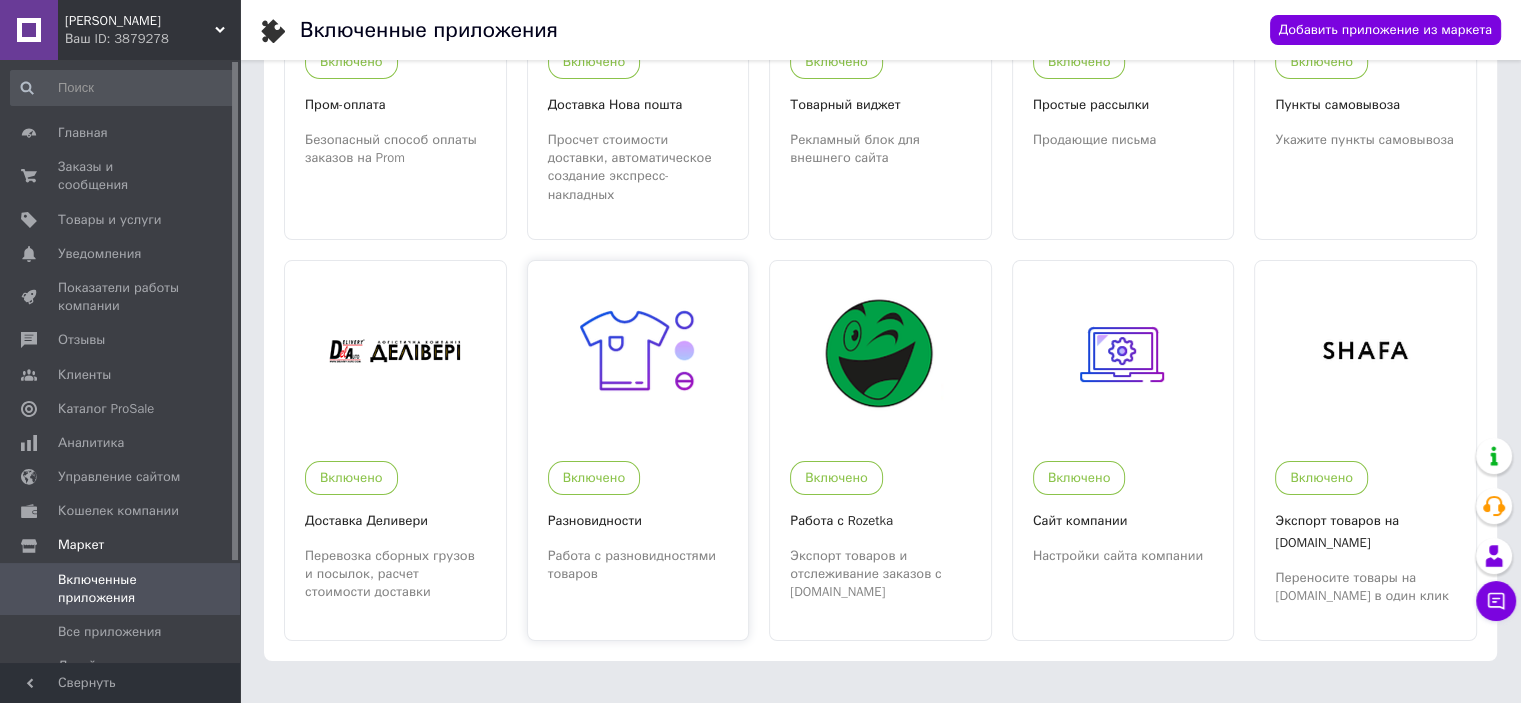scroll, scrollTop: 0, scrollLeft: 0, axis: both 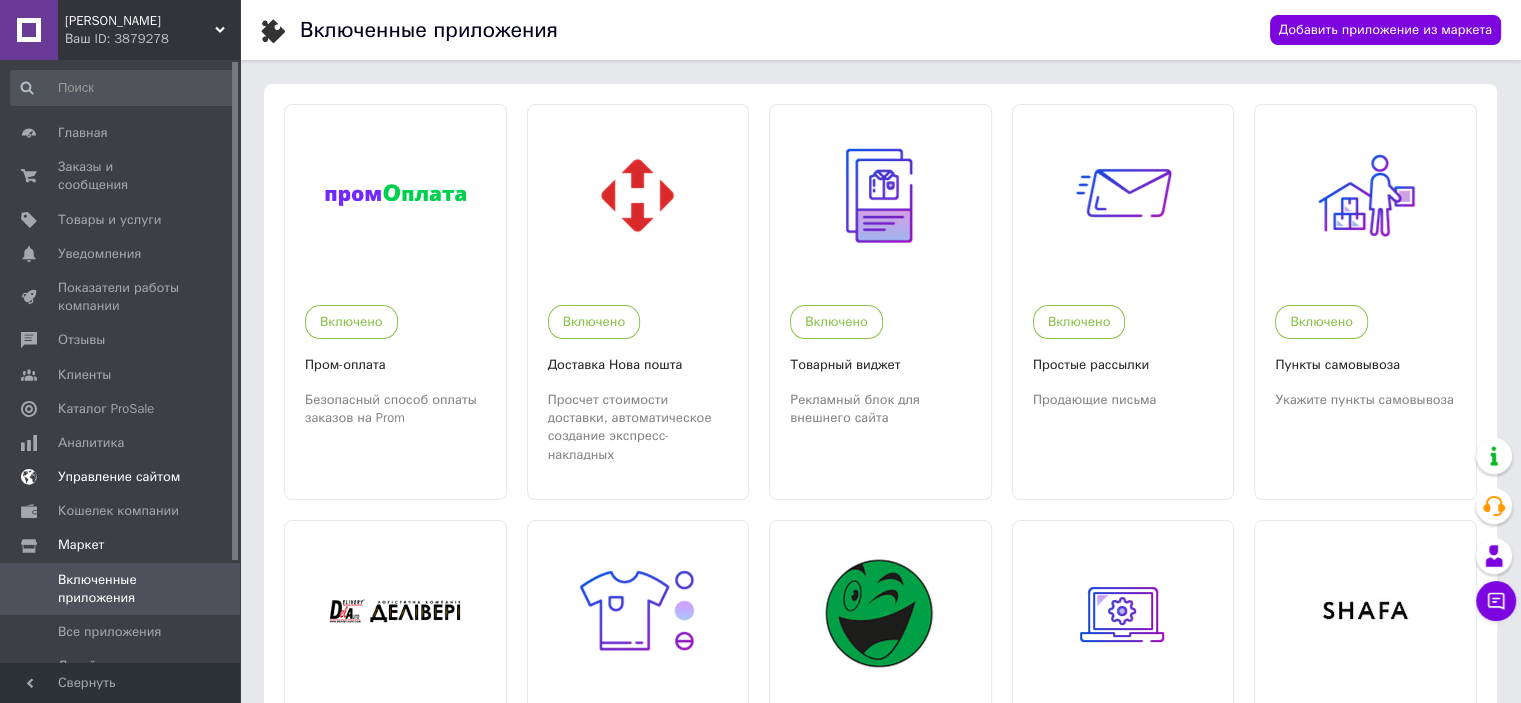 click on "Управление сайтом" at bounding box center [119, 477] 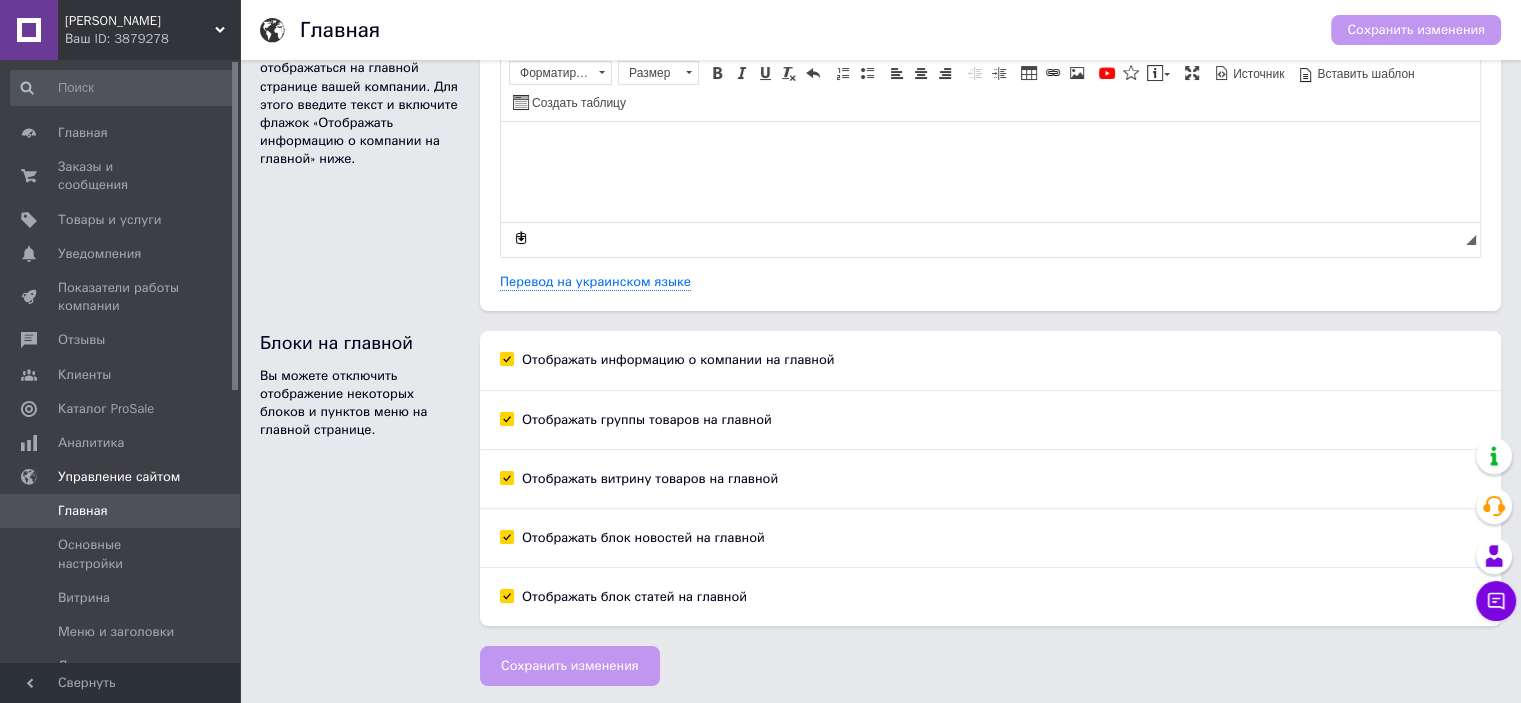scroll, scrollTop: 0, scrollLeft: 0, axis: both 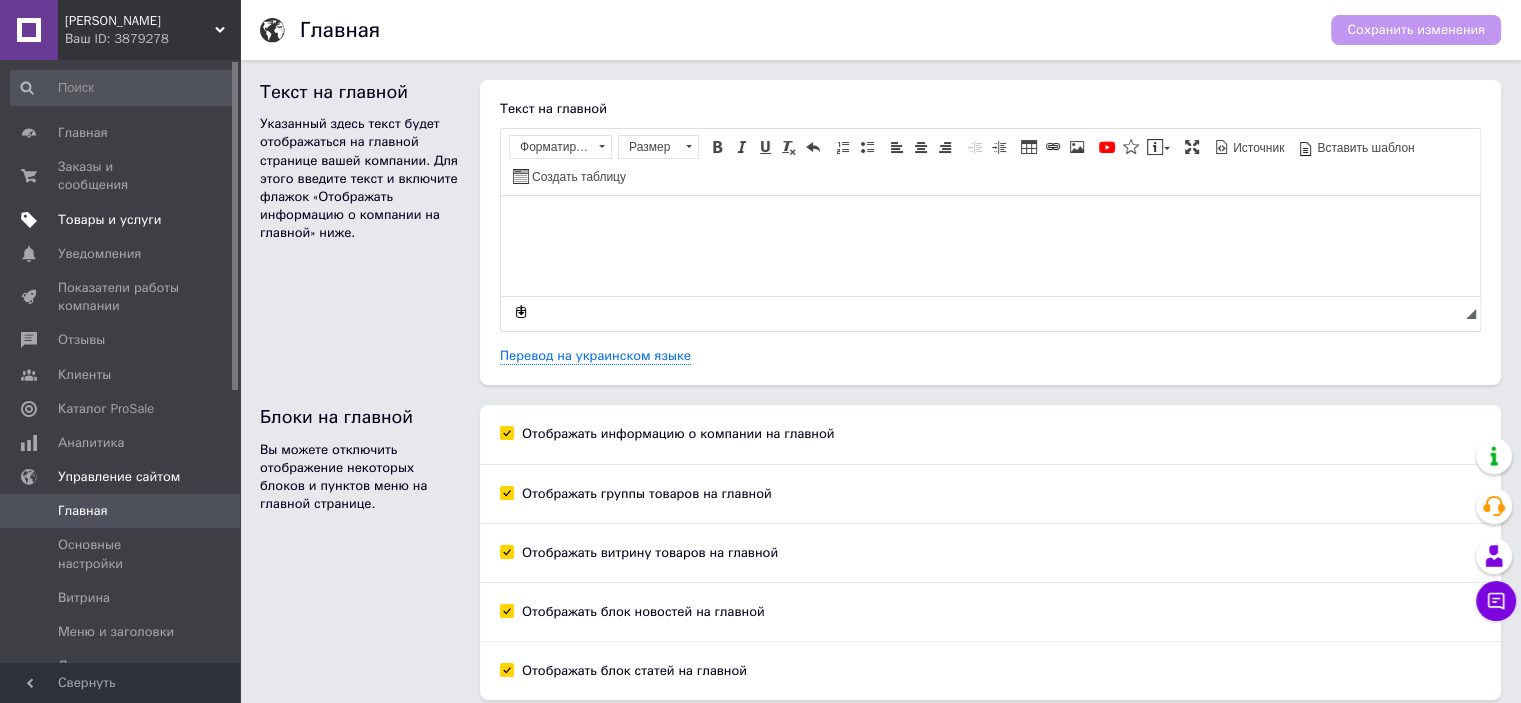 click on "Товары и услуги" at bounding box center (110, 220) 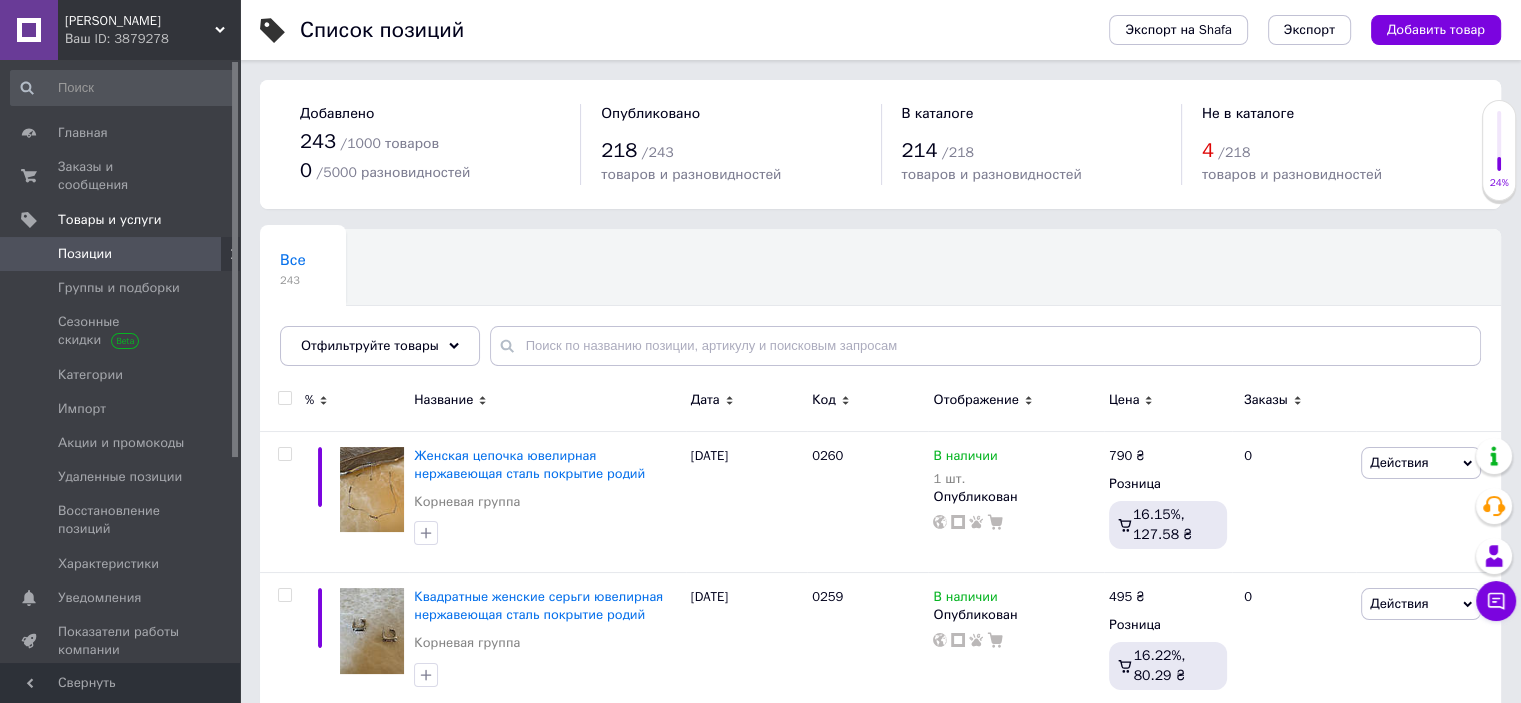 click on "Список позиций Экспорт на Shafa Экспорт Добавить товар Добавлено 243   / 1000   товаров 0   / 5000   разновидностей Опубликовано 218   / 243 товаров и разновидностей В каталоге 214   / 218 товаров и разновидностей Не в каталоге 4   / 218 товаров и разновидностей Все 243 Ok Отфильтровано...  Сохранить Мы ничего не нашли Возможно, ошибка в слове  или нет соответствий по вашему запросу. Все 243 Отфильтруйте товары % Название Дата Код Отображение Цена Заказы Женская цепочка ювелирная нержавеющая сталь покрытие родий Корневая группа 01.06.2025 0260 В наличии 1 шт. Опубликован 790   ₴ Розница 0 Скидка" at bounding box center (880, 1752) 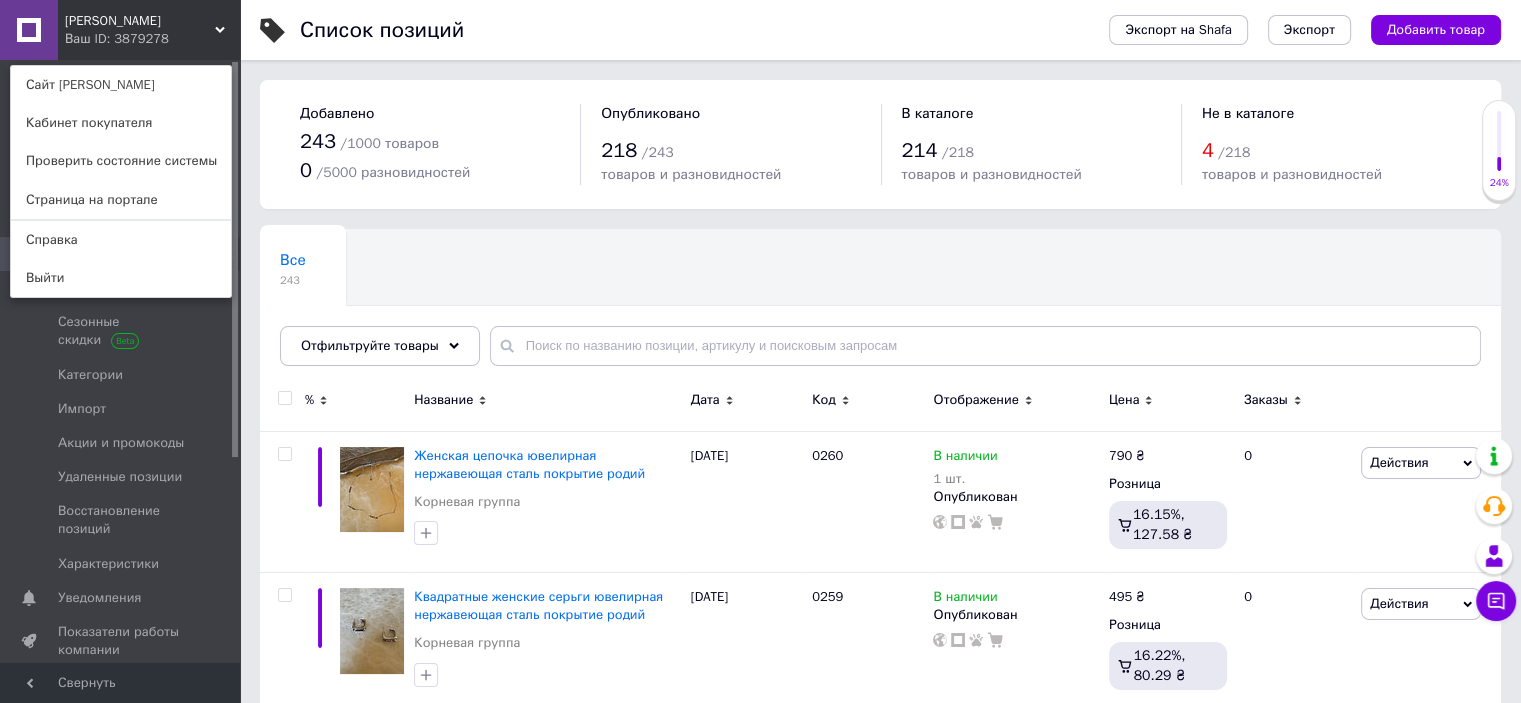 click on "Сайт [PERSON_NAME]" at bounding box center (121, 85) 